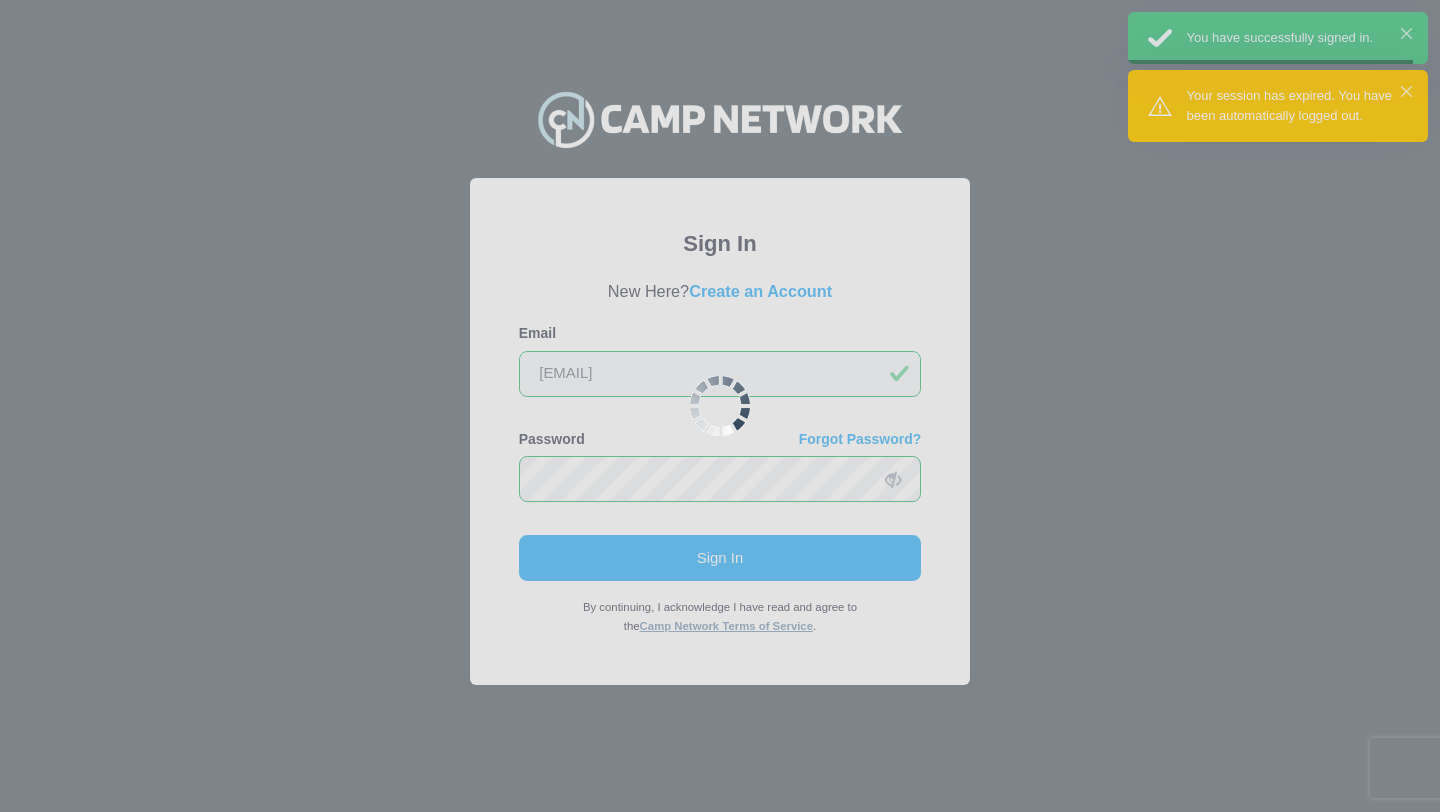scroll, scrollTop: 0, scrollLeft: 0, axis: both 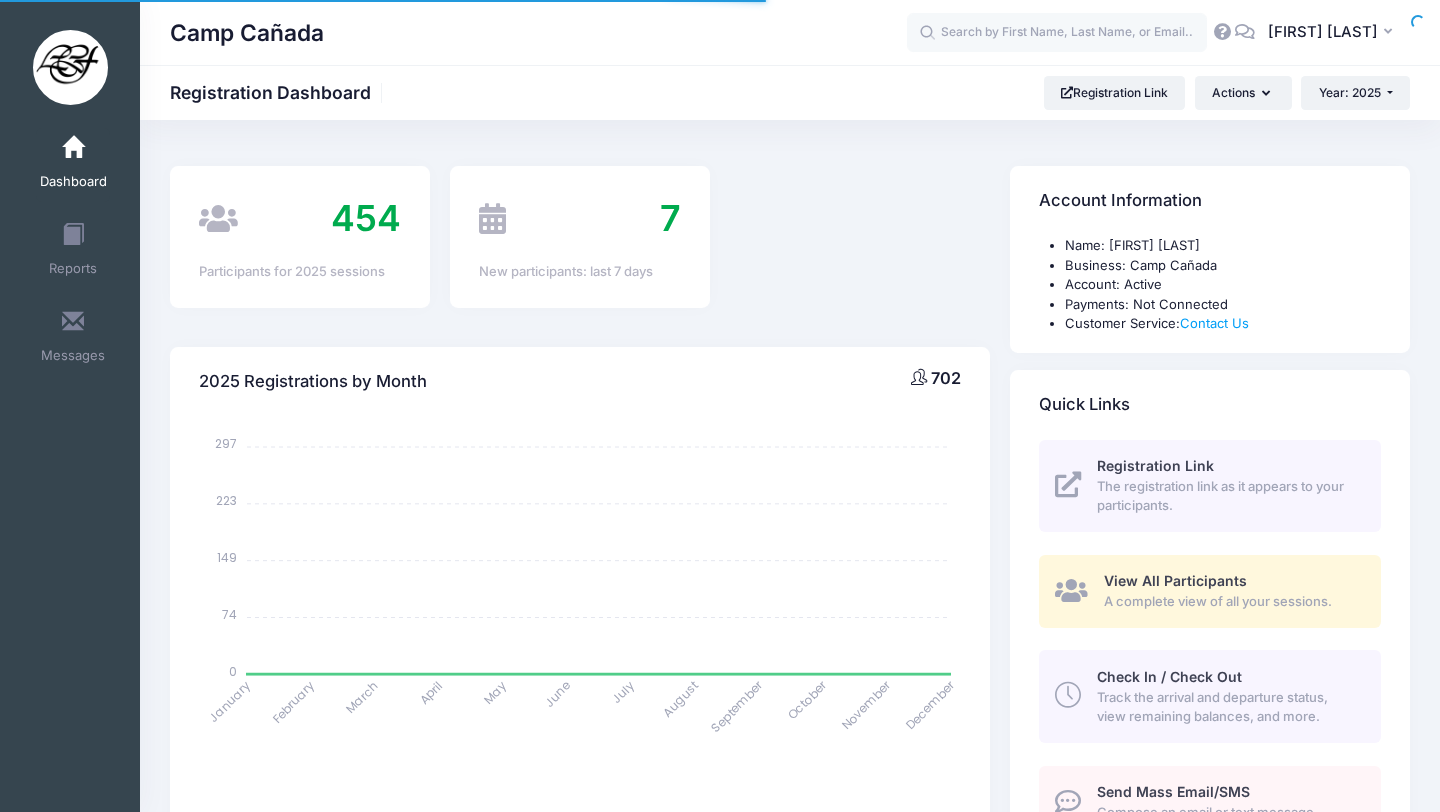 select 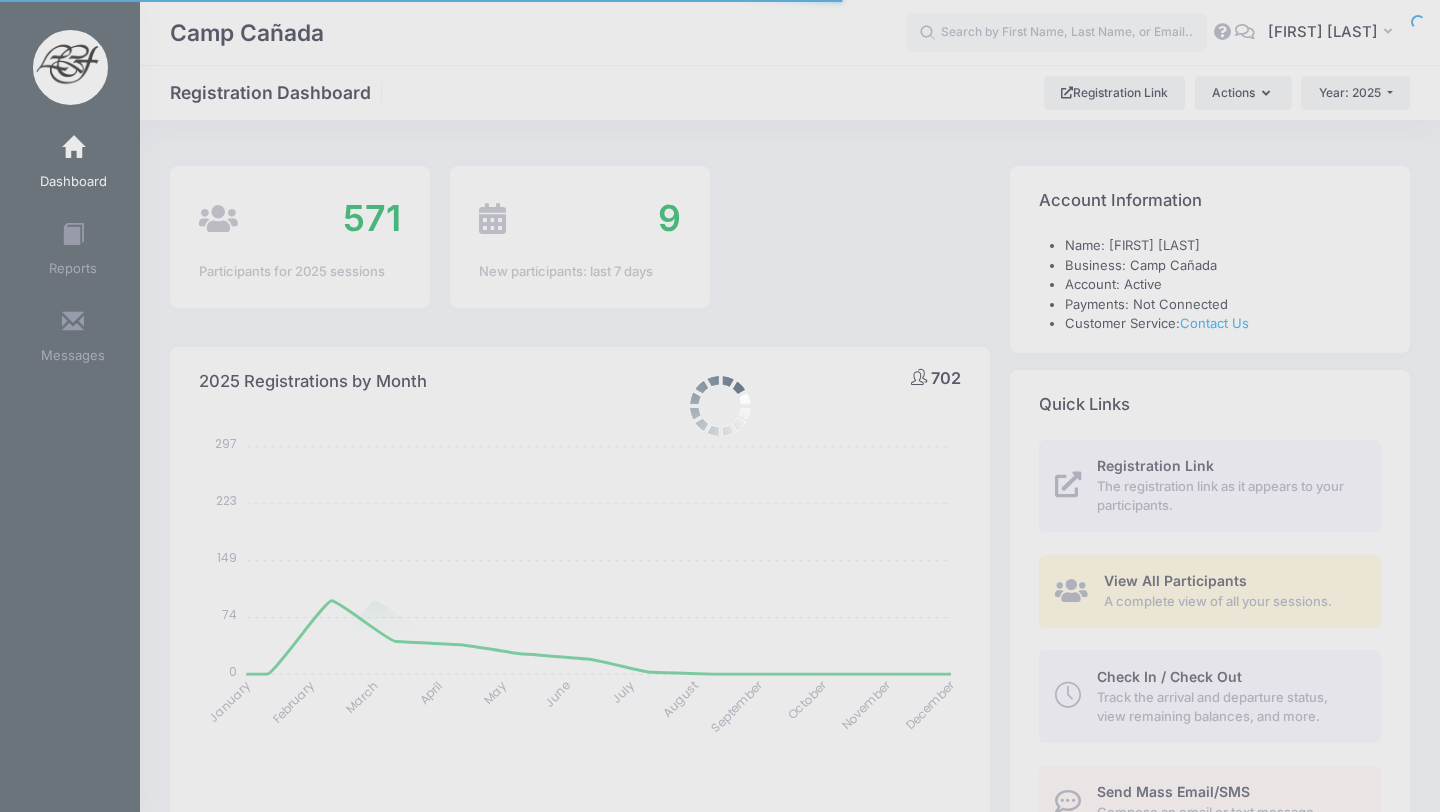scroll, scrollTop: 0, scrollLeft: 0, axis: both 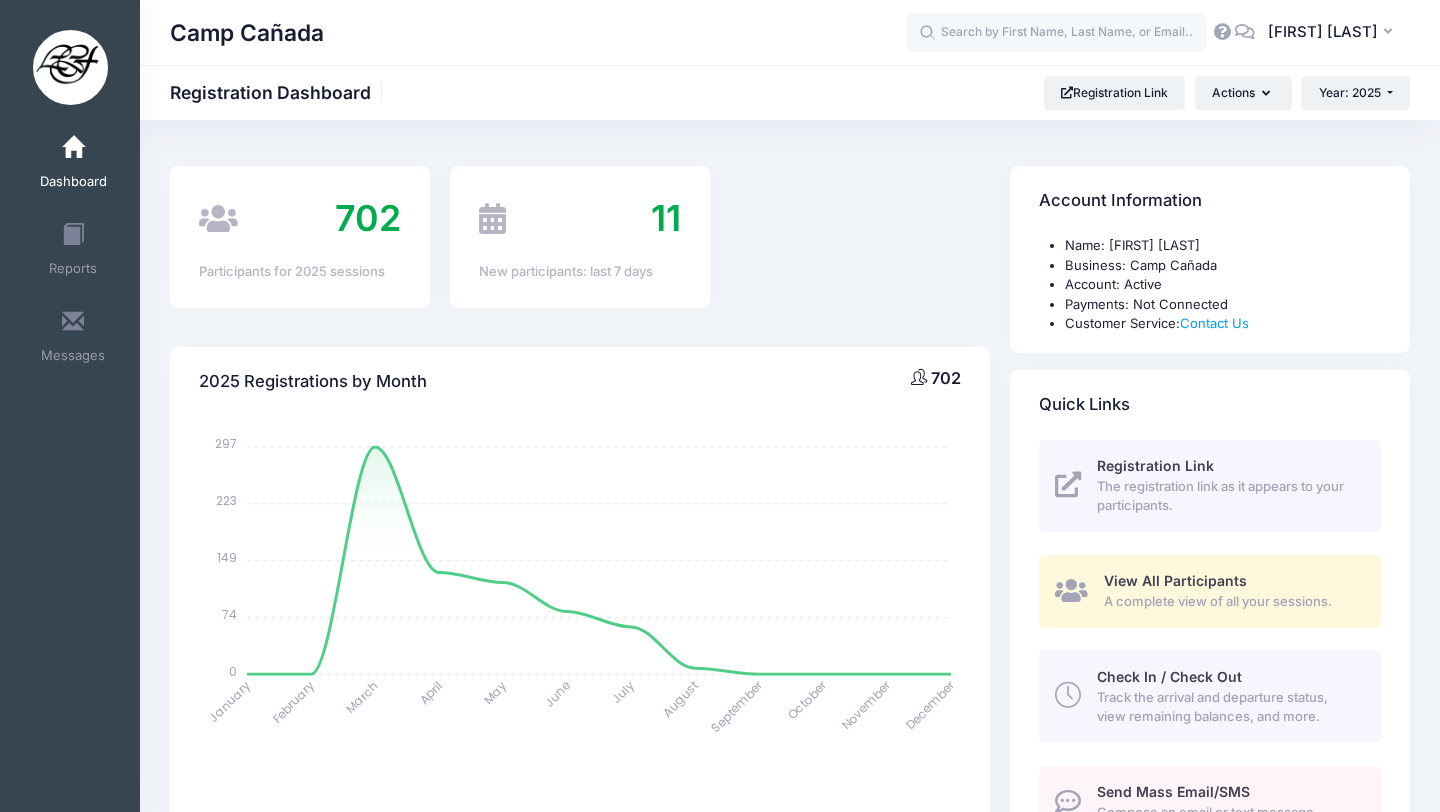 click on "Track the arrival and departure status, view remaining balances, and more." at bounding box center [1227, 707] 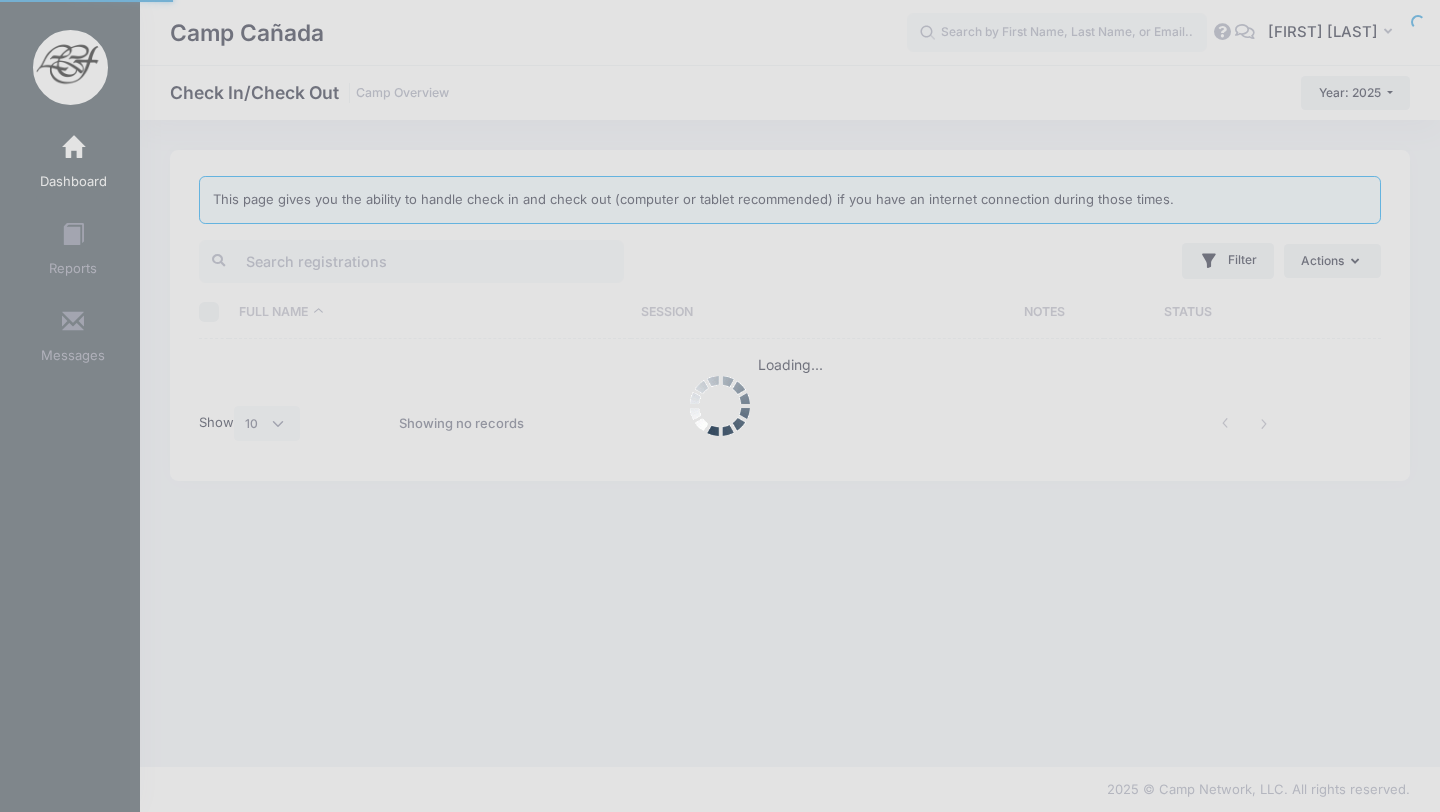 select on "10" 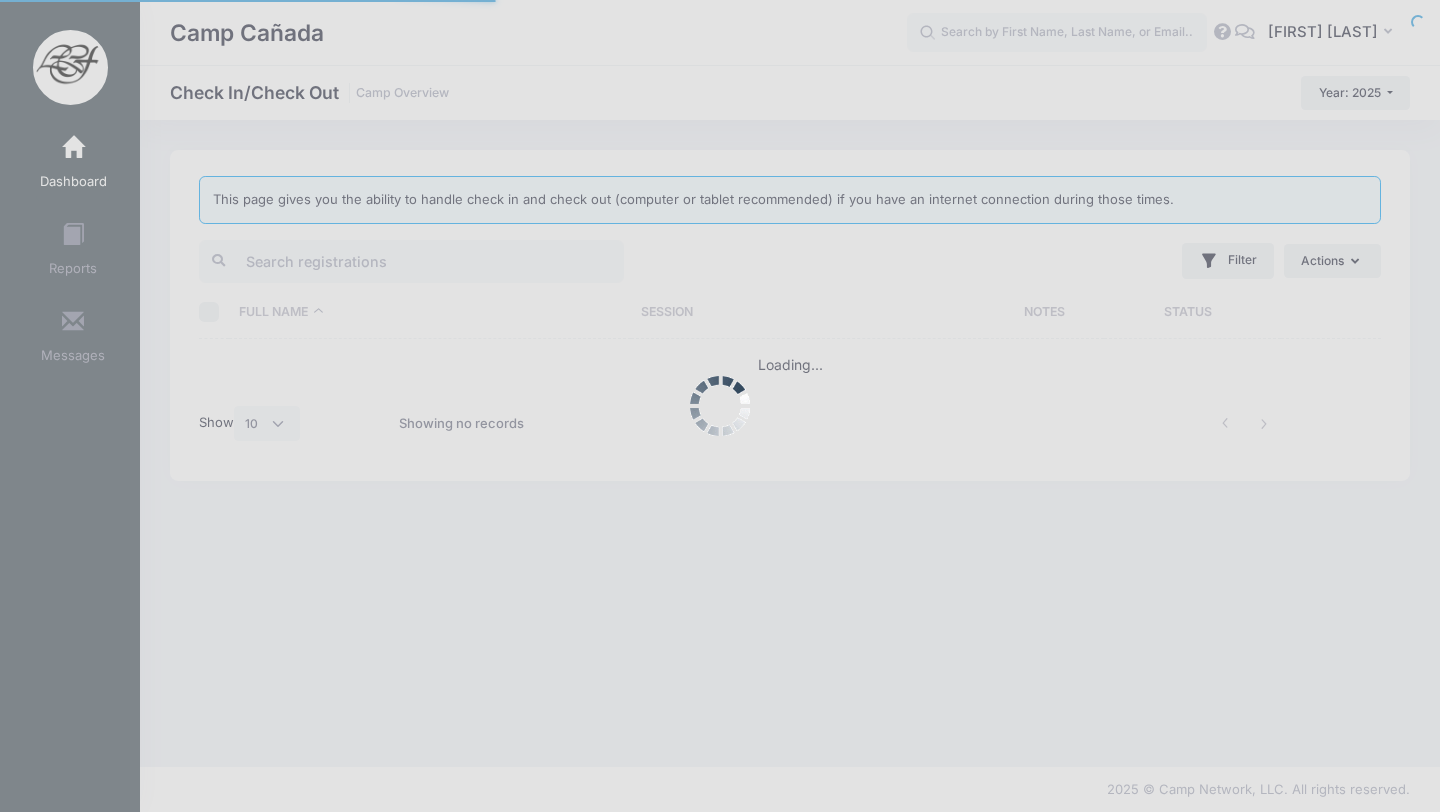scroll, scrollTop: 0, scrollLeft: 0, axis: both 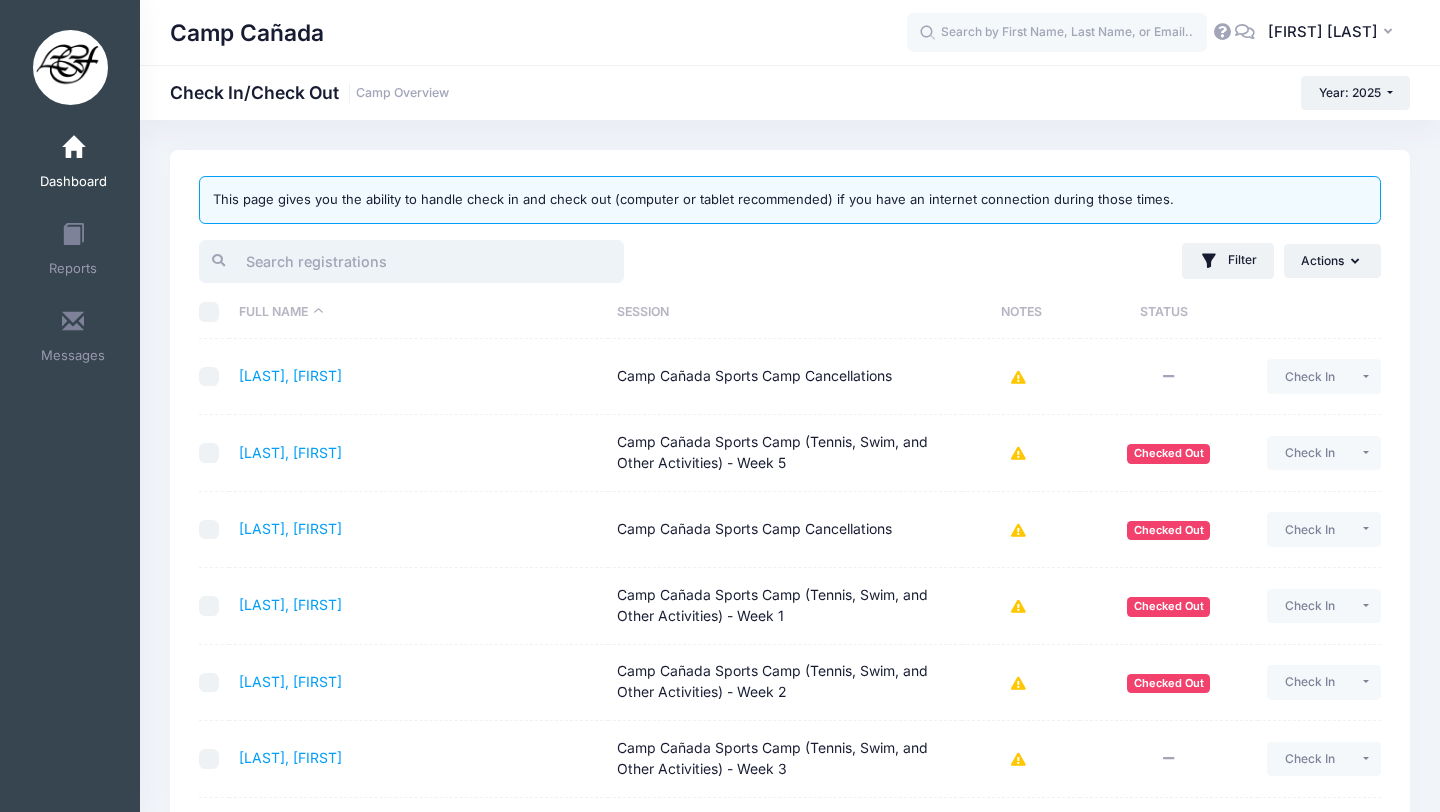 click at bounding box center (411, 261) 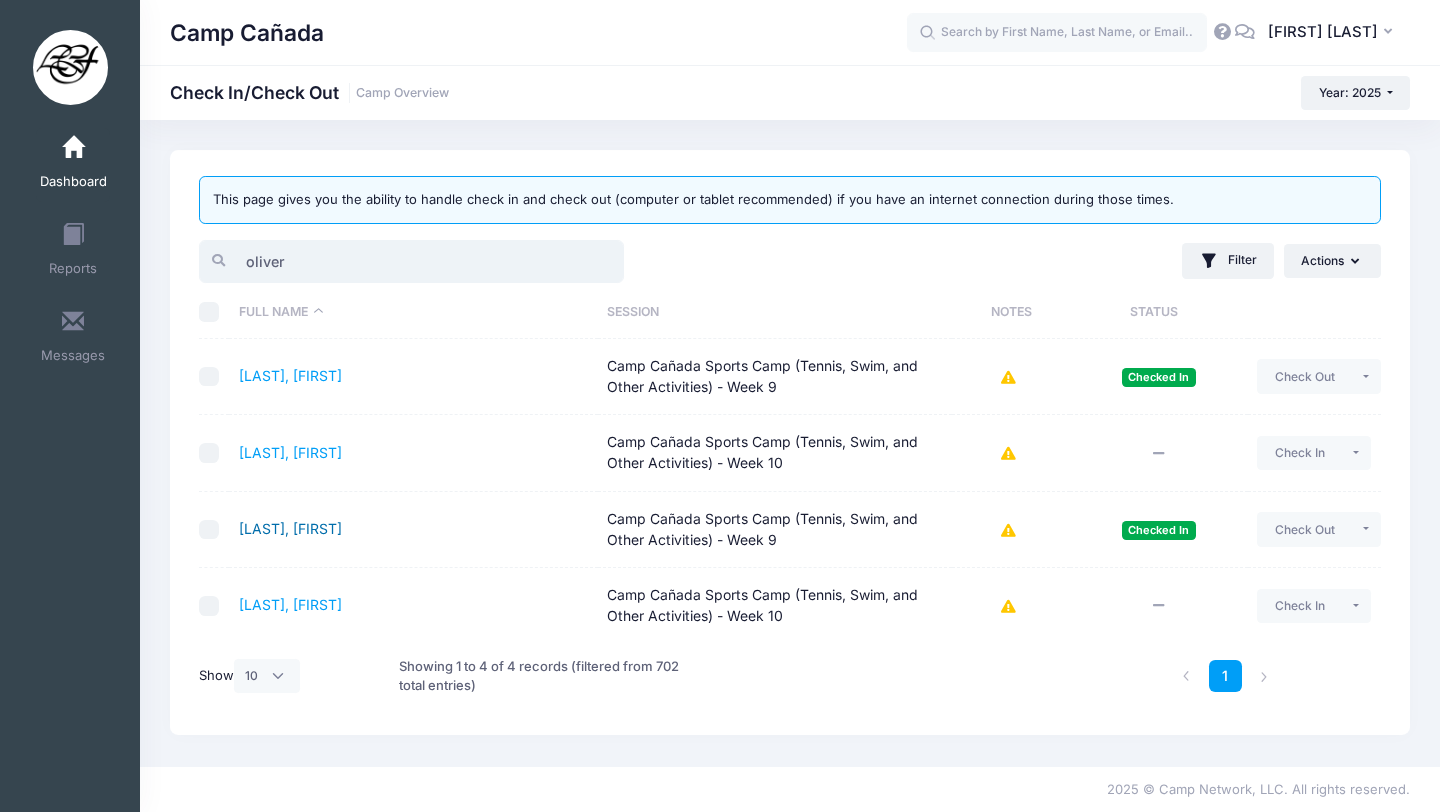 type on "oliver" 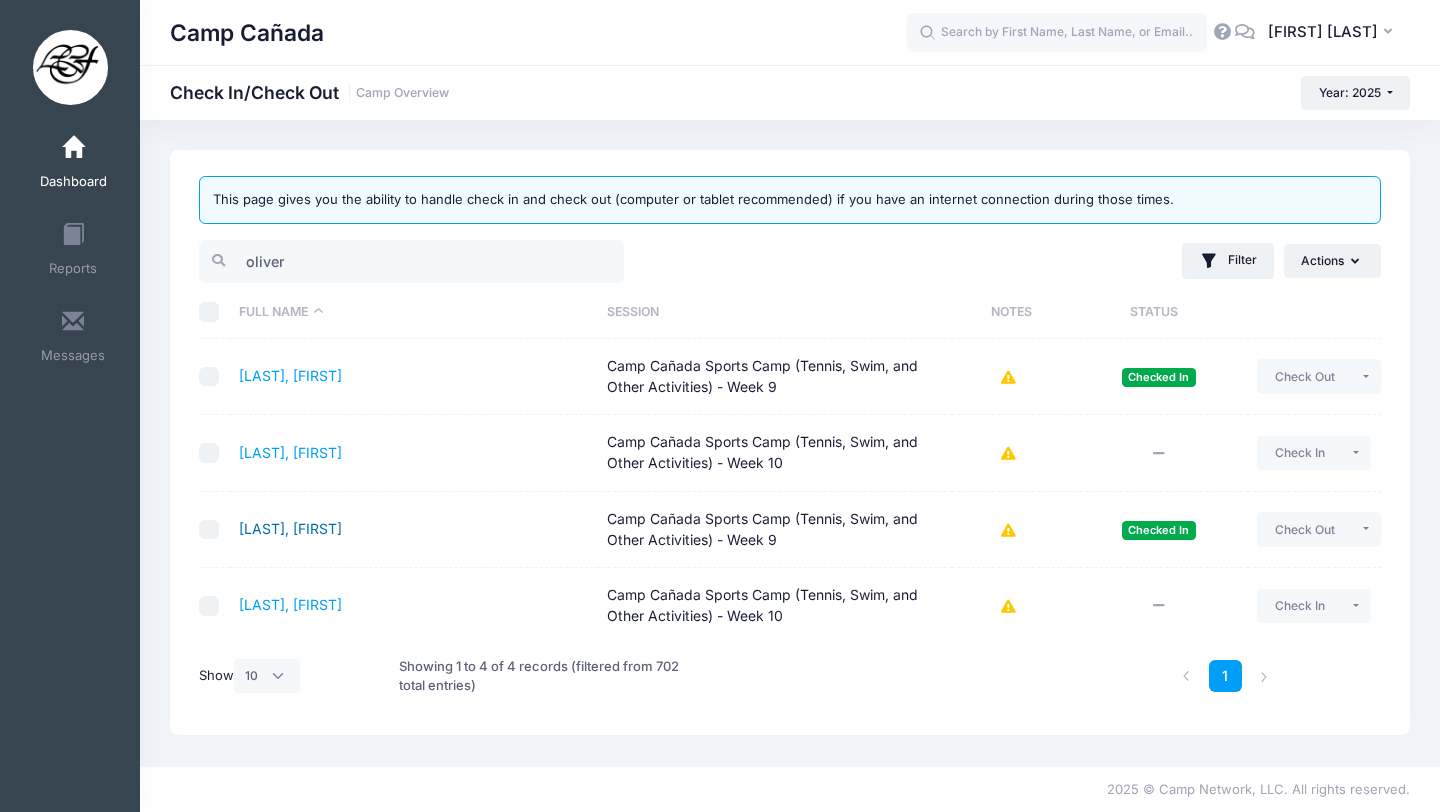 click on "Palm, Oliver" at bounding box center (290, 528) 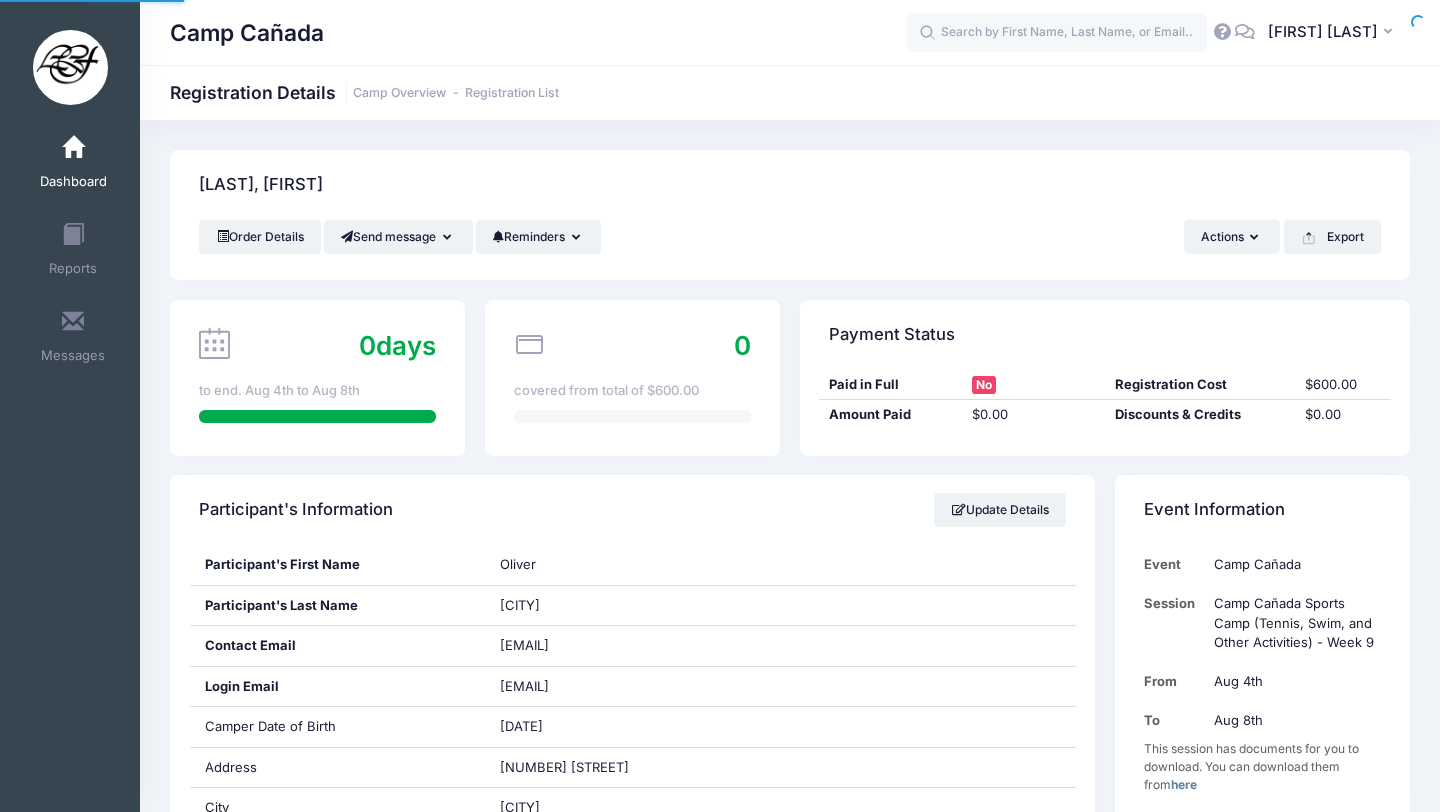 scroll, scrollTop: 0, scrollLeft: 0, axis: both 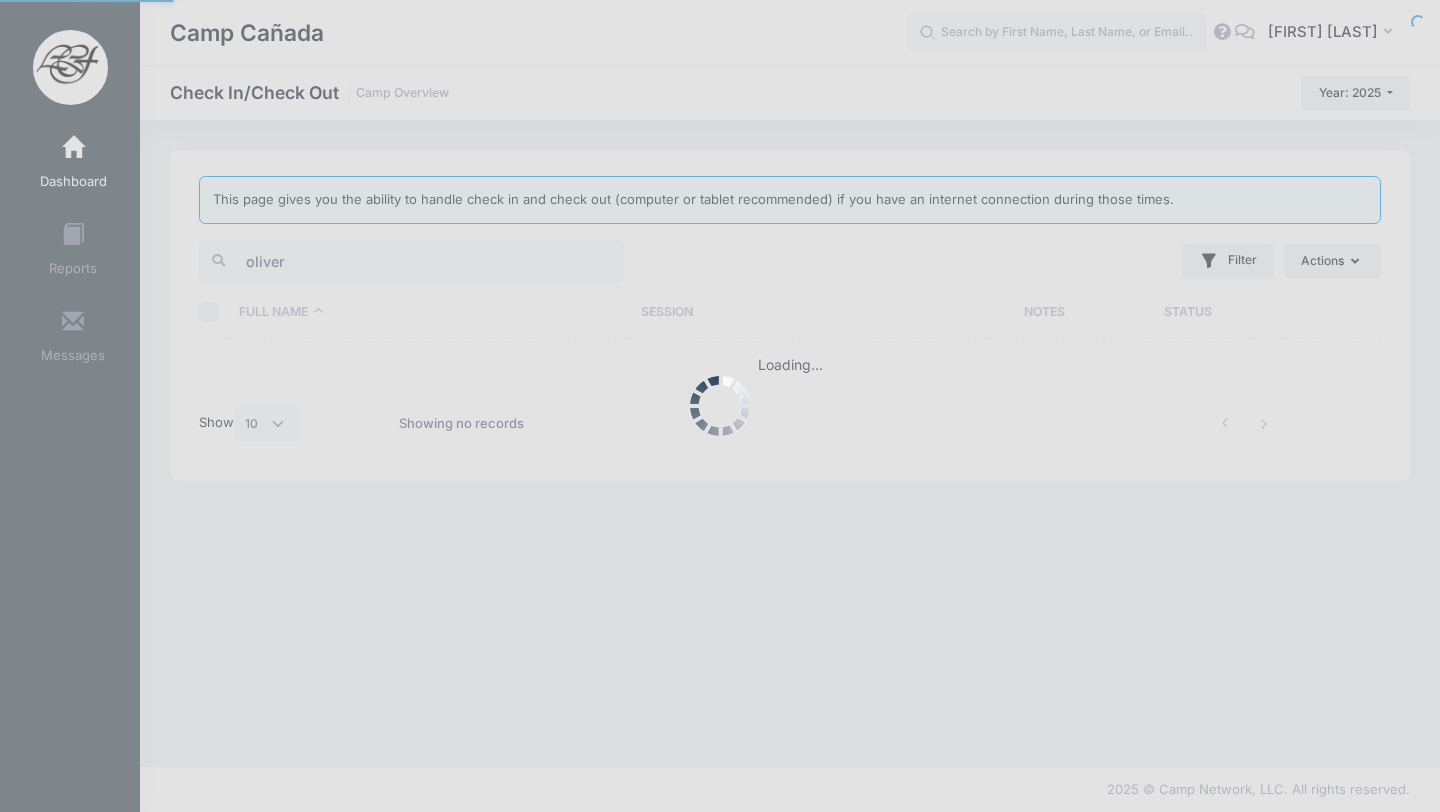 select on "10" 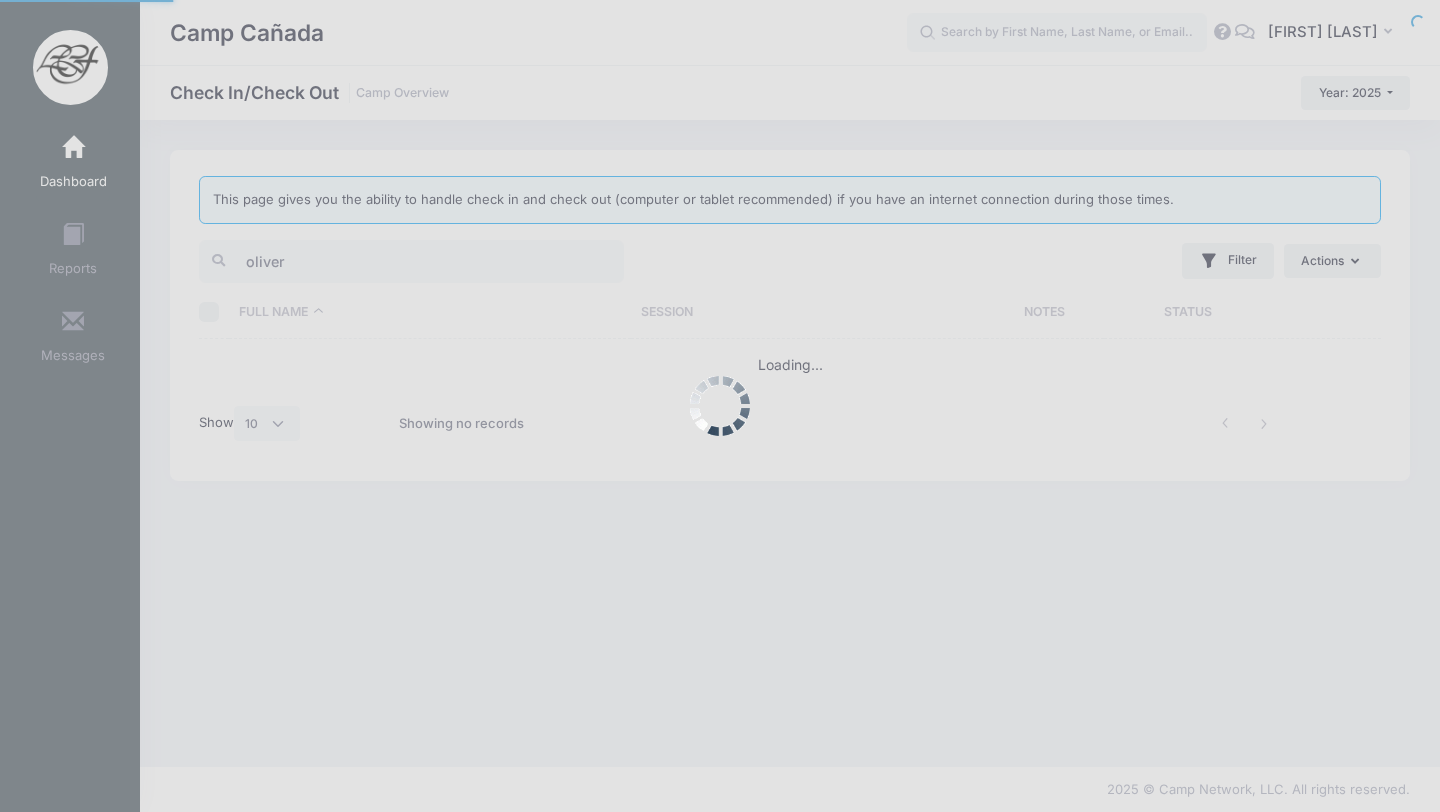 scroll, scrollTop: 0, scrollLeft: 0, axis: both 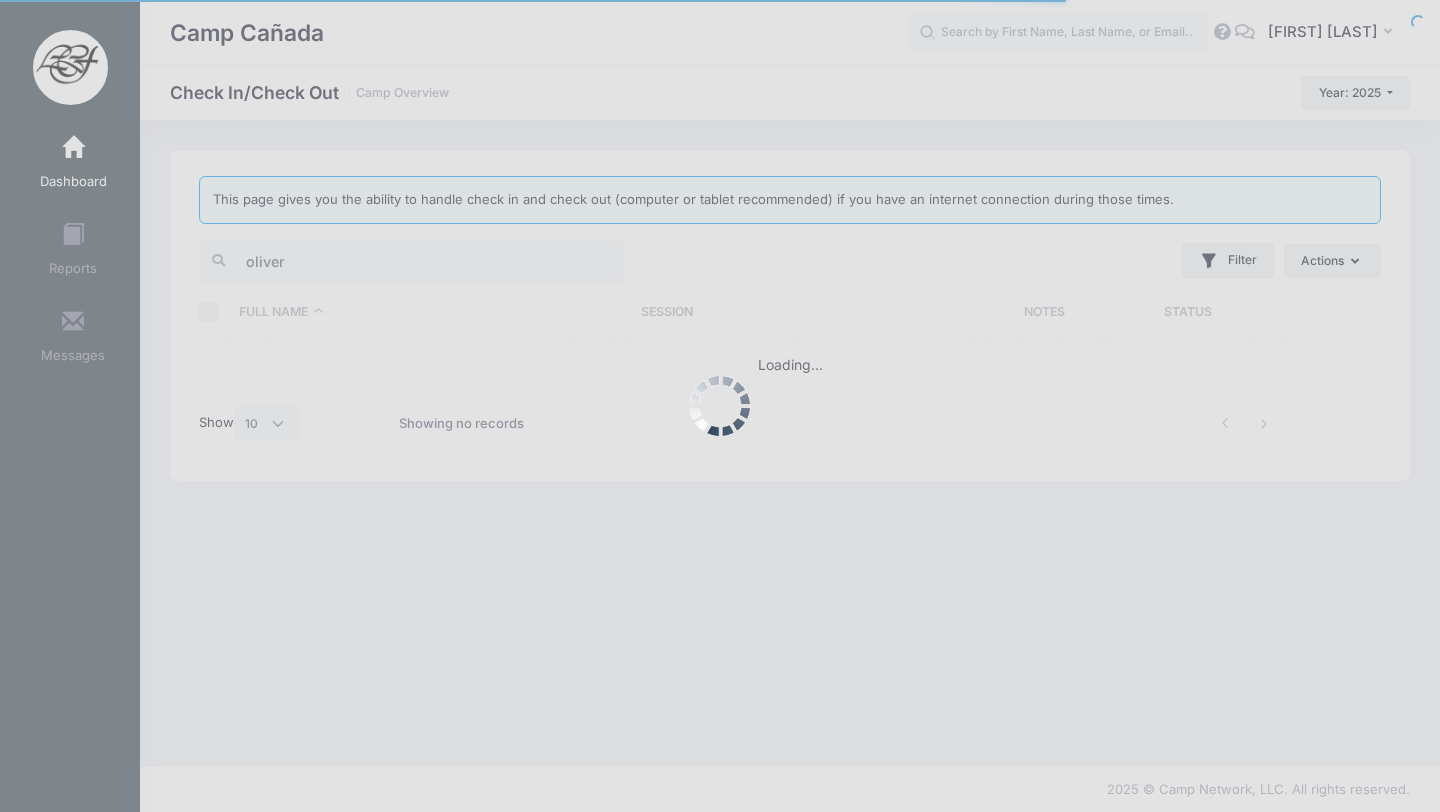 type 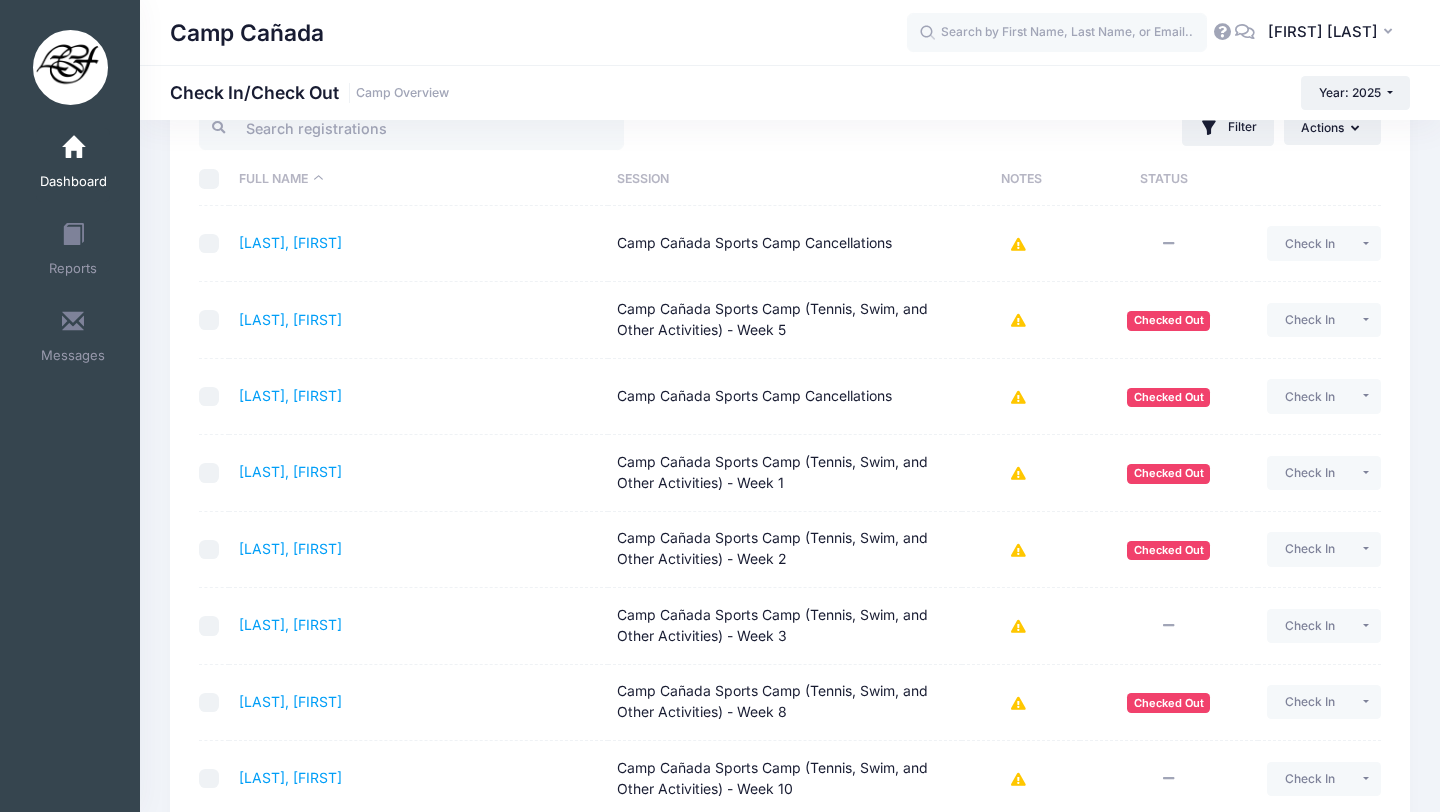 scroll, scrollTop: 0, scrollLeft: 0, axis: both 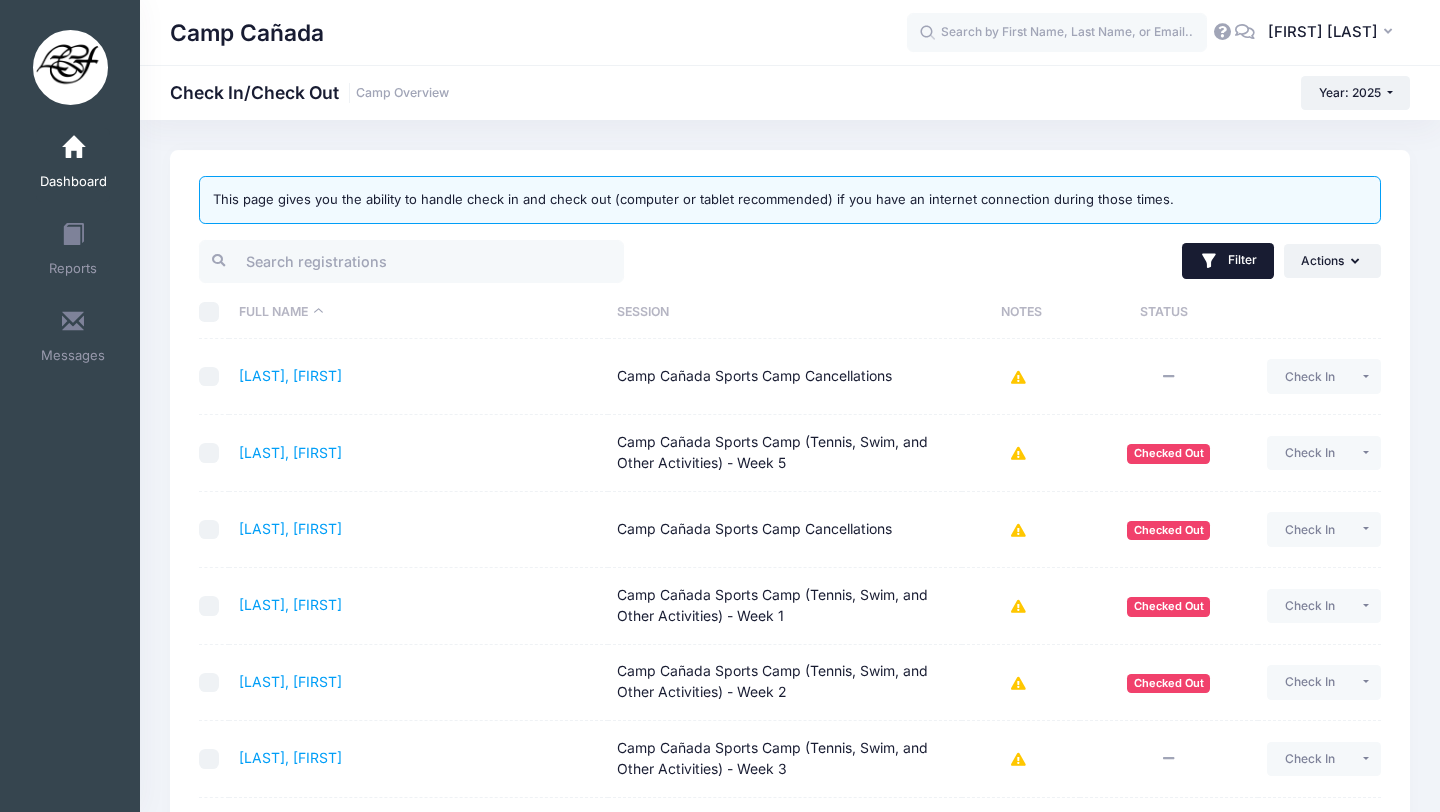 click on "Filter" at bounding box center [1228, 261] 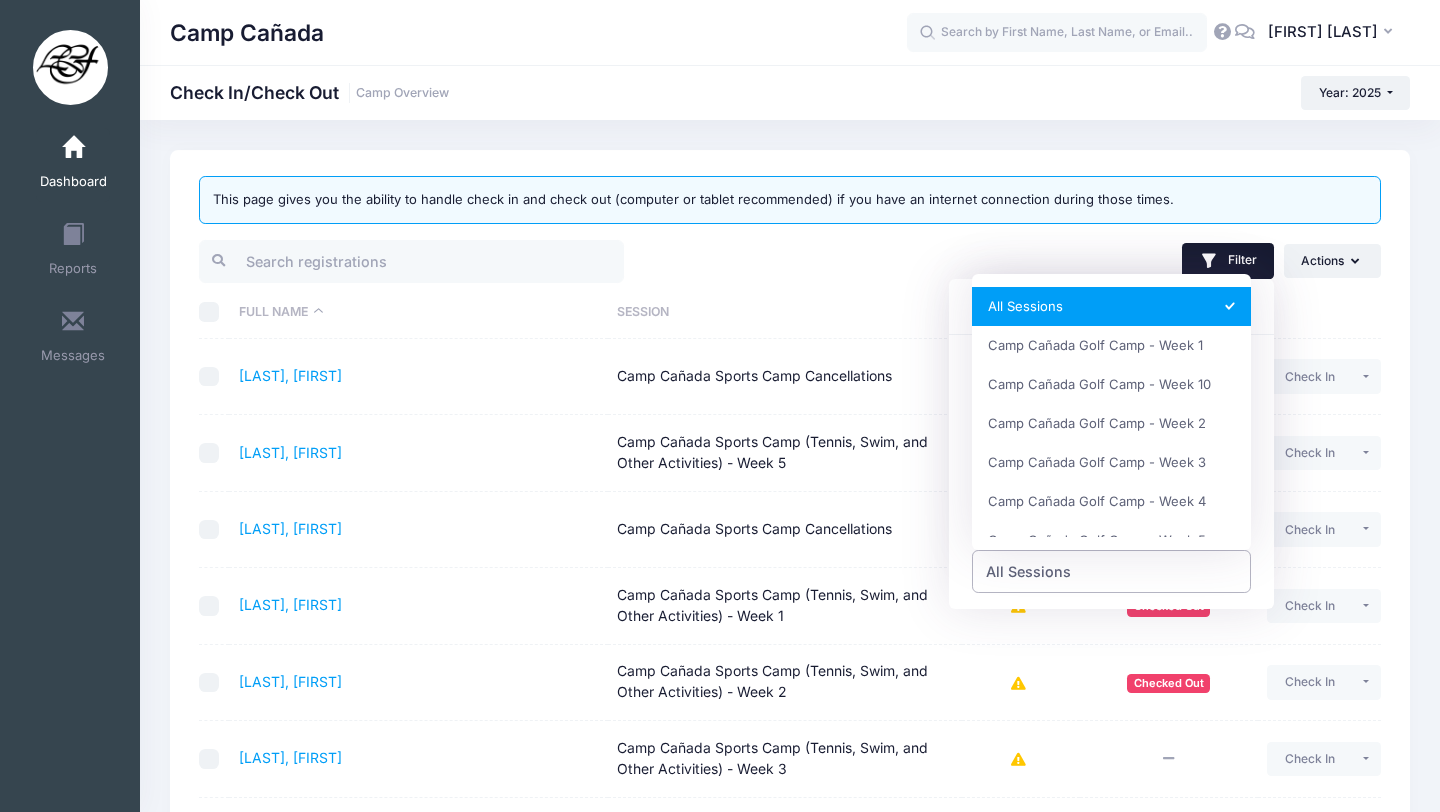 click on "All Sessions" at bounding box center [1028, 571] 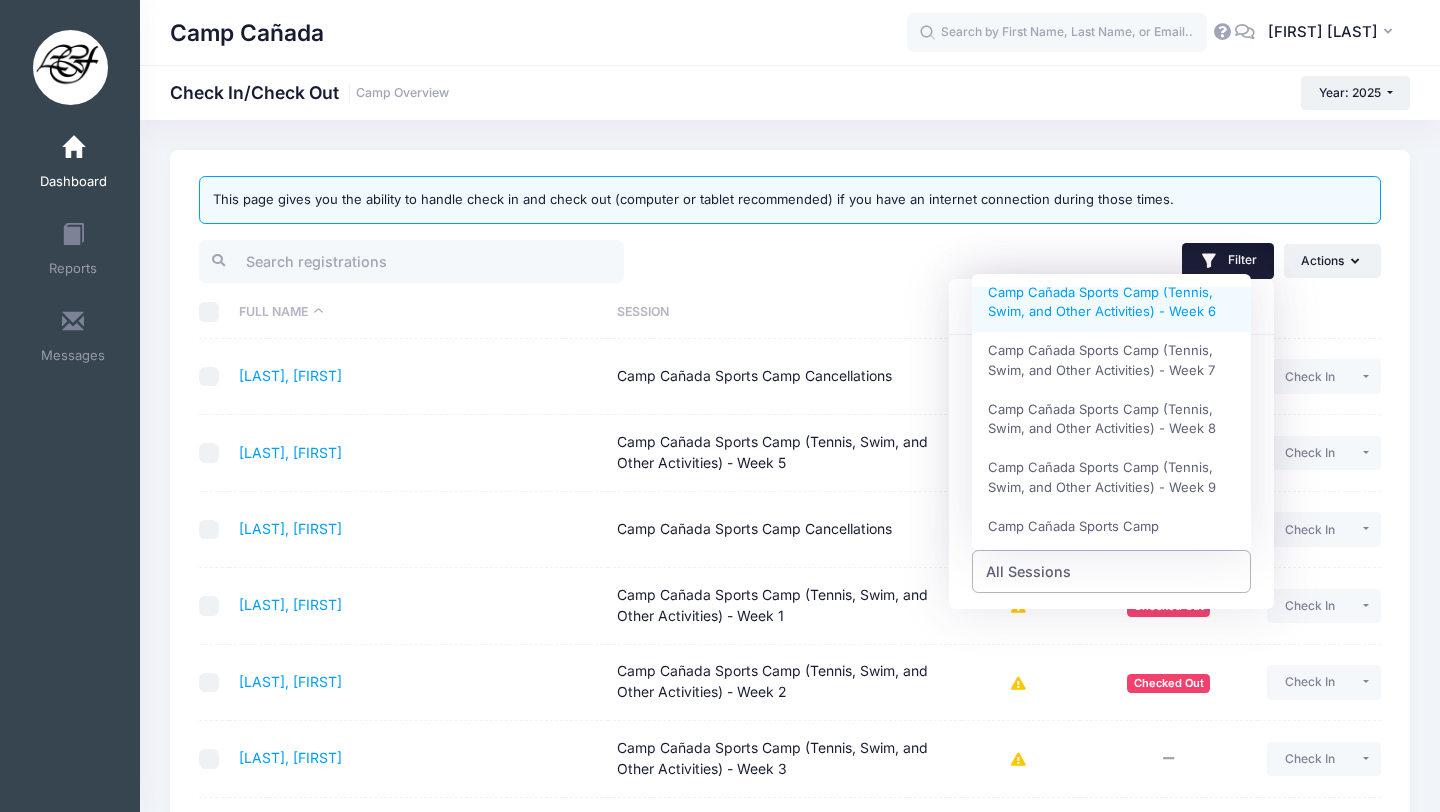scroll, scrollTop: 793, scrollLeft: 0, axis: vertical 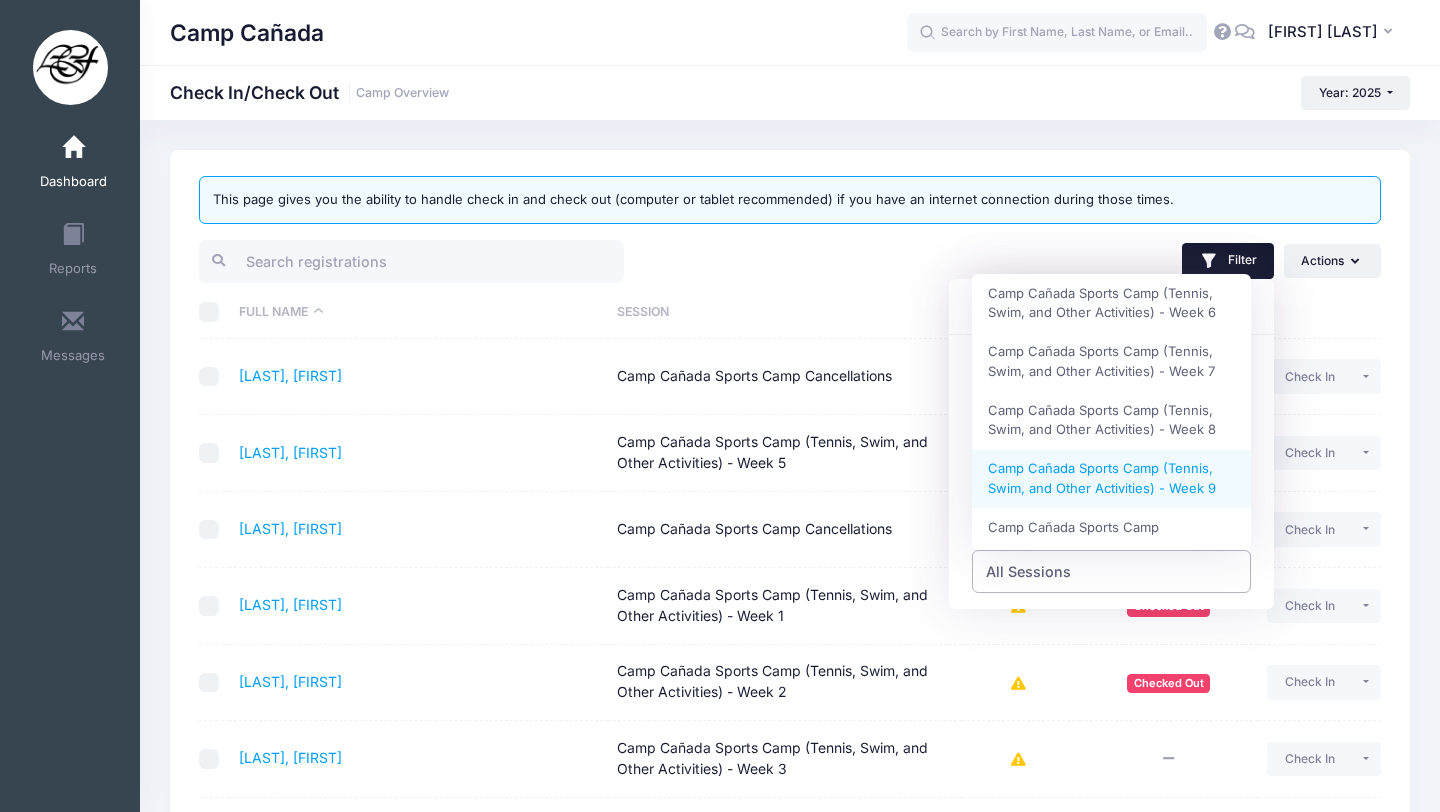 select on "Camp Cañada Sports Camp (Tennis, Swim, and Other Activities) - Week 9" 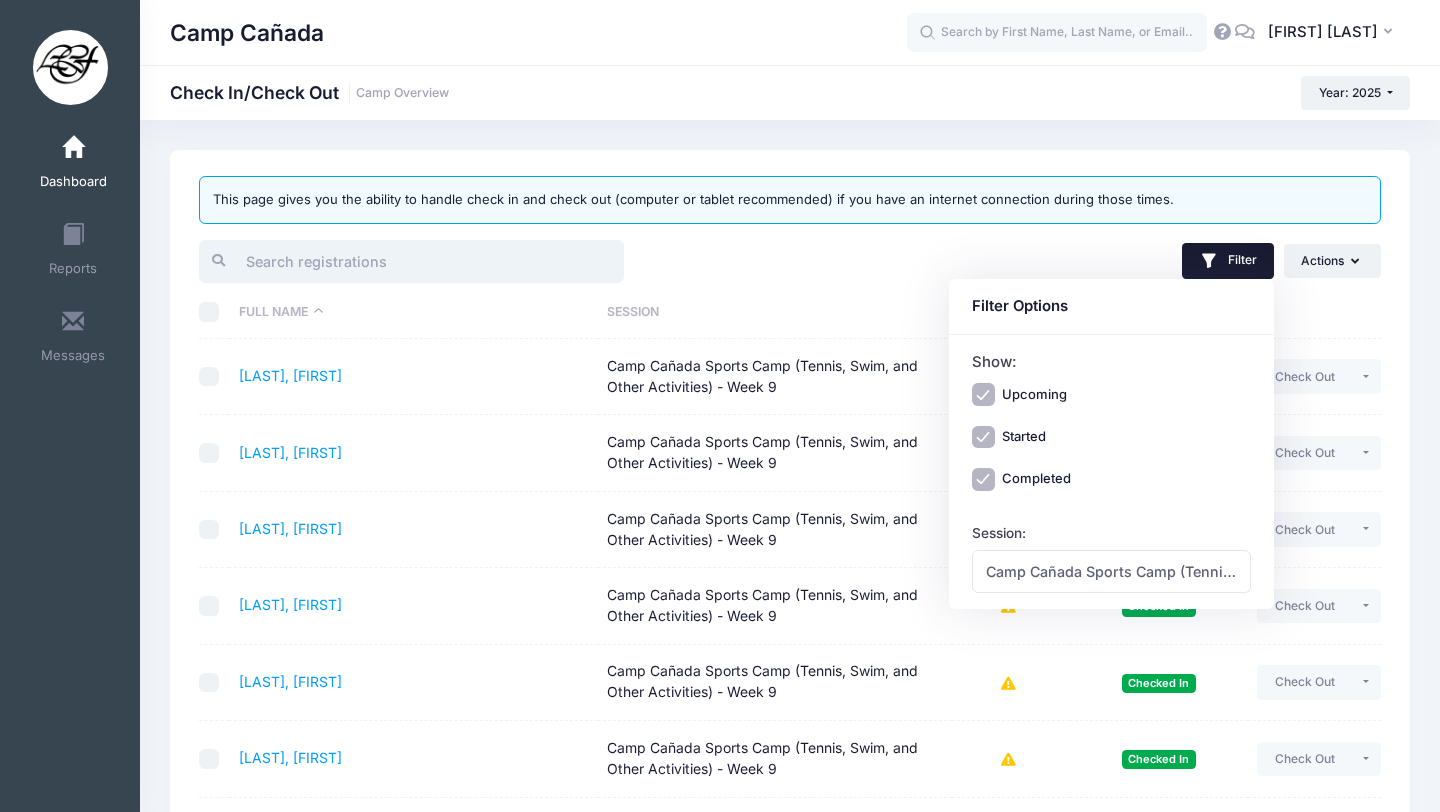 click at bounding box center [411, 261] 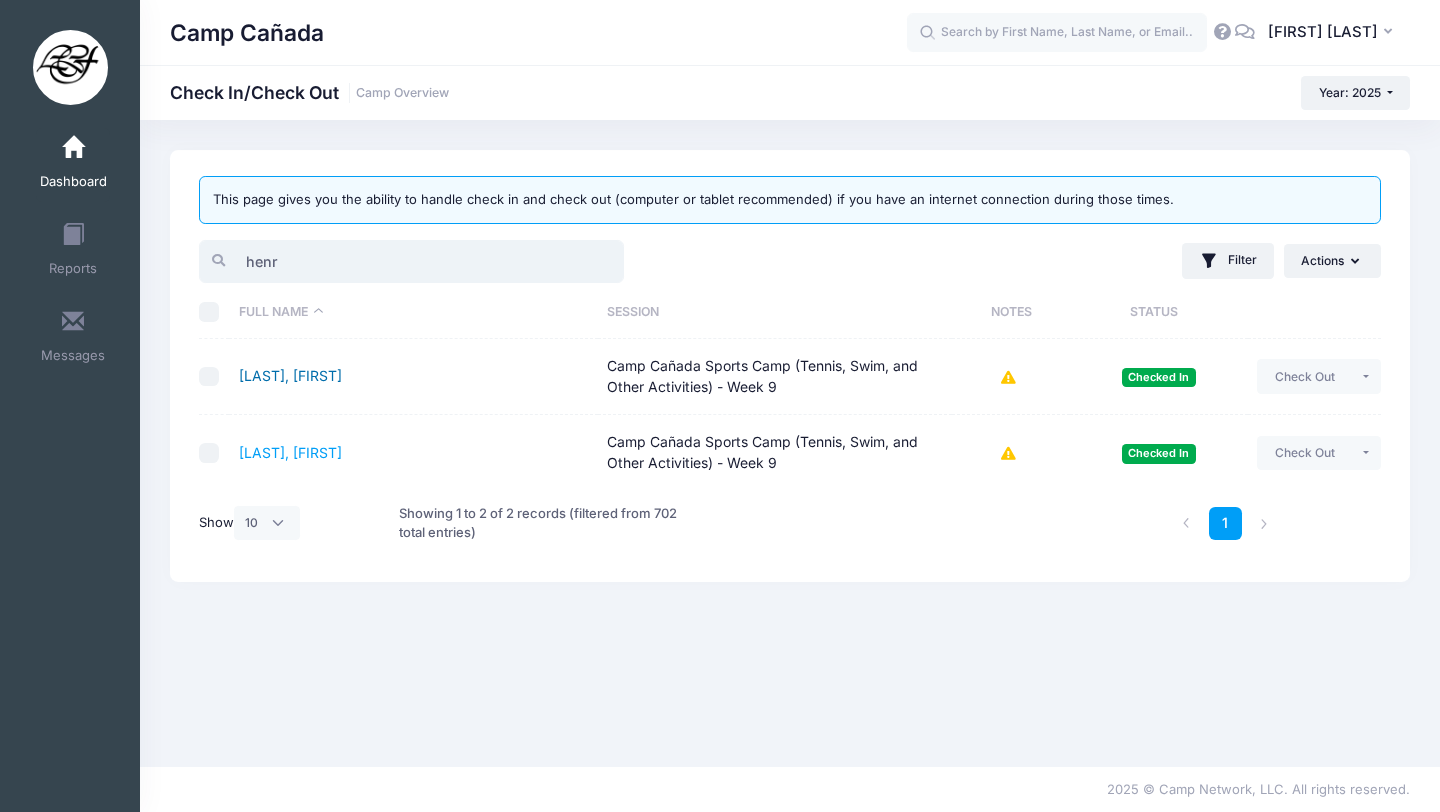 type on "henr" 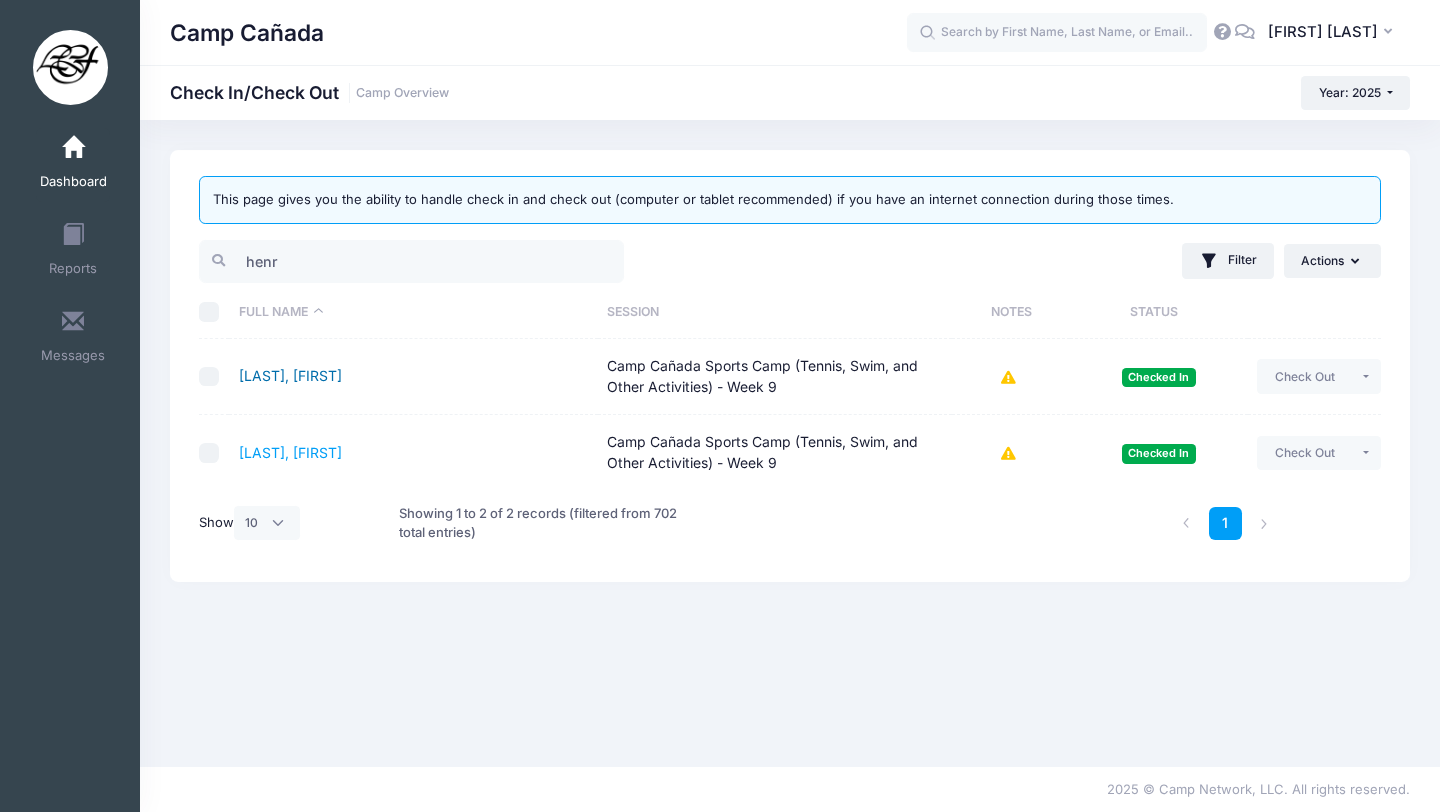 click on "[LAST], [FIRST]" at bounding box center (290, 375) 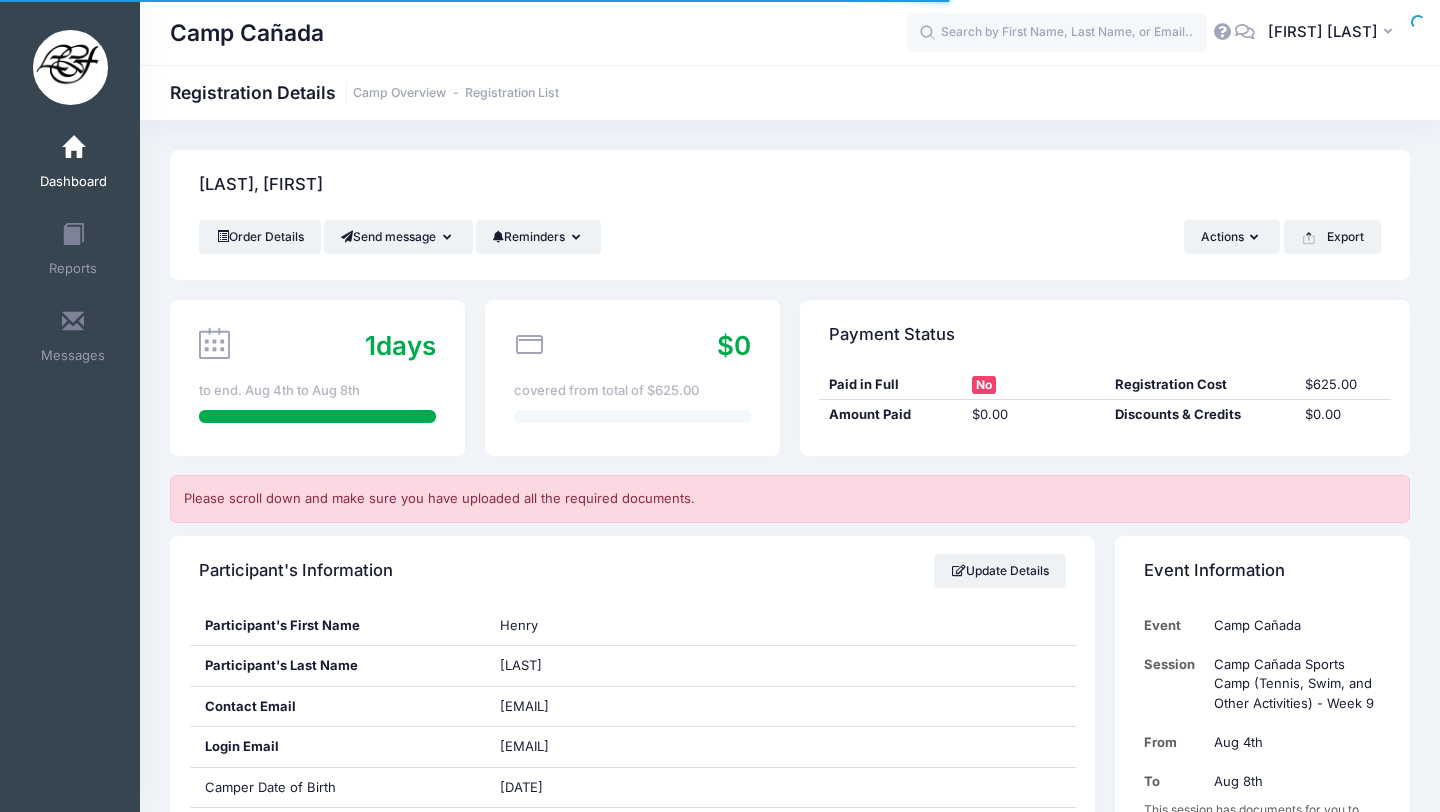 scroll, scrollTop: 409, scrollLeft: 0, axis: vertical 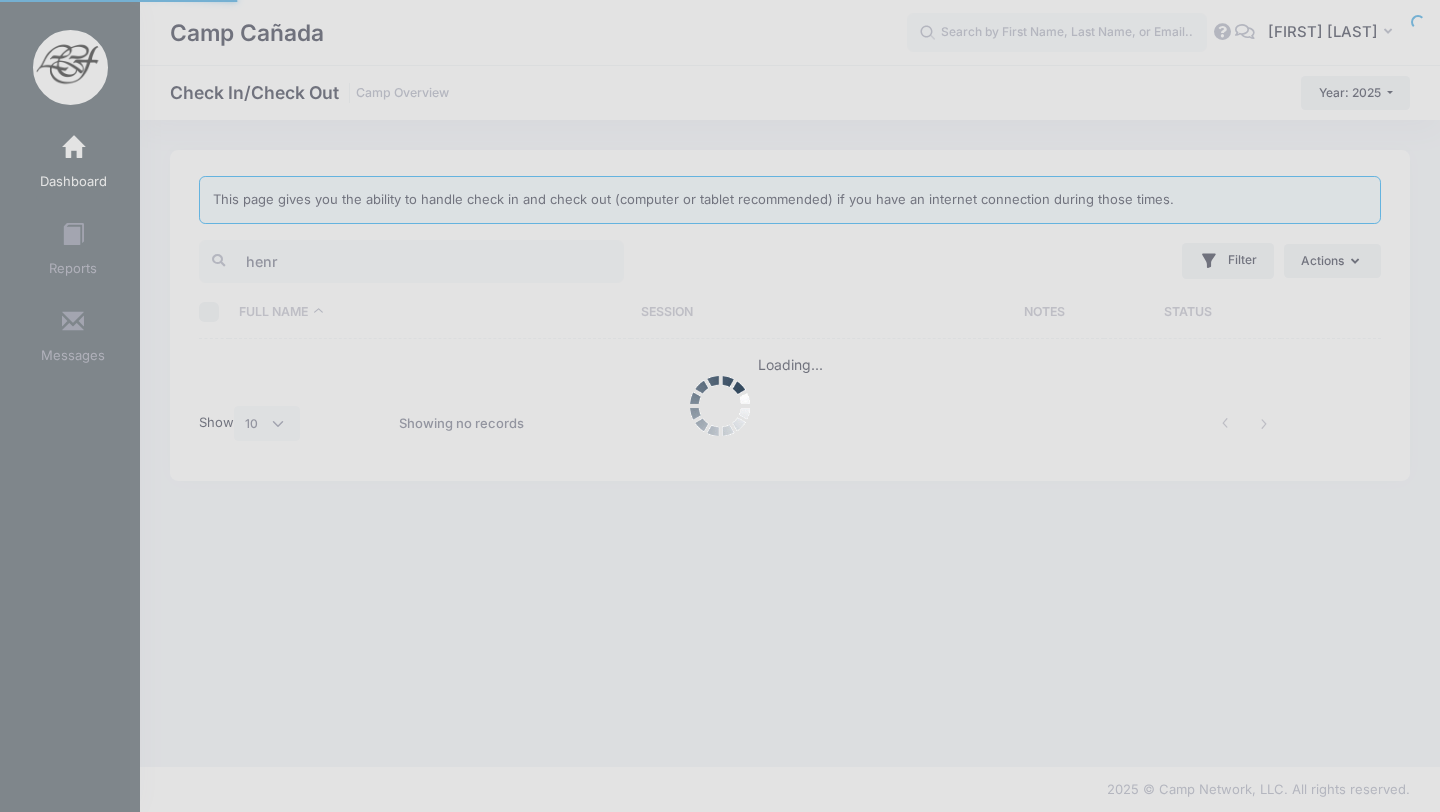 select on "10" 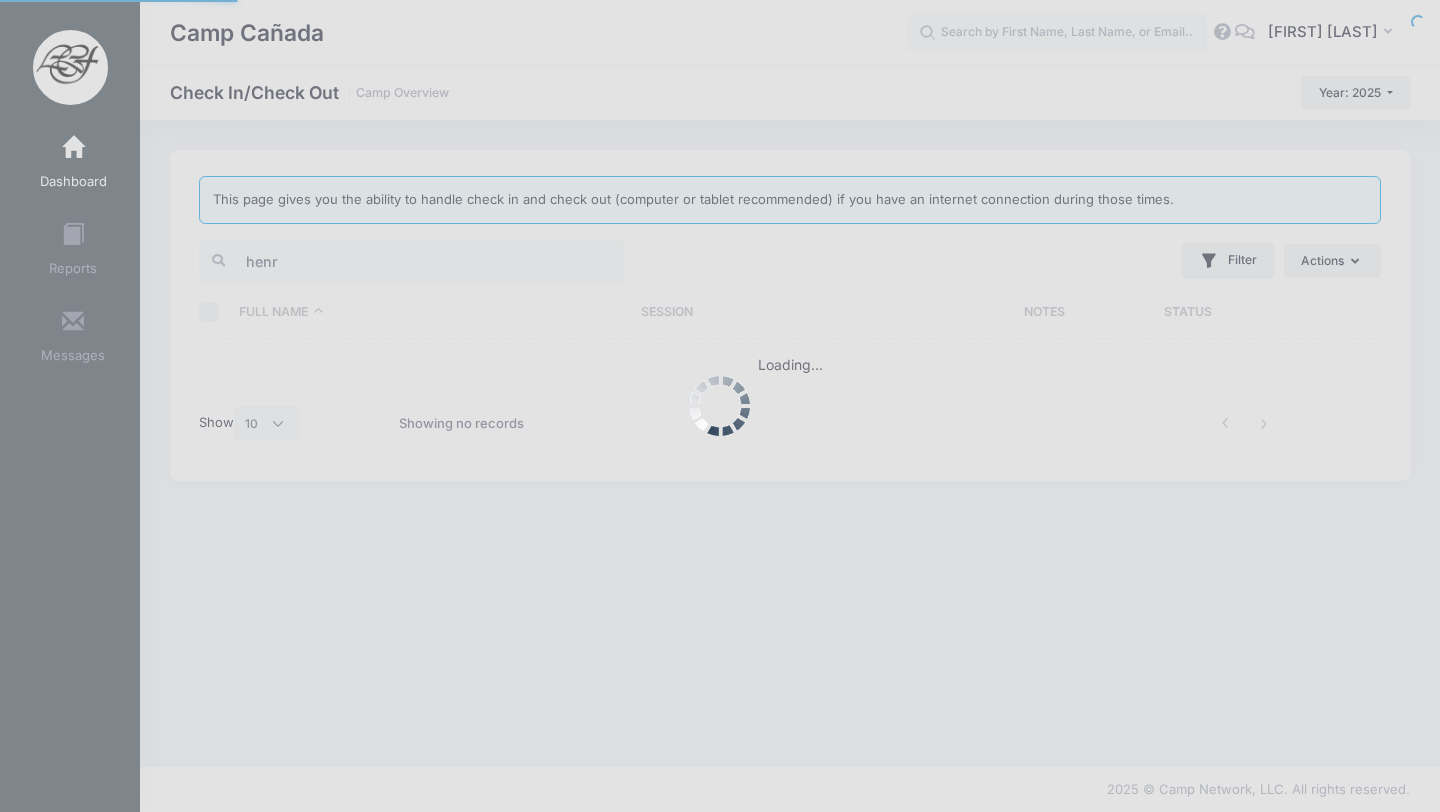 scroll, scrollTop: 0, scrollLeft: 0, axis: both 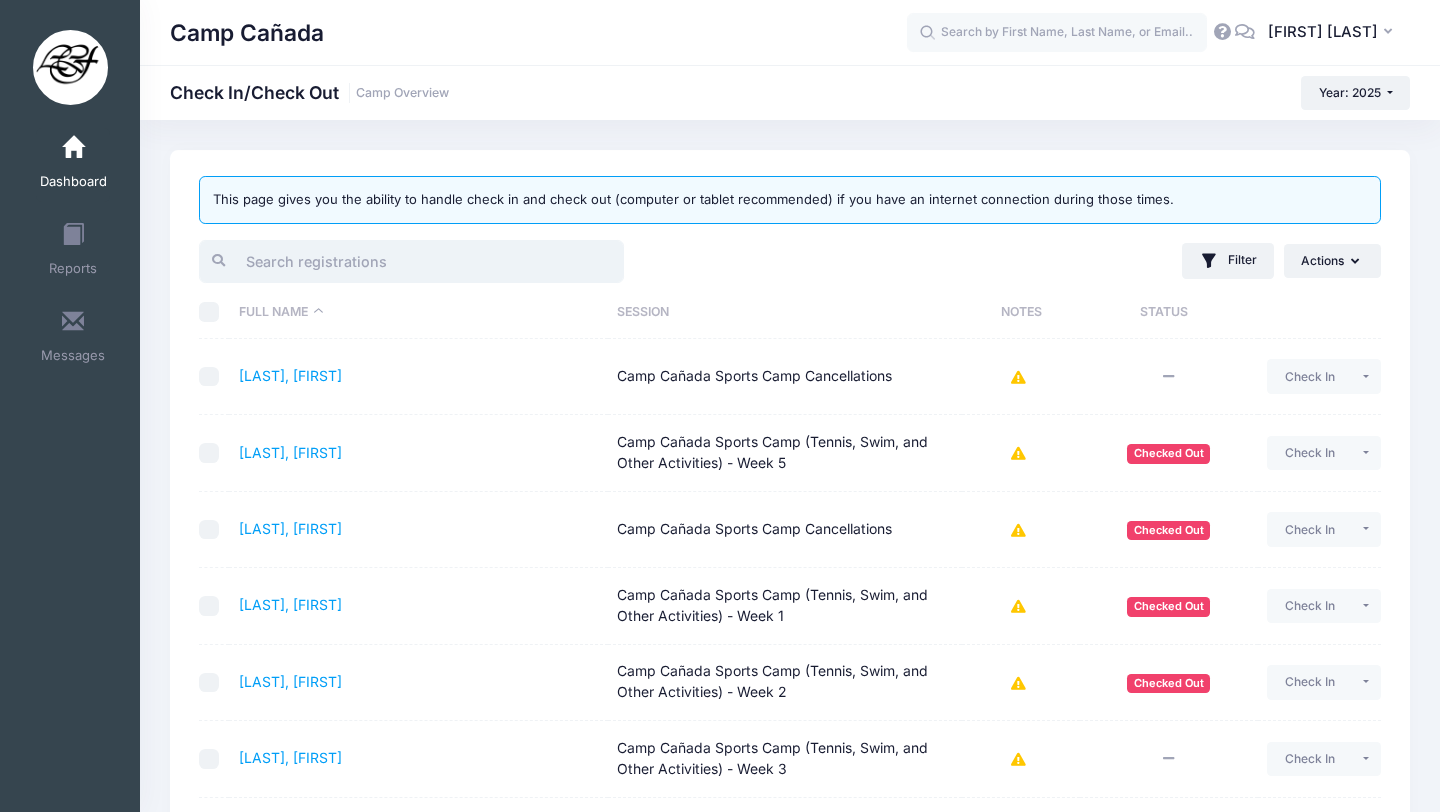 click at bounding box center [411, 261] 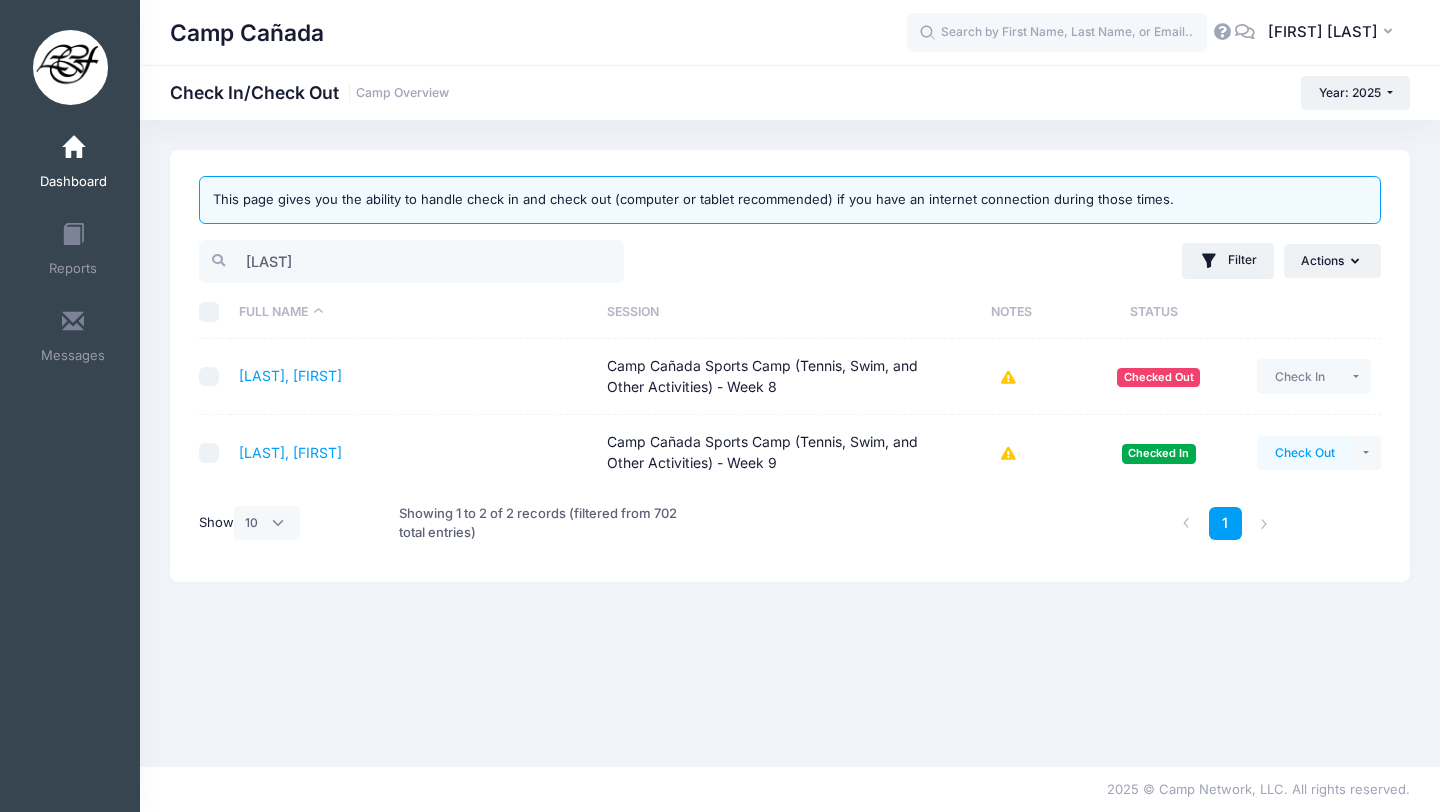 click on "Check Out" at bounding box center (1304, 453) 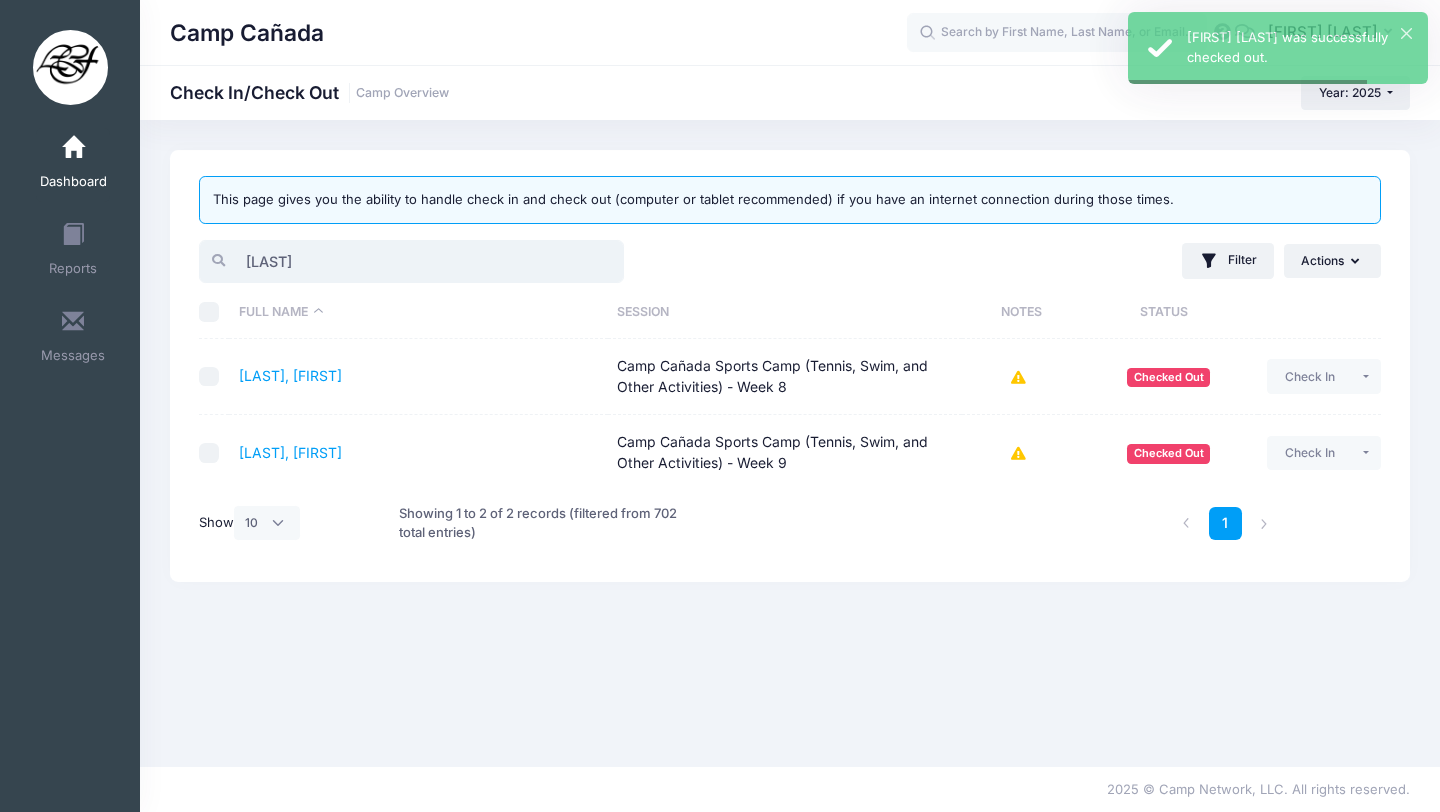drag, startPoint x: 339, startPoint y: 258, endPoint x: 171, endPoint y: 242, distance: 168.76018 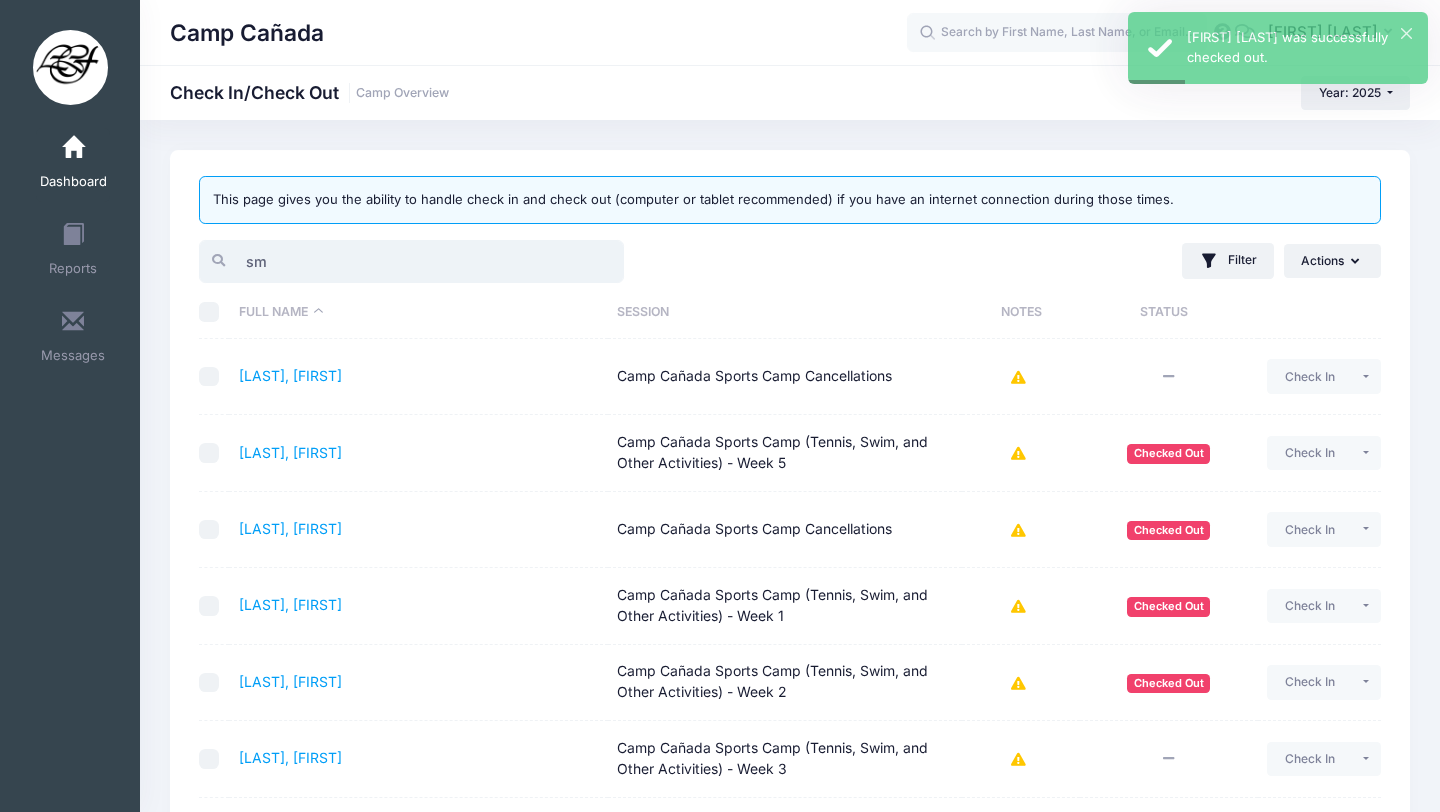 type on "s" 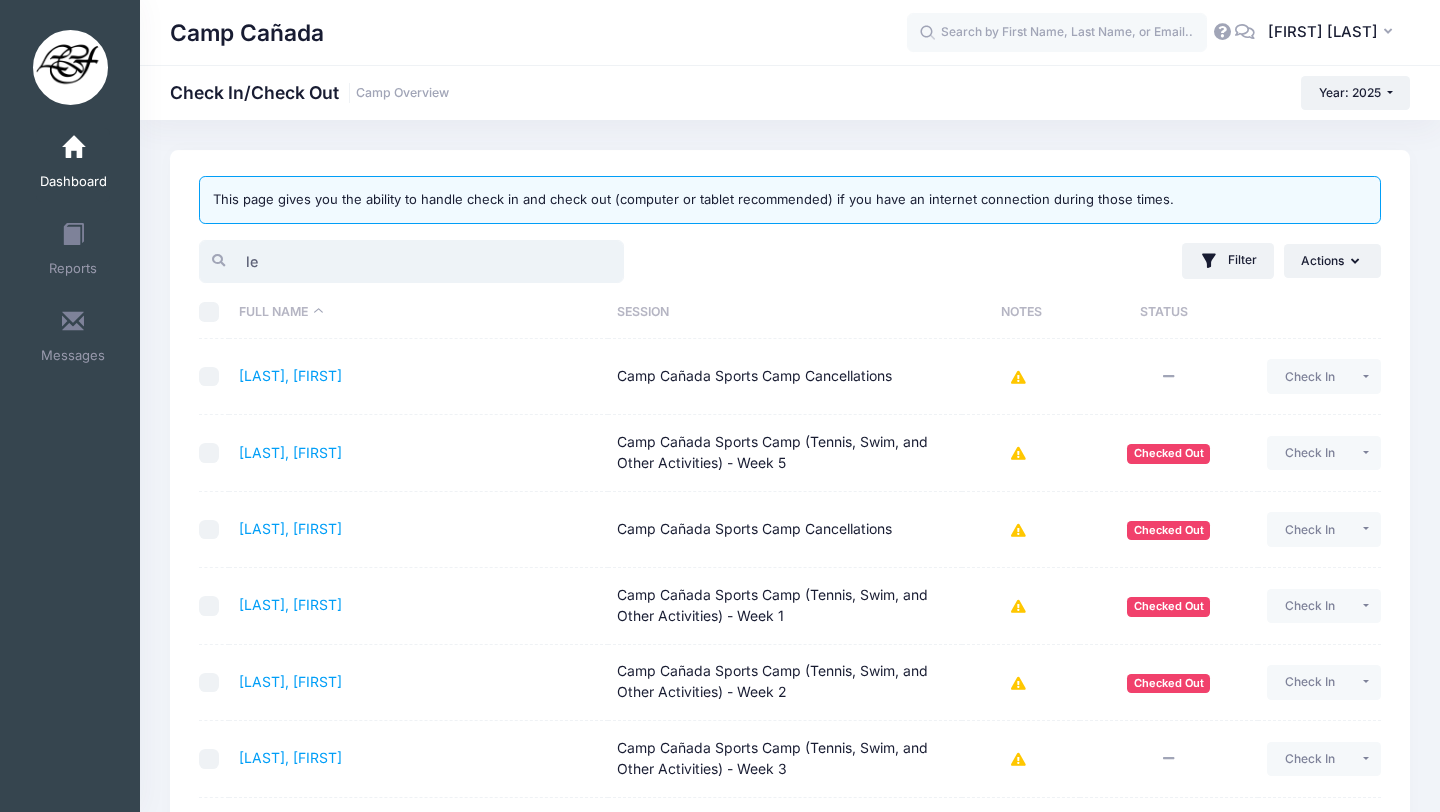 type on "l" 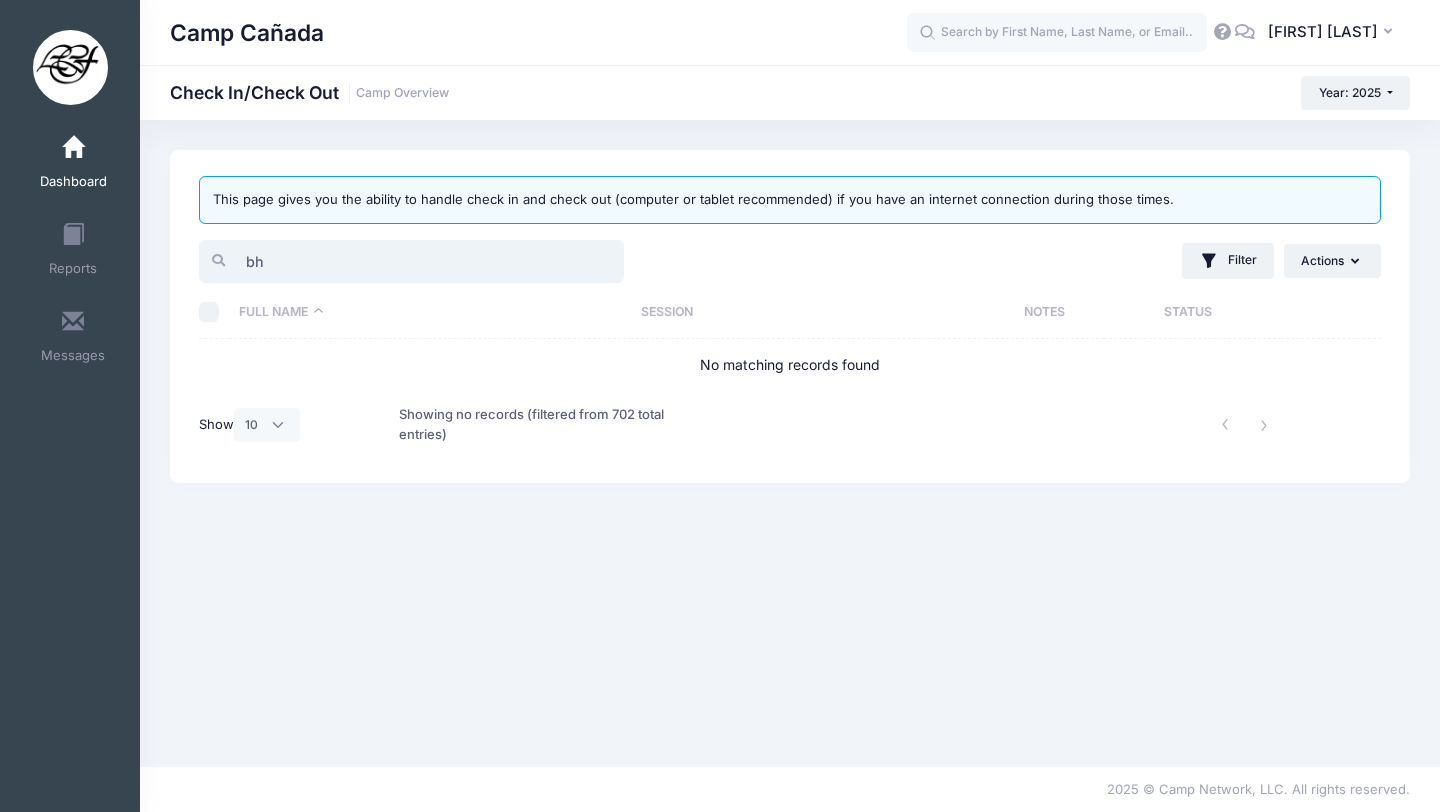 type on "b" 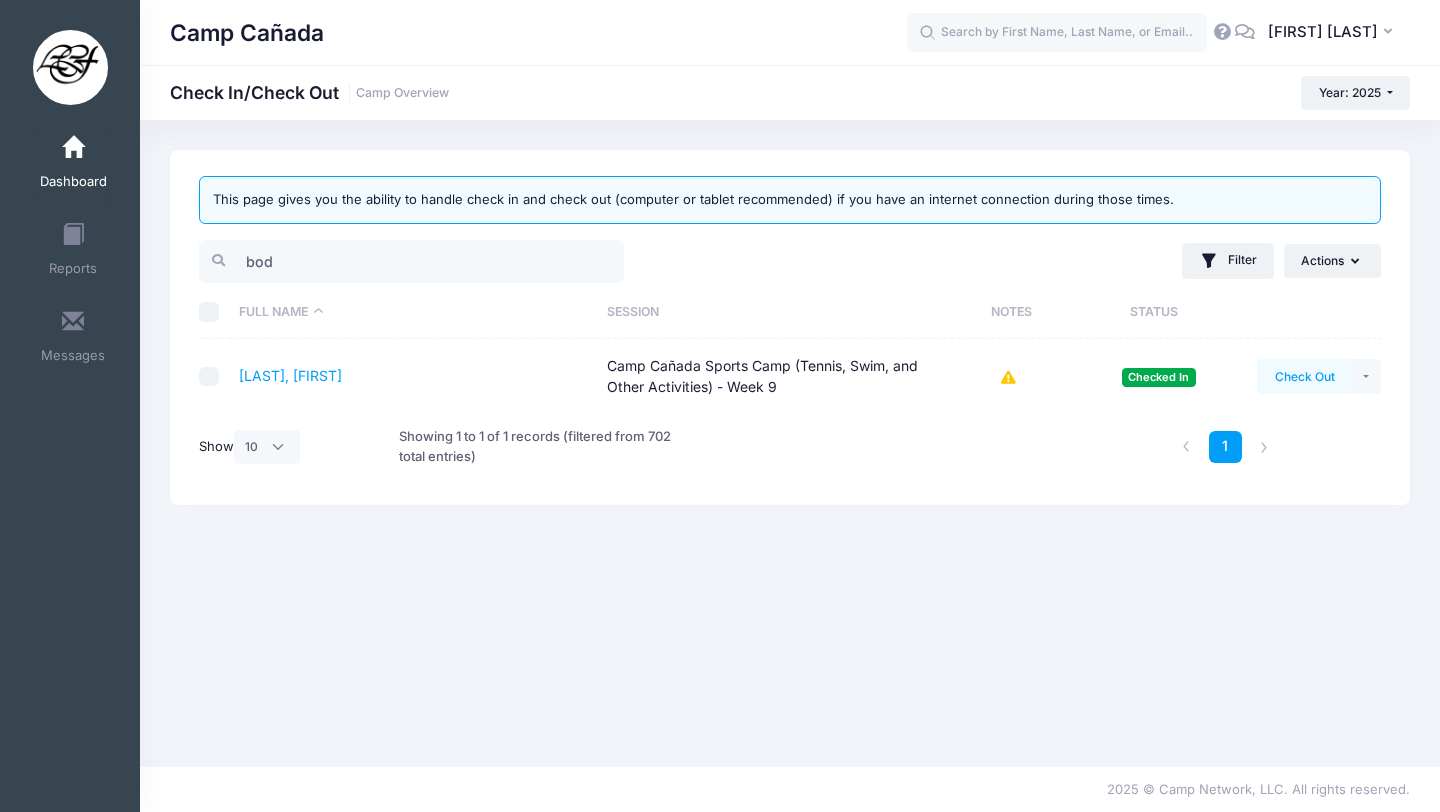 click on "Check Out" at bounding box center (1304, 376) 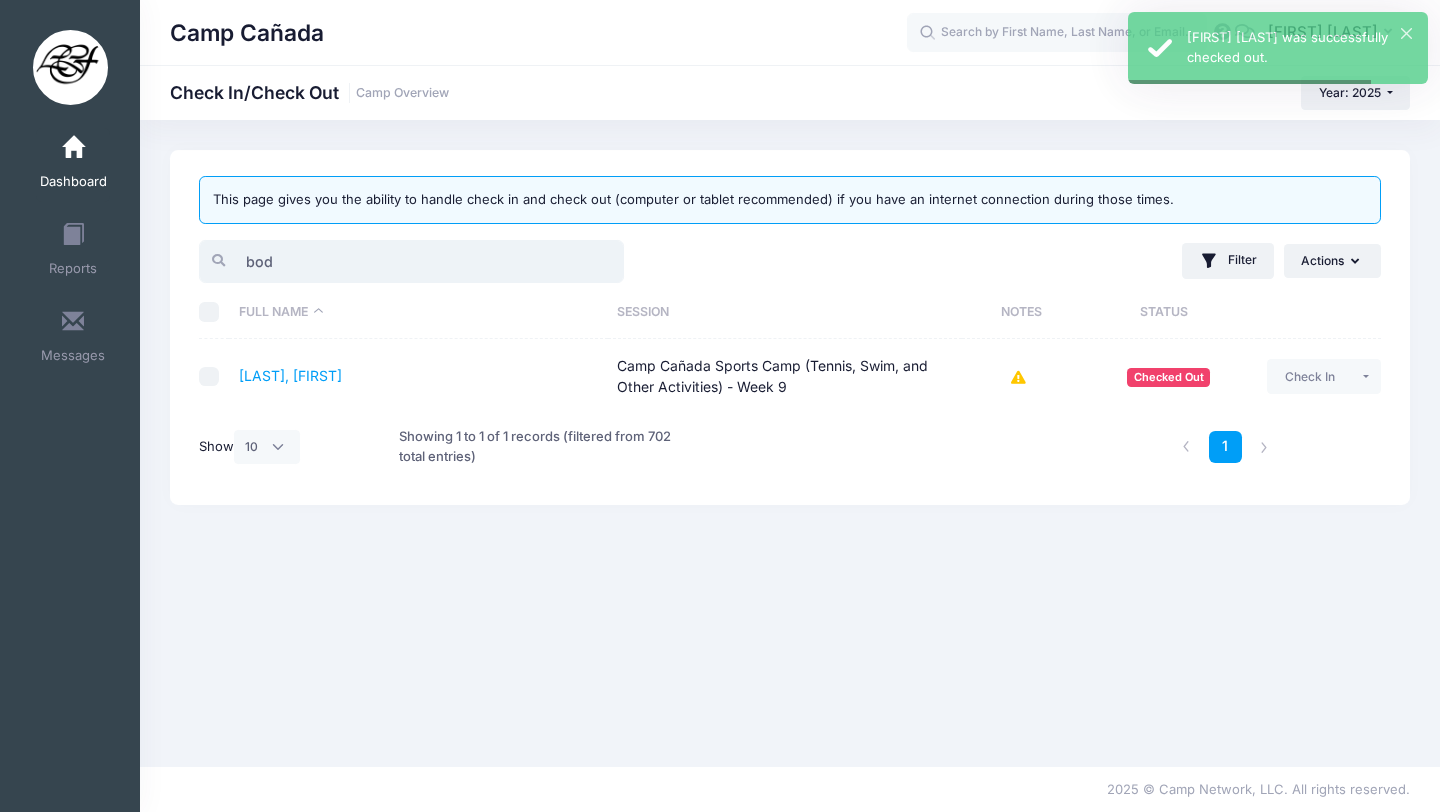 drag, startPoint x: 308, startPoint y: 256, endPoint x: 205, endPoint y: 250, distance: 103.17461 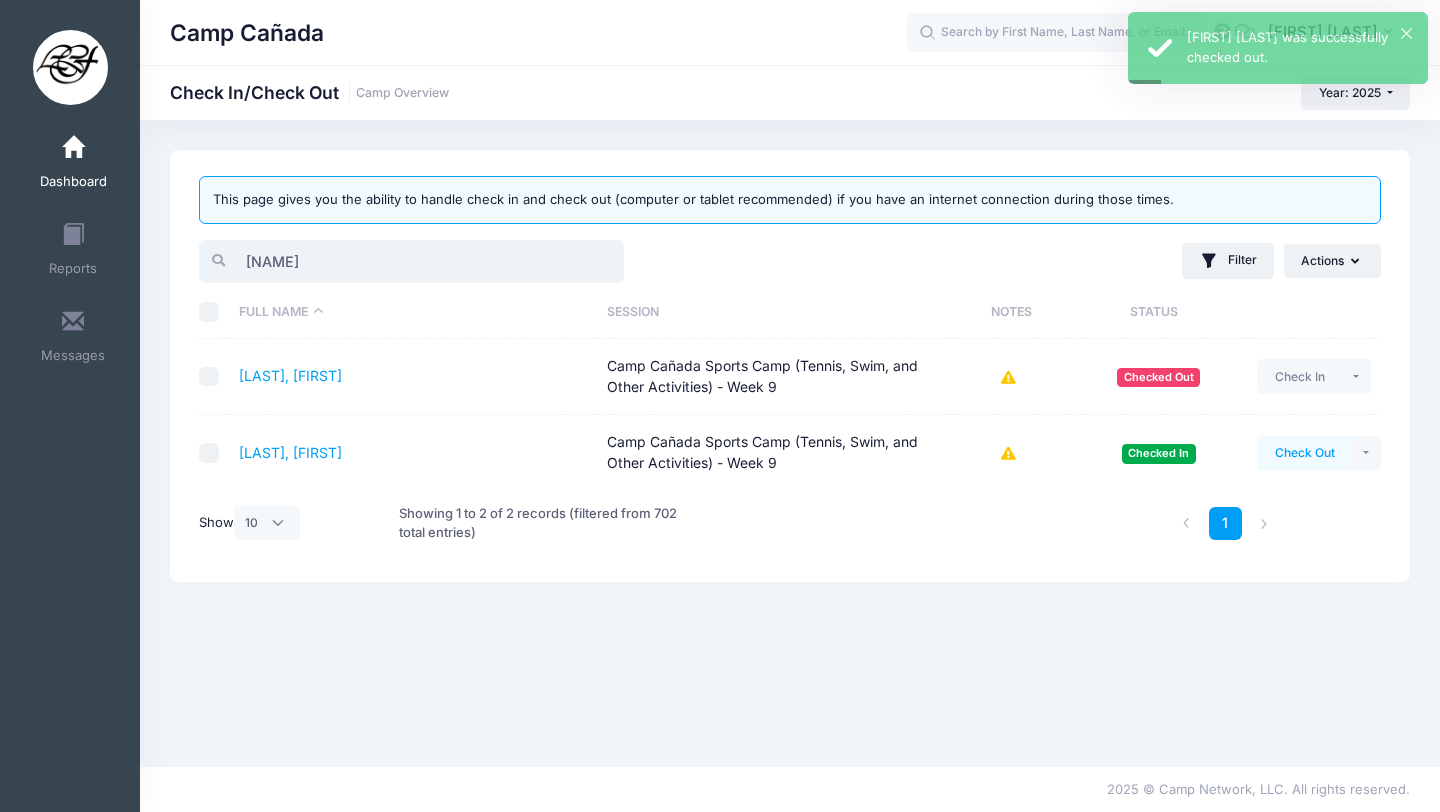 type on "[NAME]" 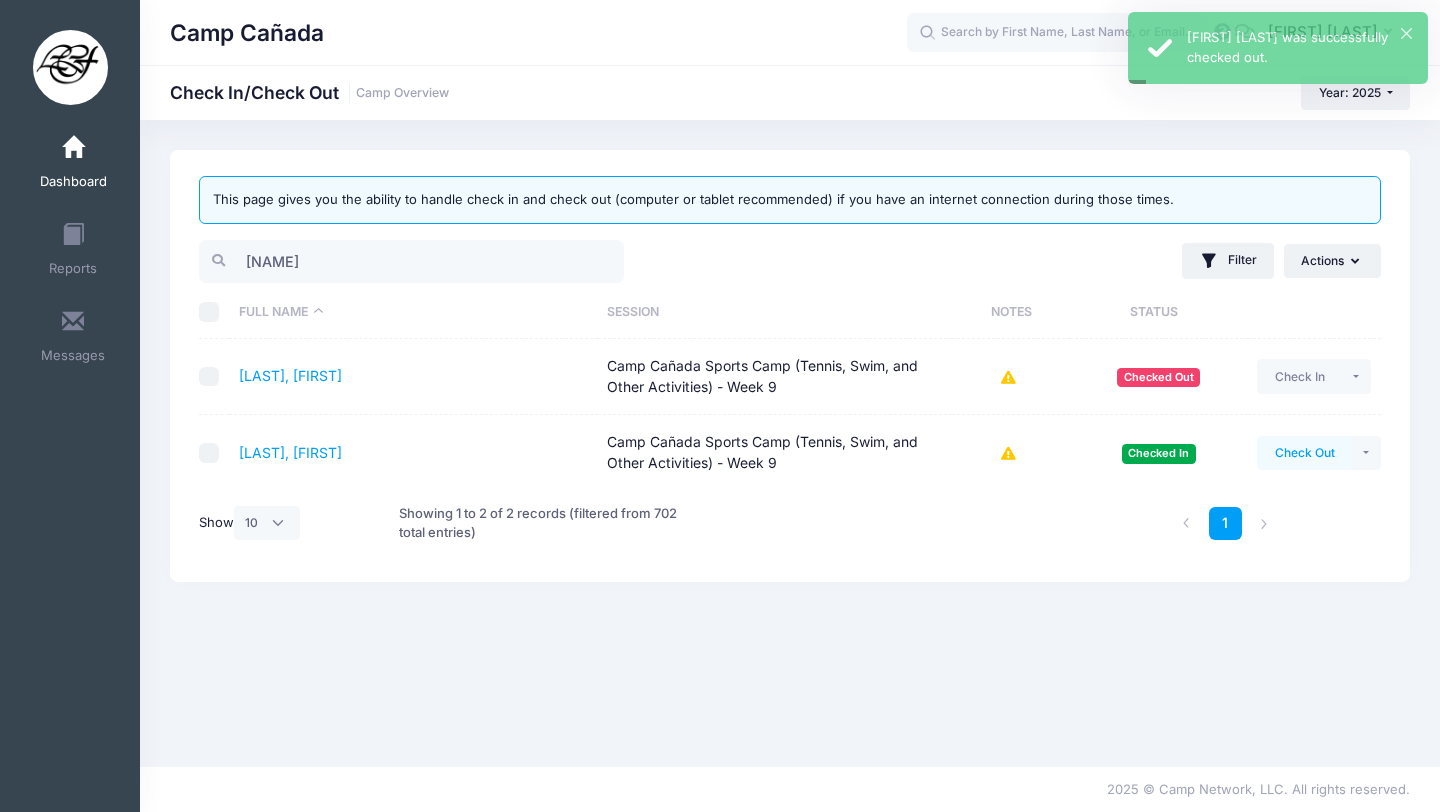 click on "Check Out" at bounding box center [1304, 453] 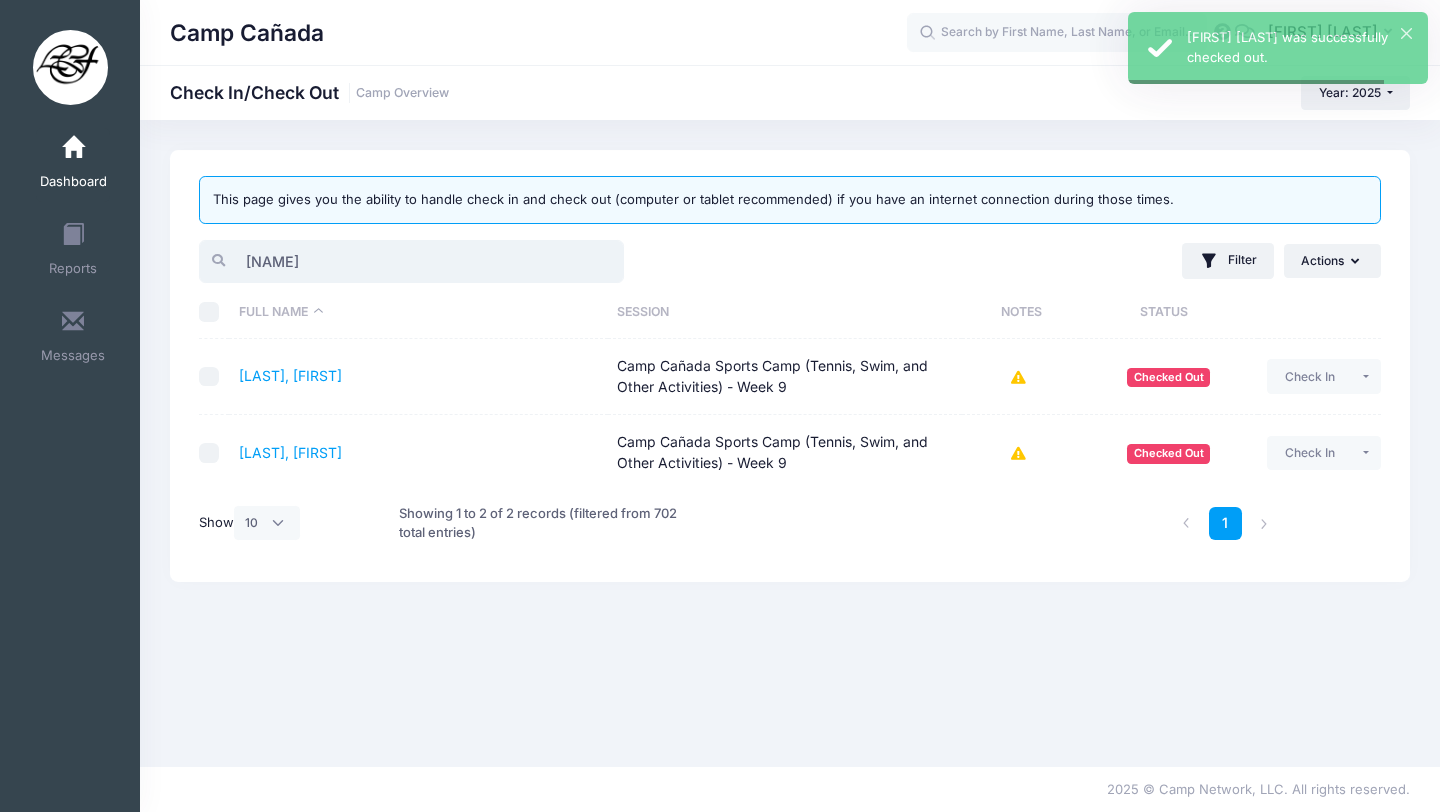 drag, startPoint x: 333, startPoint y: 254, endPoint x: 158, endPoint y: 254, distance: 175 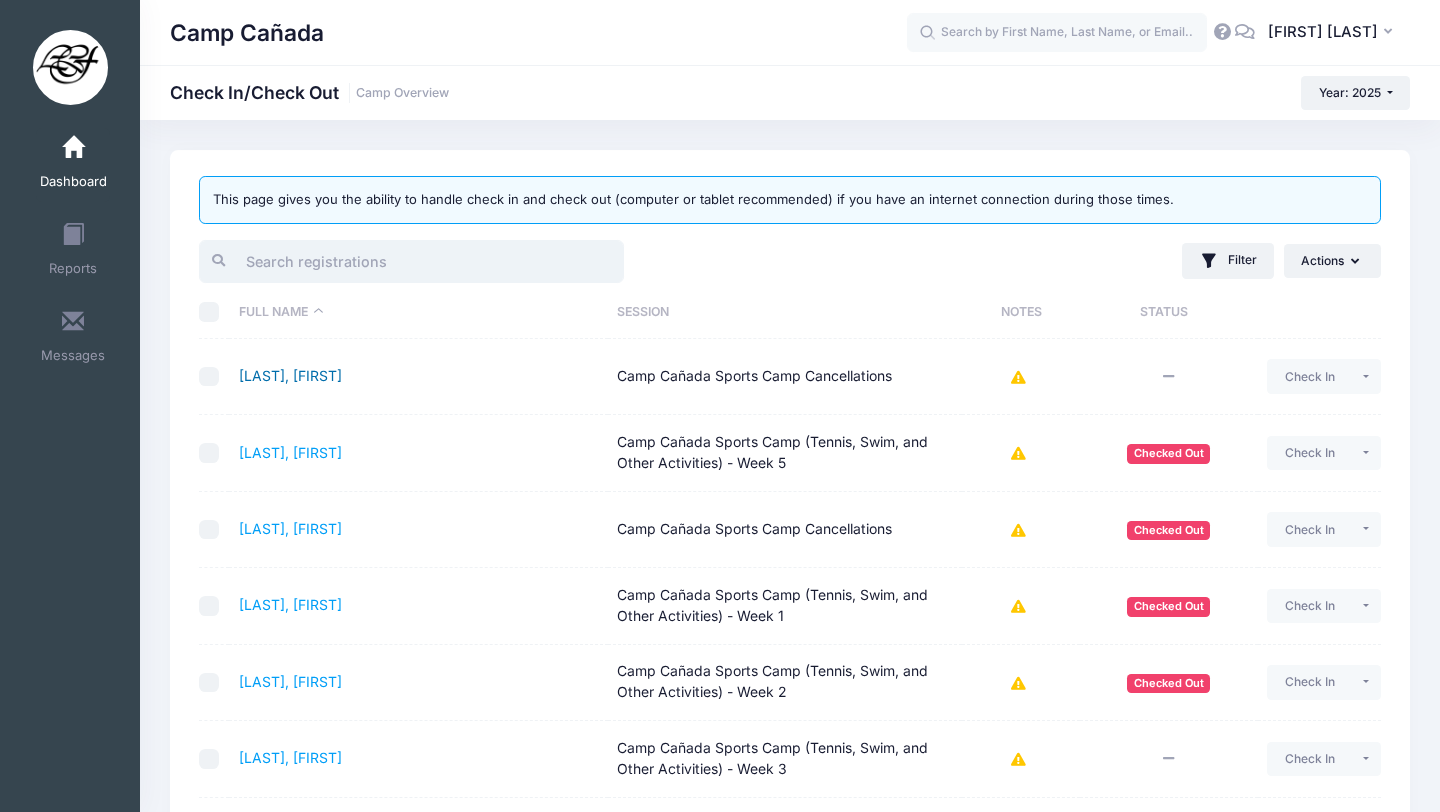 type 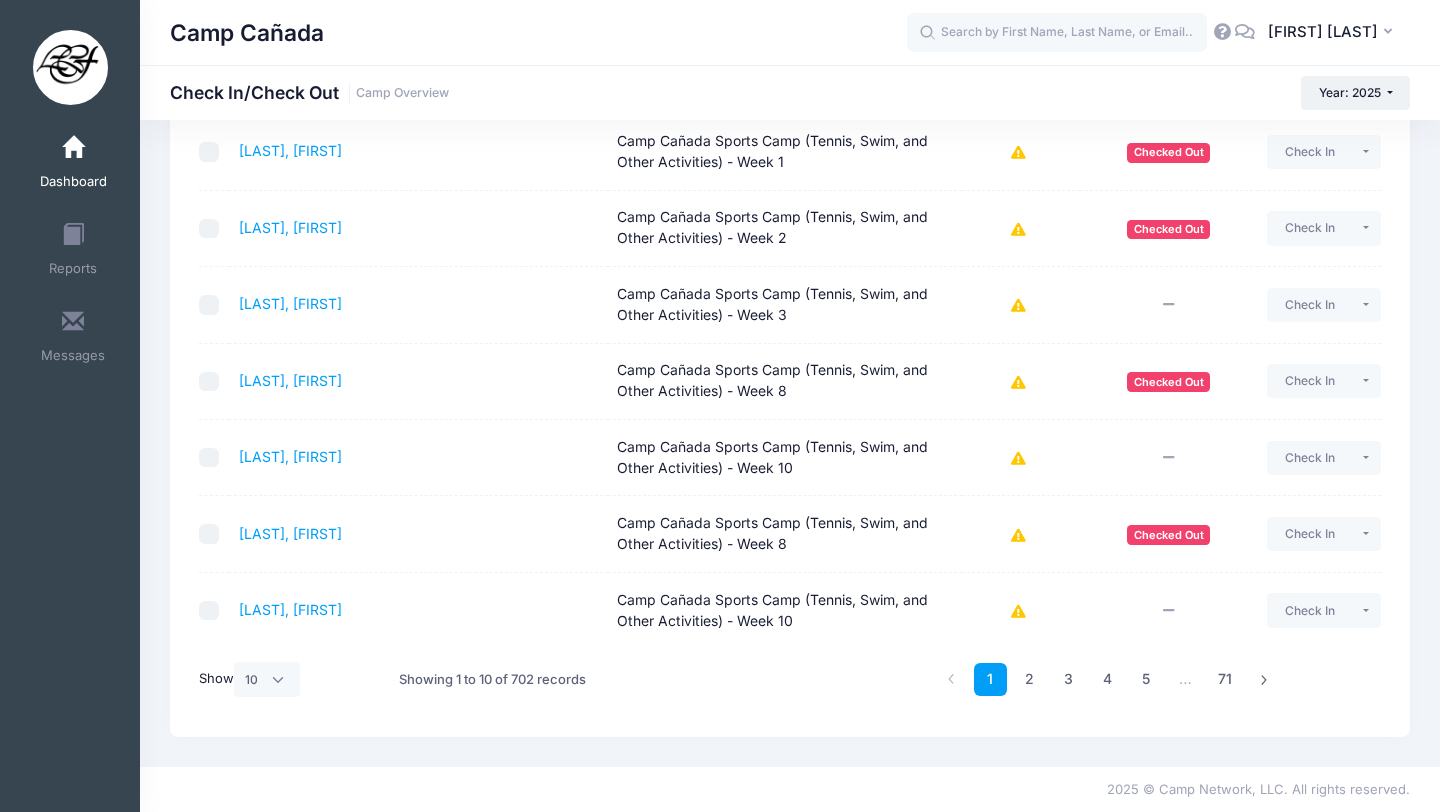 scroll, scrollTop: 454, scrollLeft: 0, axis: vertical 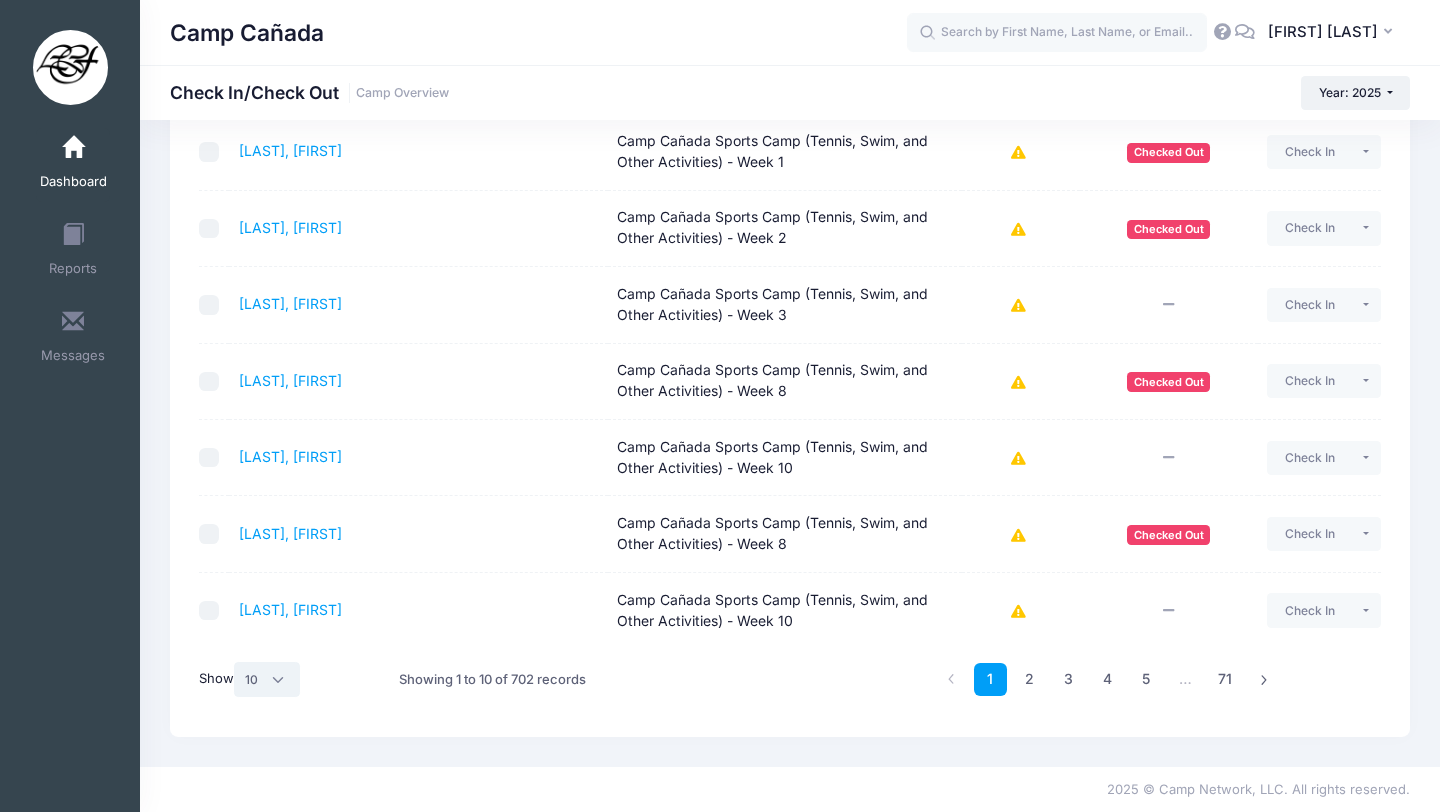 click on "All 10 25 50" at bounding box center (267, 679) 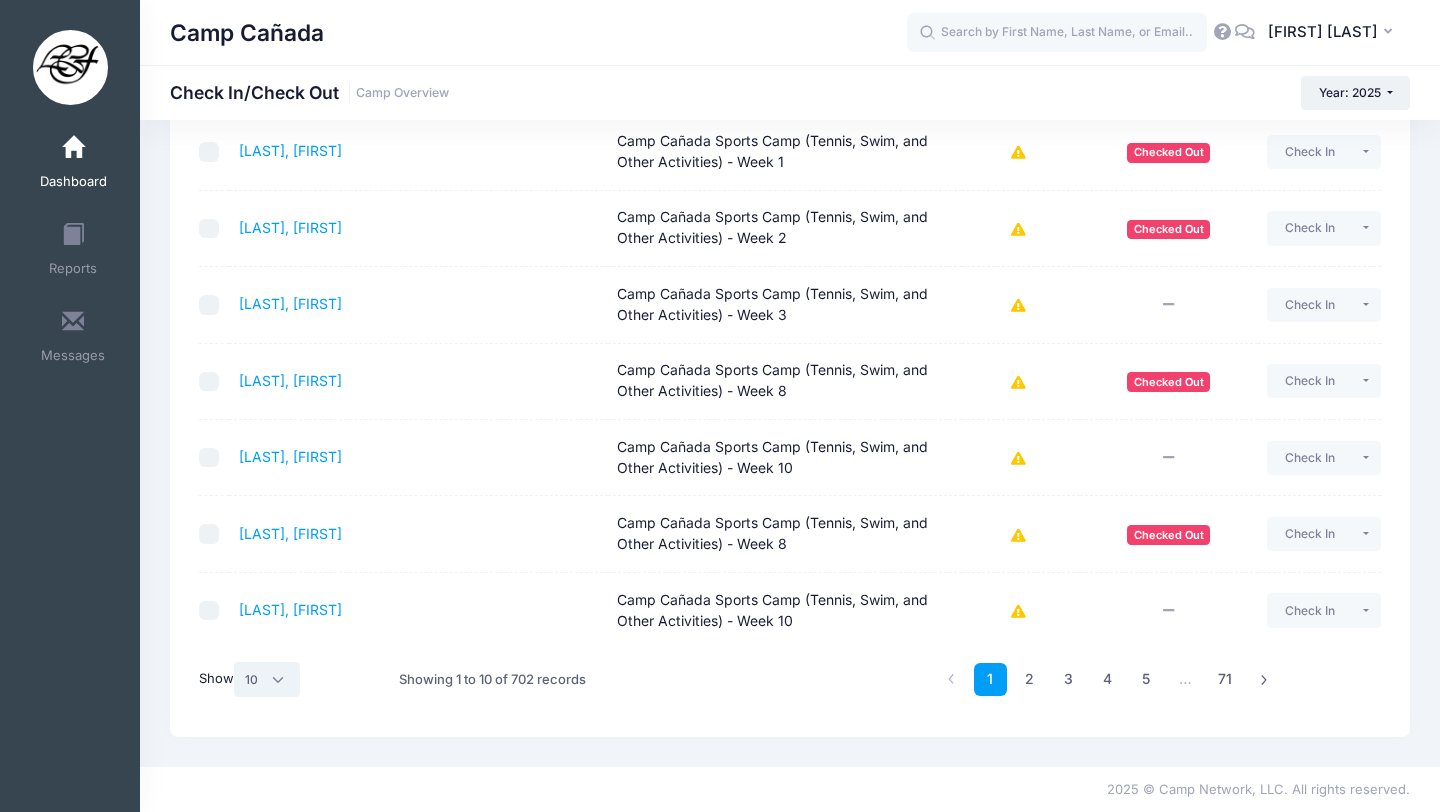 select on "50" 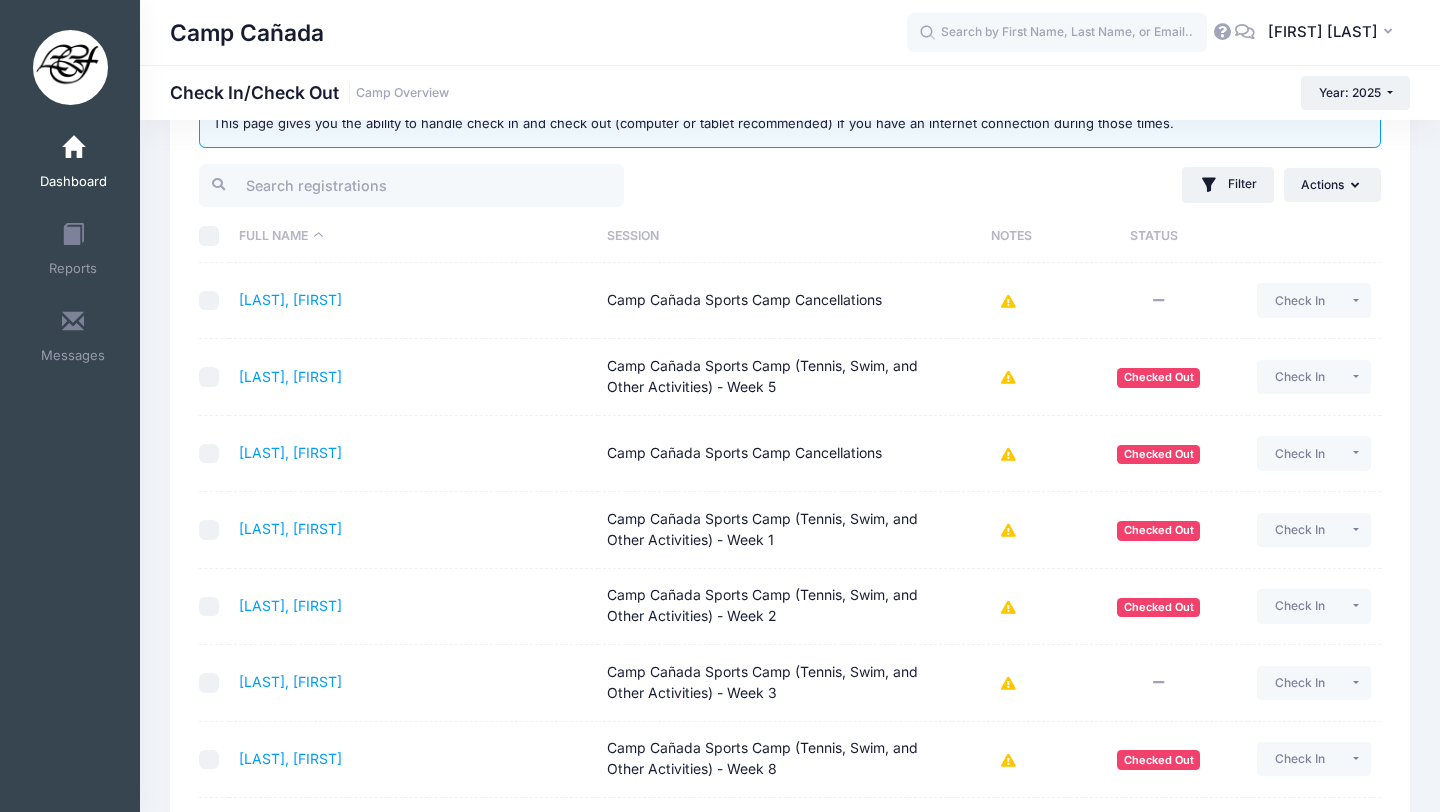 scroll, scrollTop: 0, scrollLeft: 0, axis: both 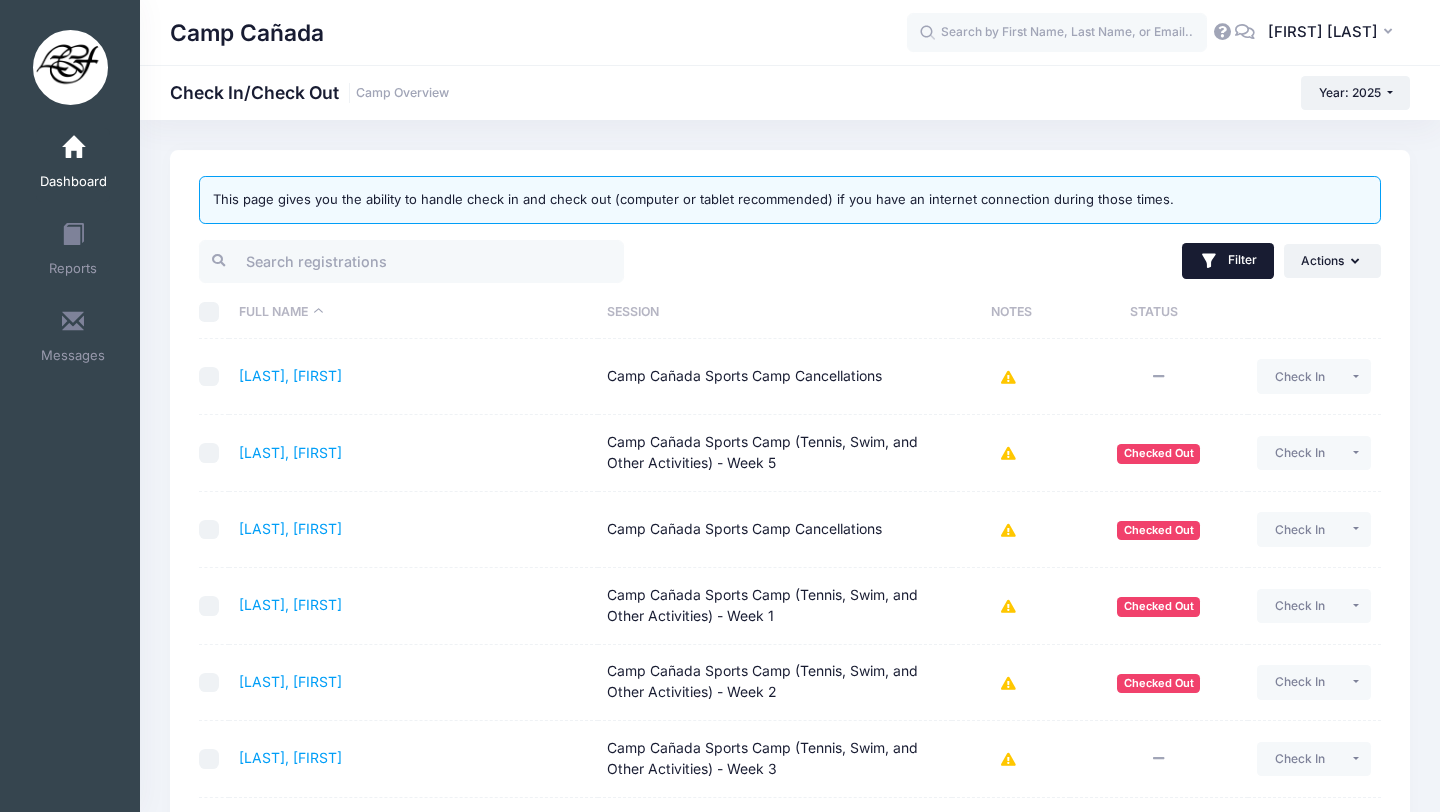 click on "Filter" at bounding box center [1228, 261] 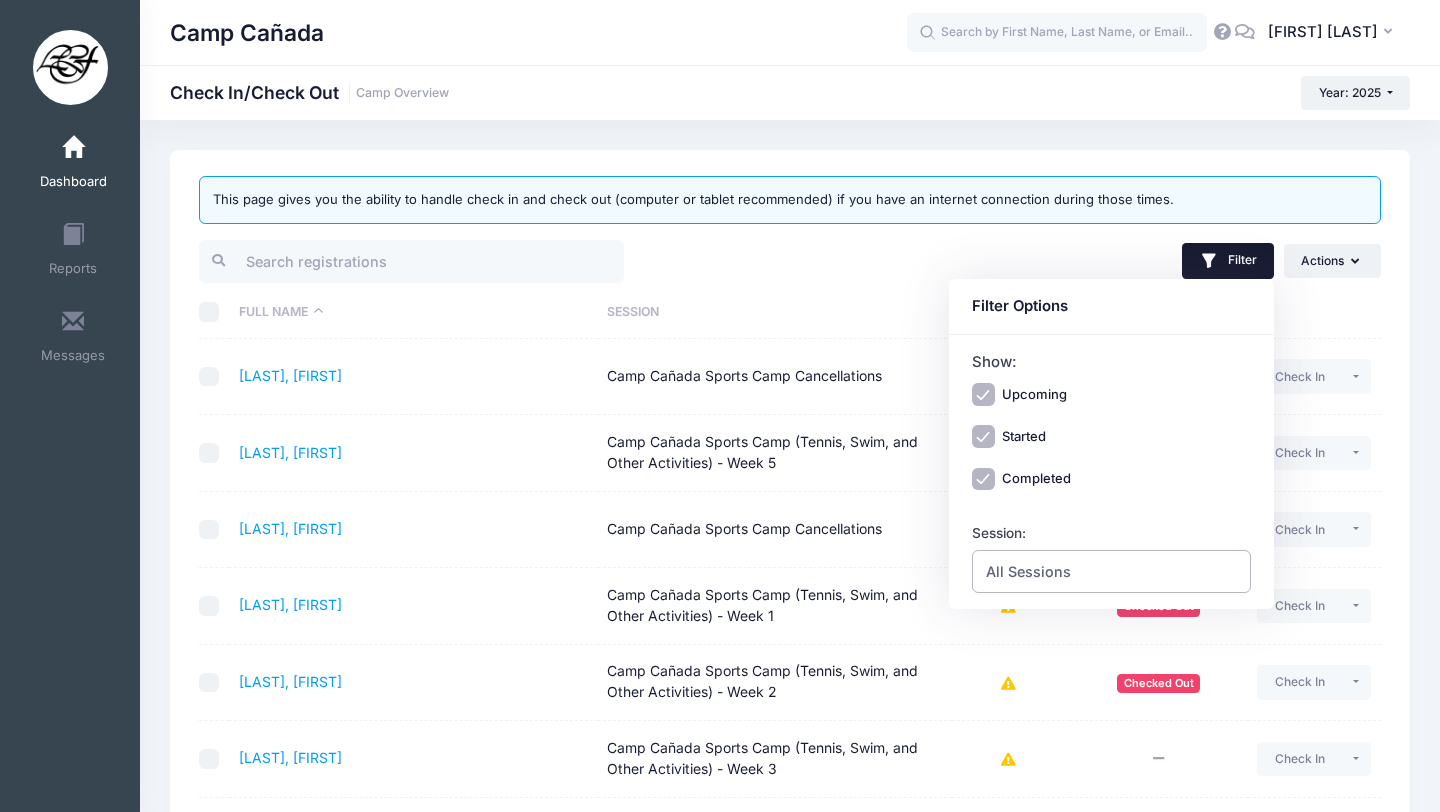 click on "All Sessions" at bounding box center (1028, 571) 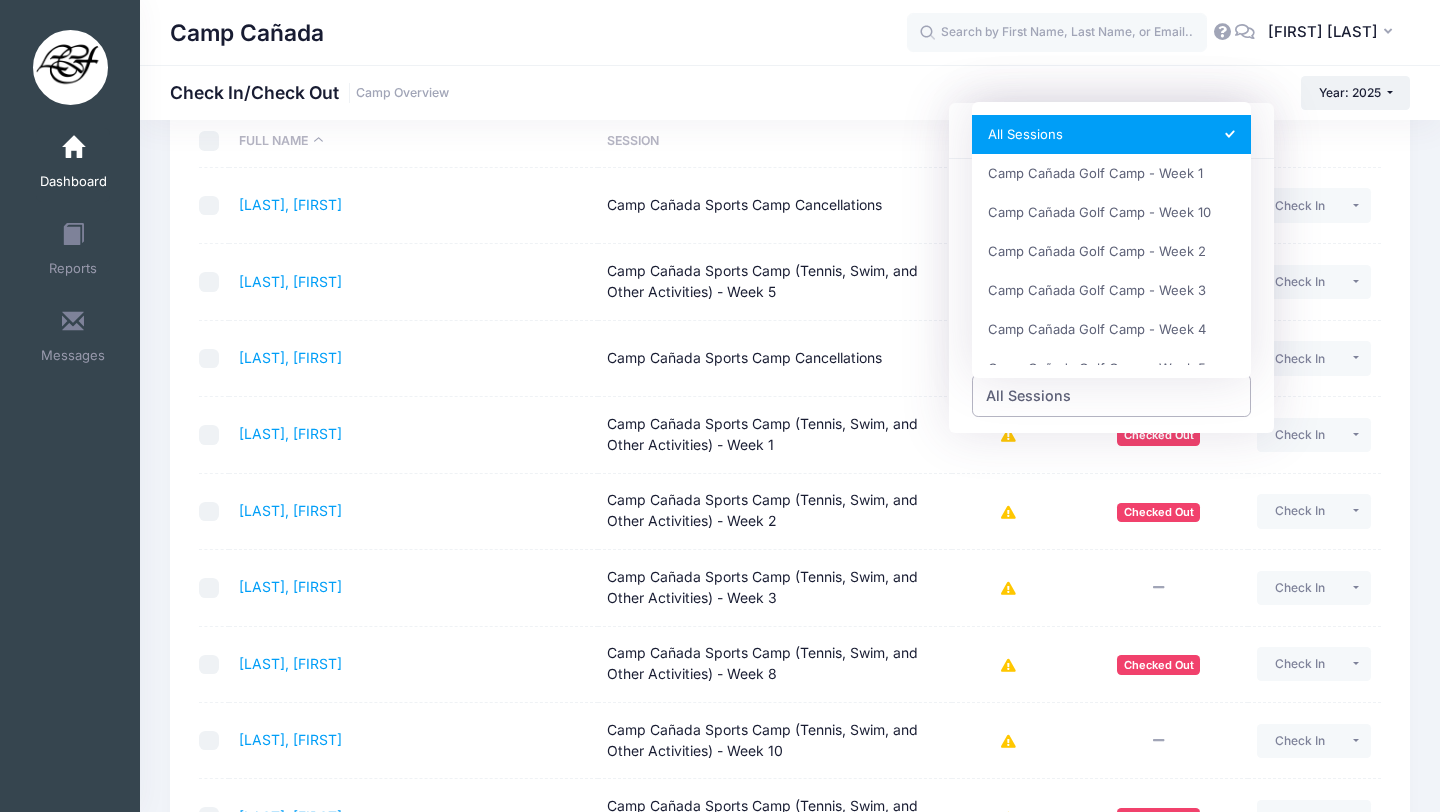 scroll, scrollTop: 169, scrollLeft: 0, axis: vertical 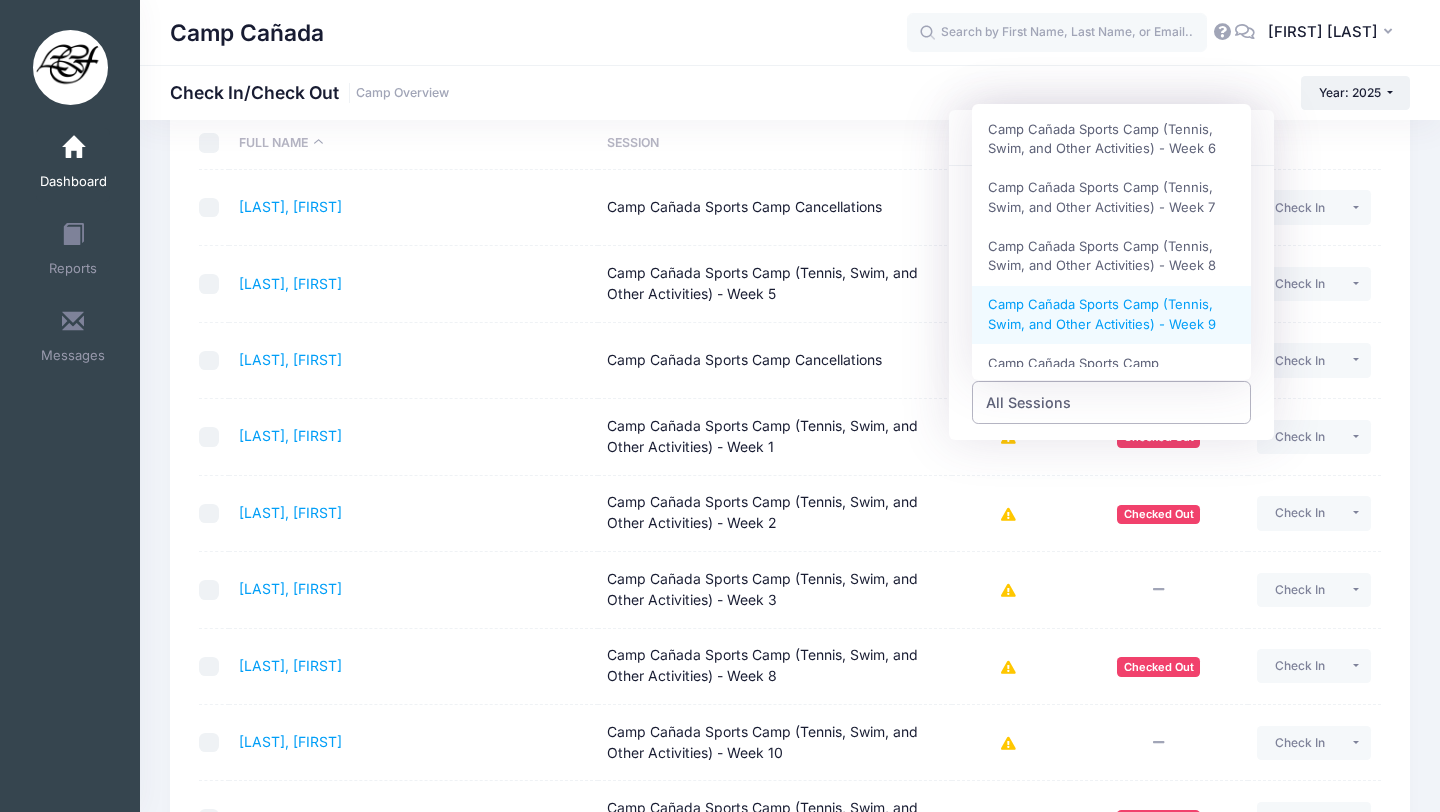 select on "Camp Cañada Sports Camp (Tennis, Swim, and Other Activities) - Week 9" 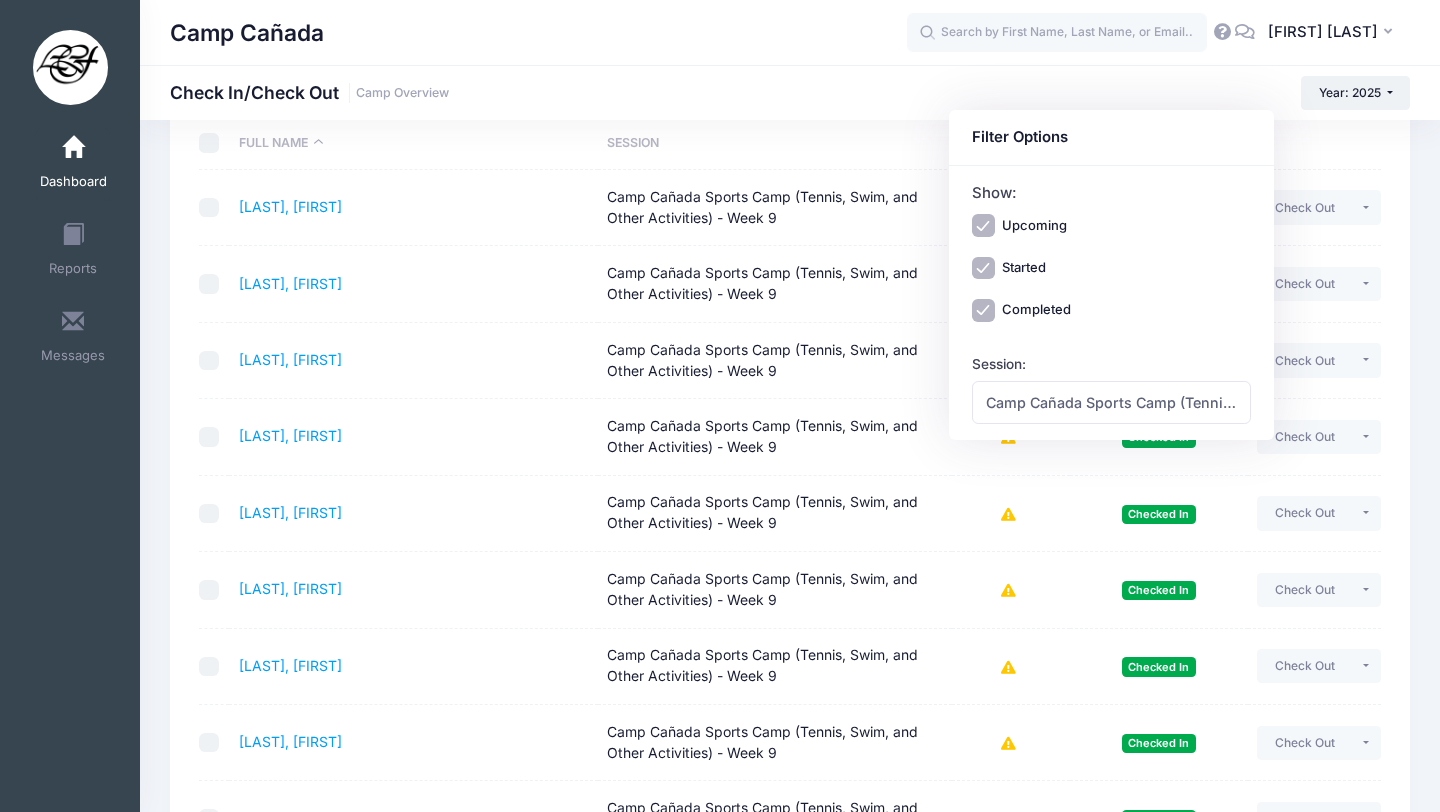 click on "Full Name" at bounding box center [413, 143] 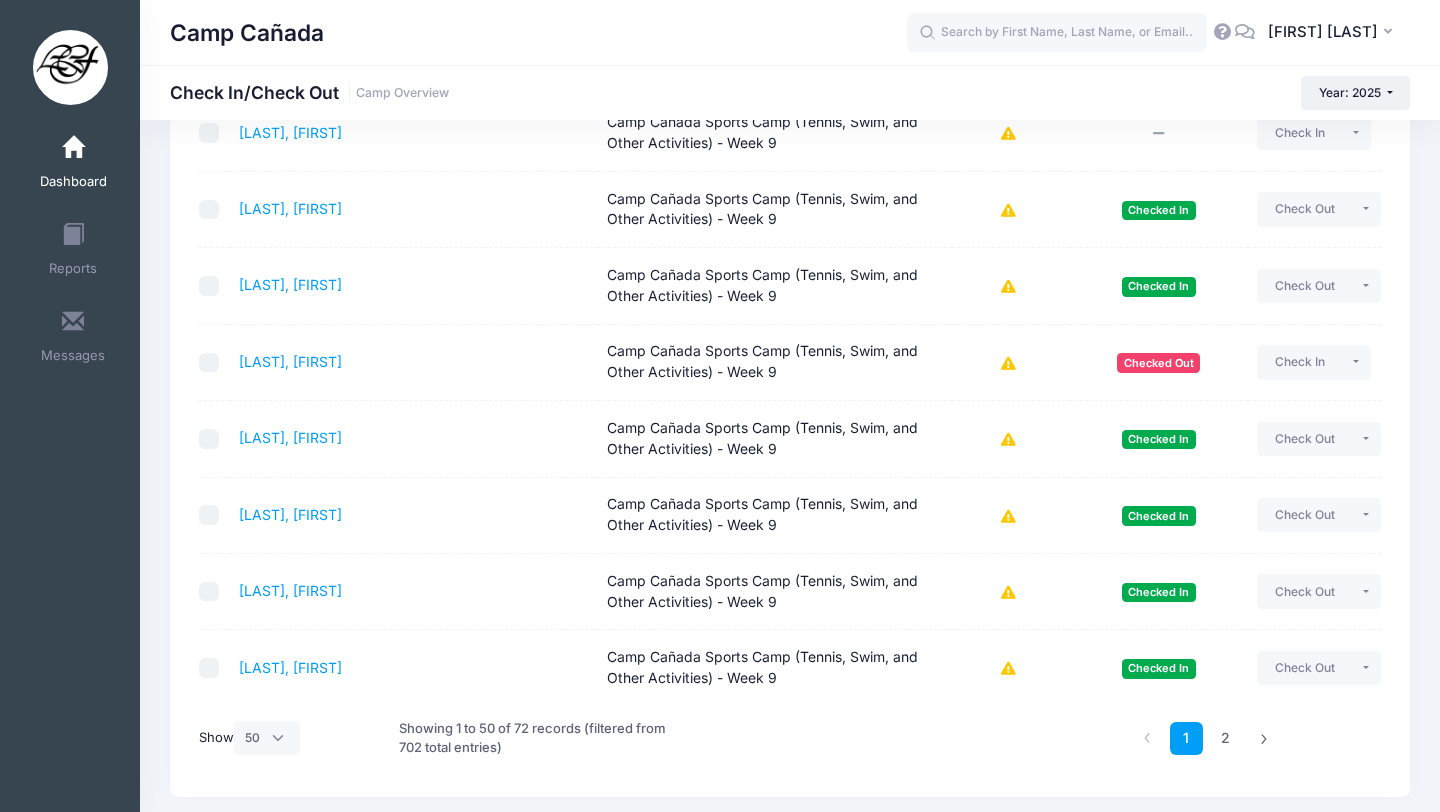 scroll, scrollTop: 3452, scrollLeft: 0, axis: vertical 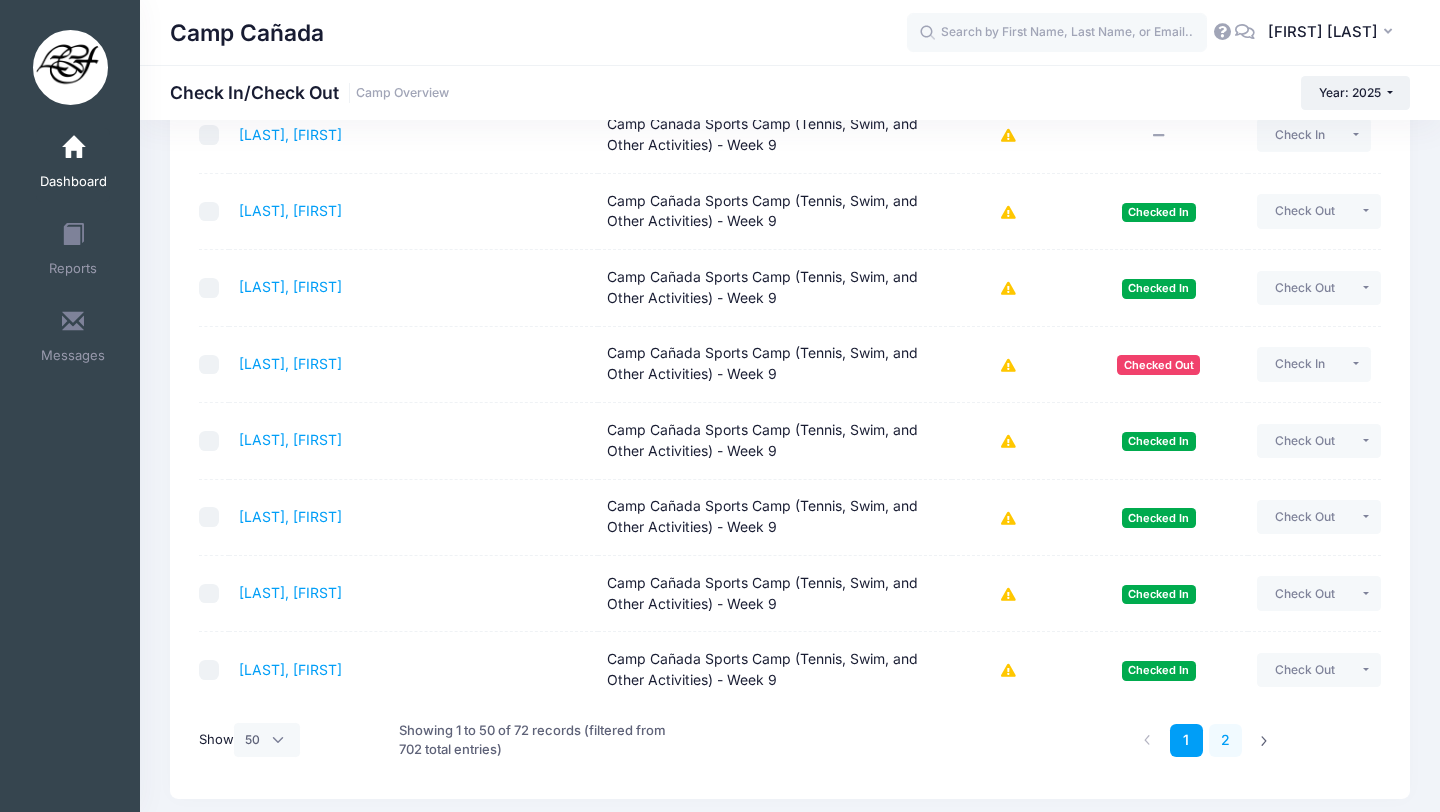 click on "2" at bounding box center (1225, 740) 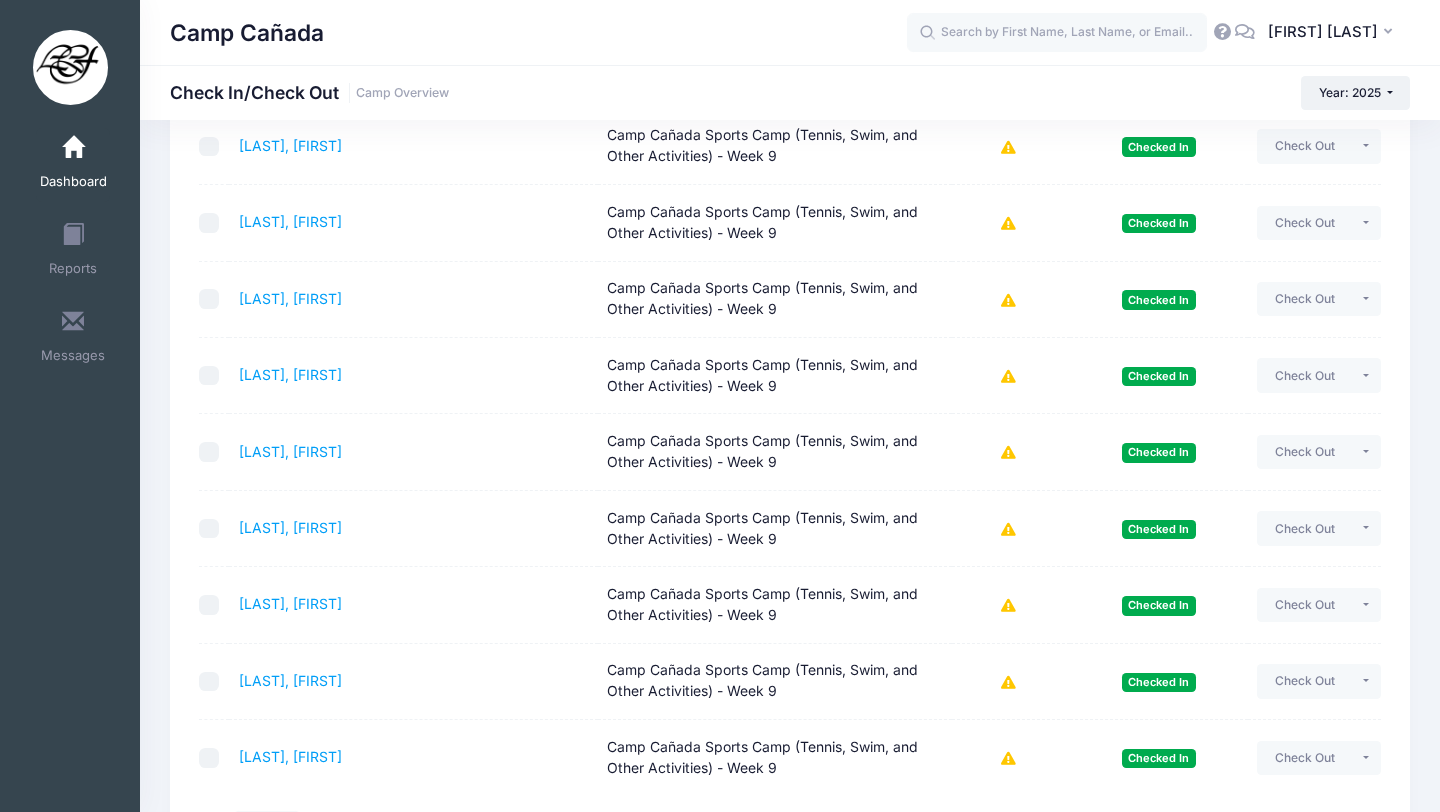 scroll, scrollTop: 1374, scrollLeft: 0, axis: vertical 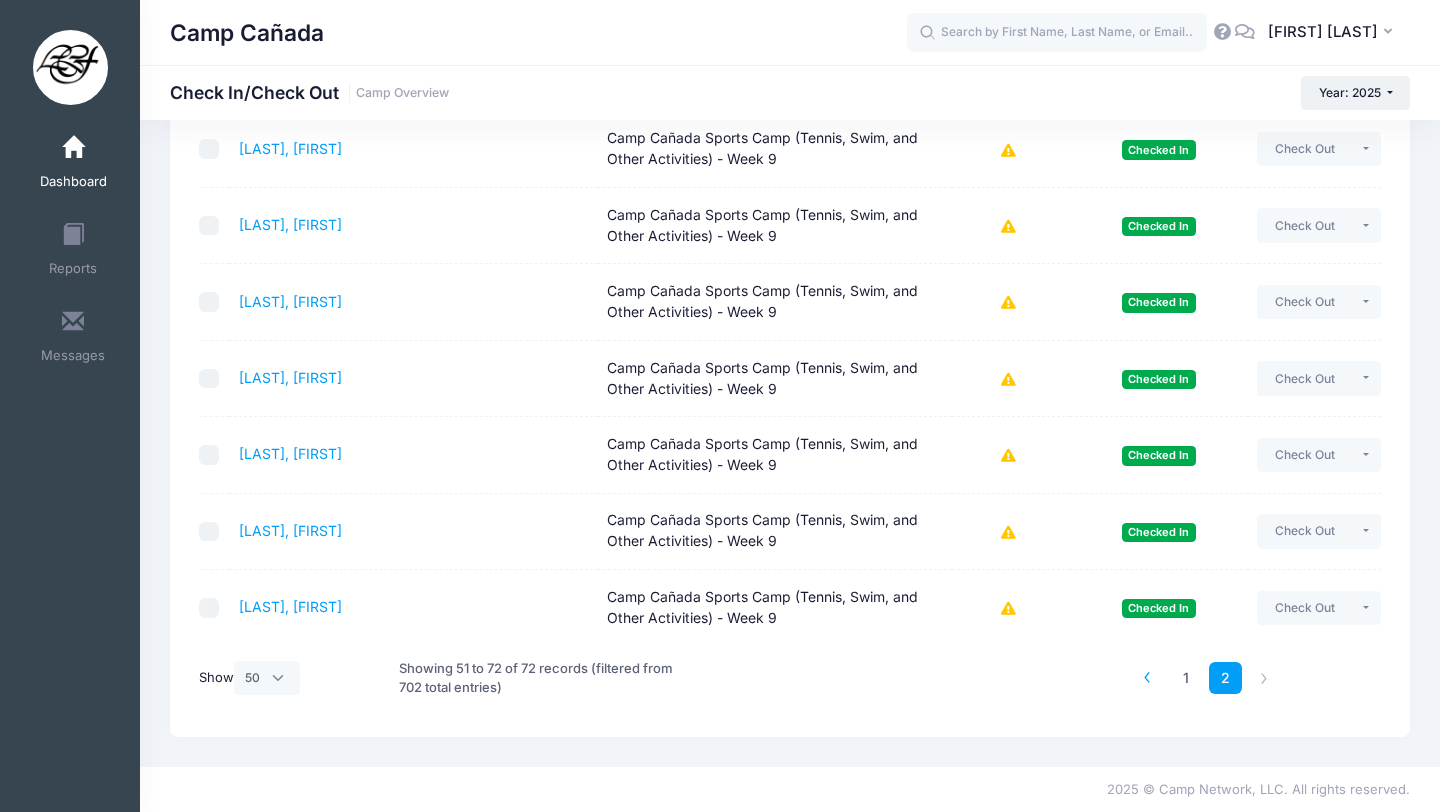 click at bounding box center [1147, 677] 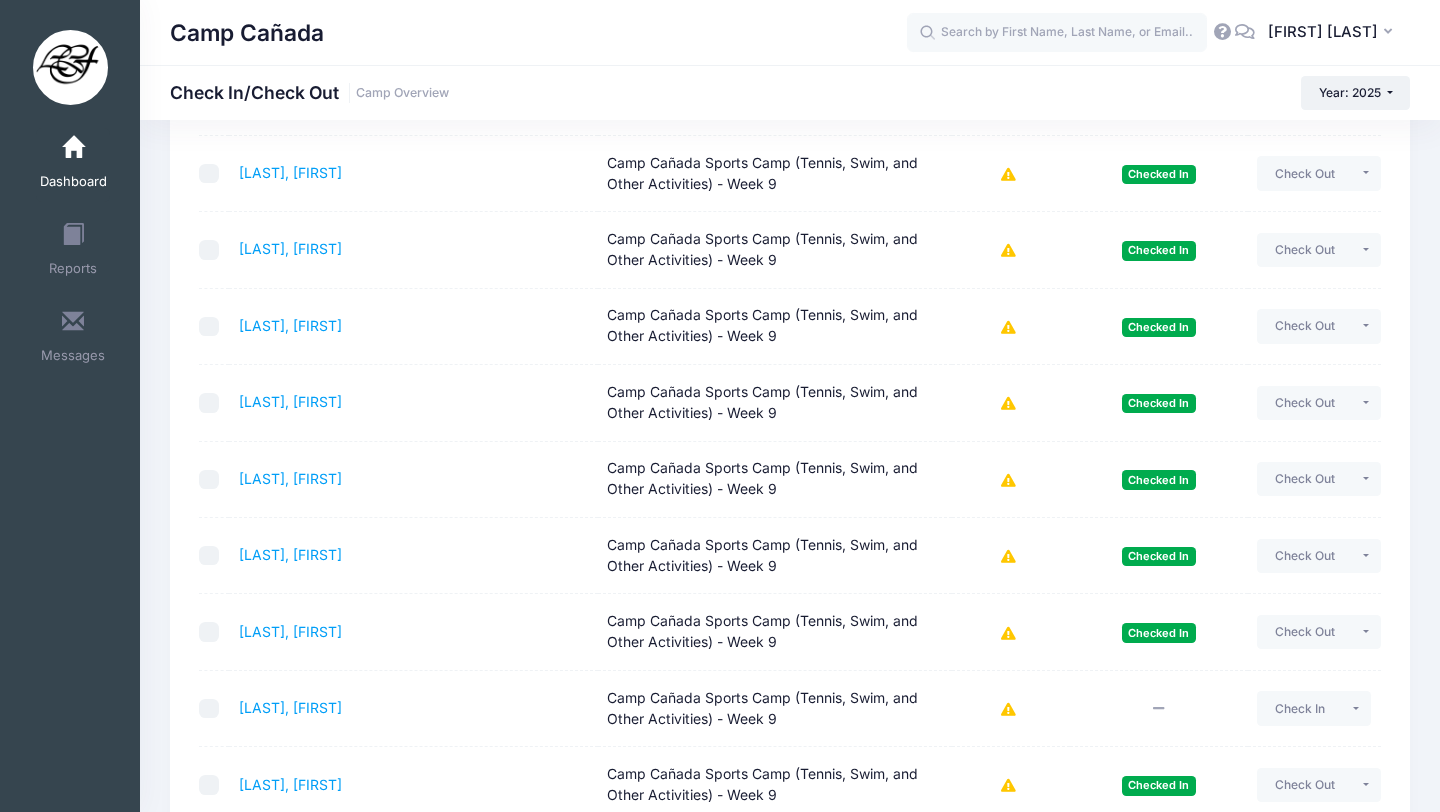 scroll, scrollTop: 353, scrollLeft: 0, axis: vertical 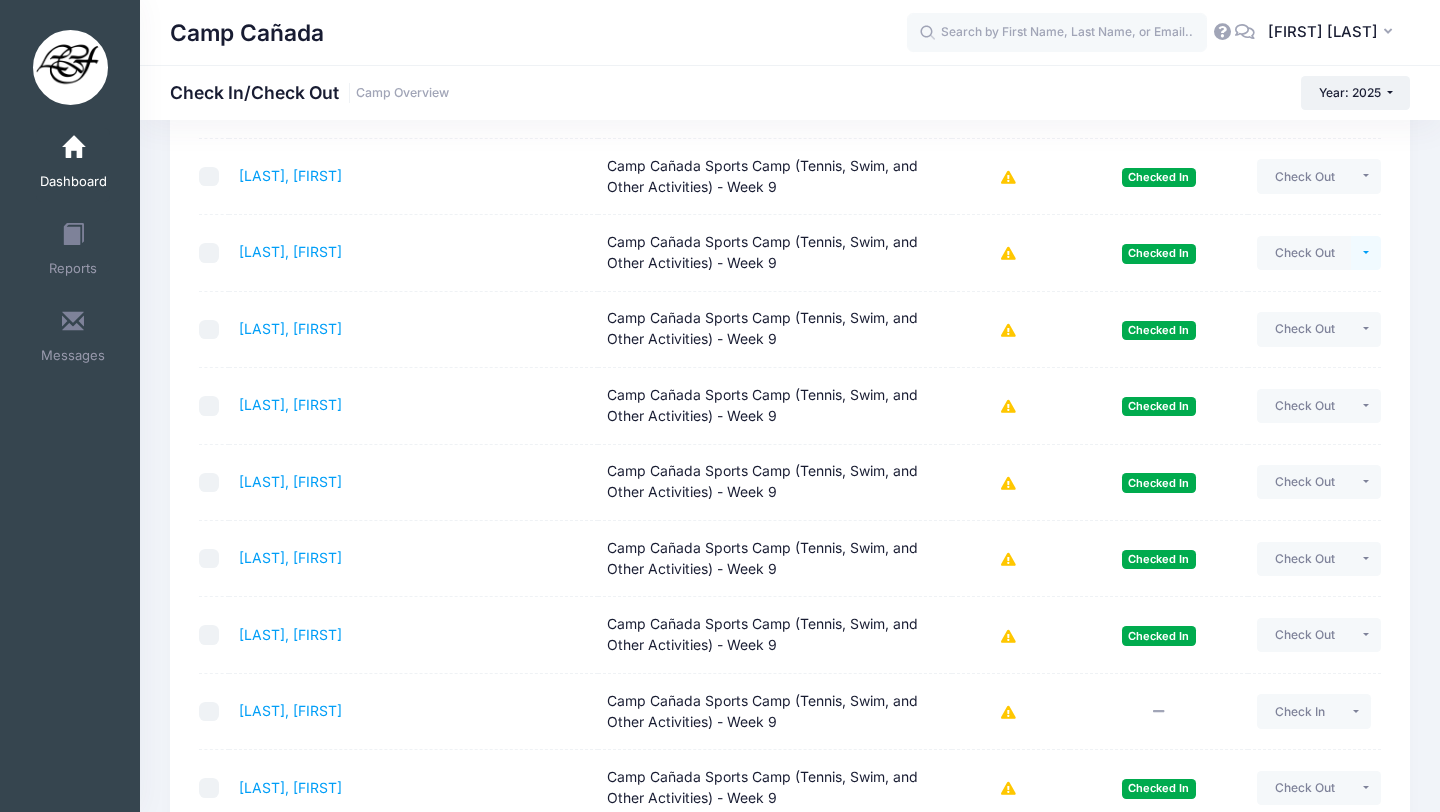 click at bounding box center (1366, 253) 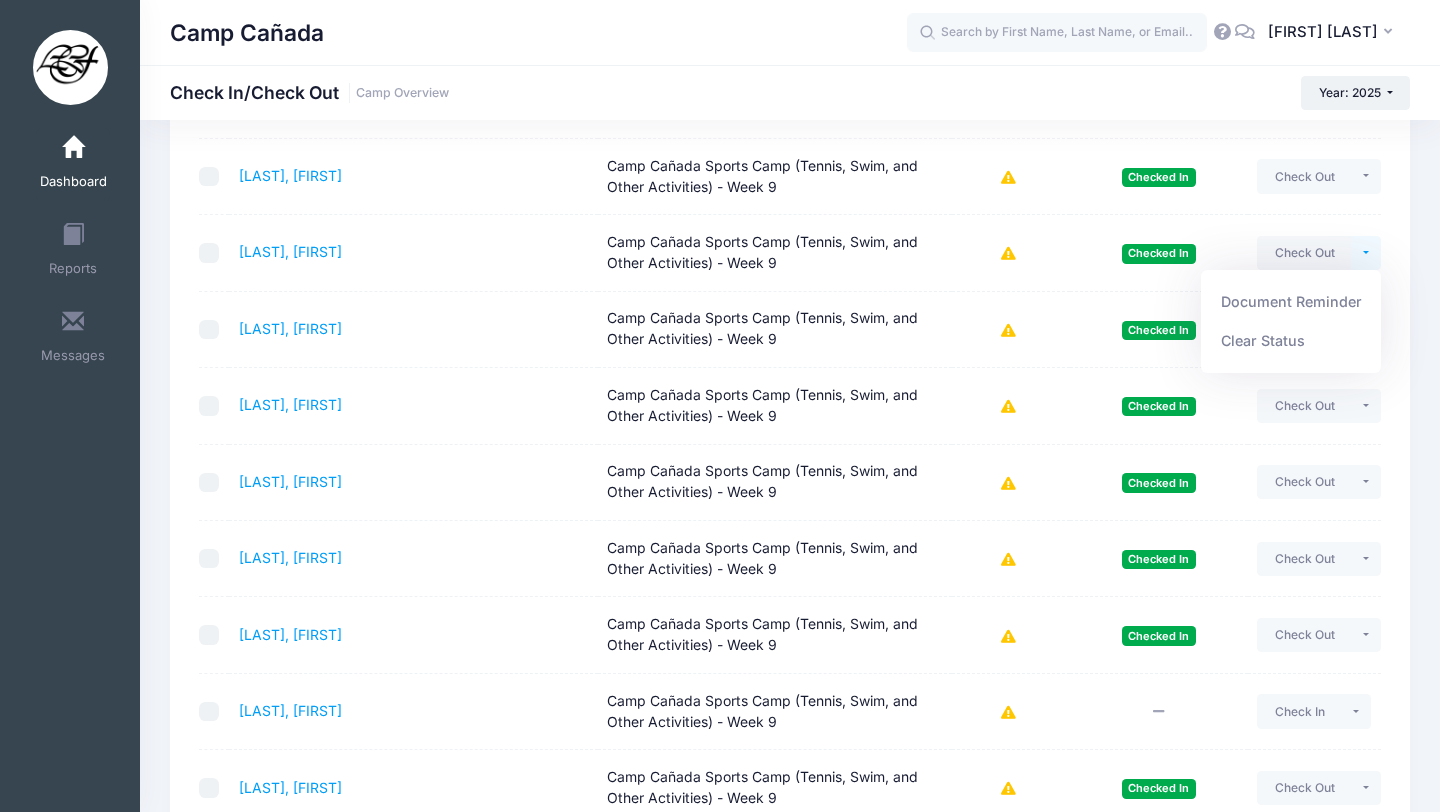 click on "Checked In" at bounding box center [1158, 177] 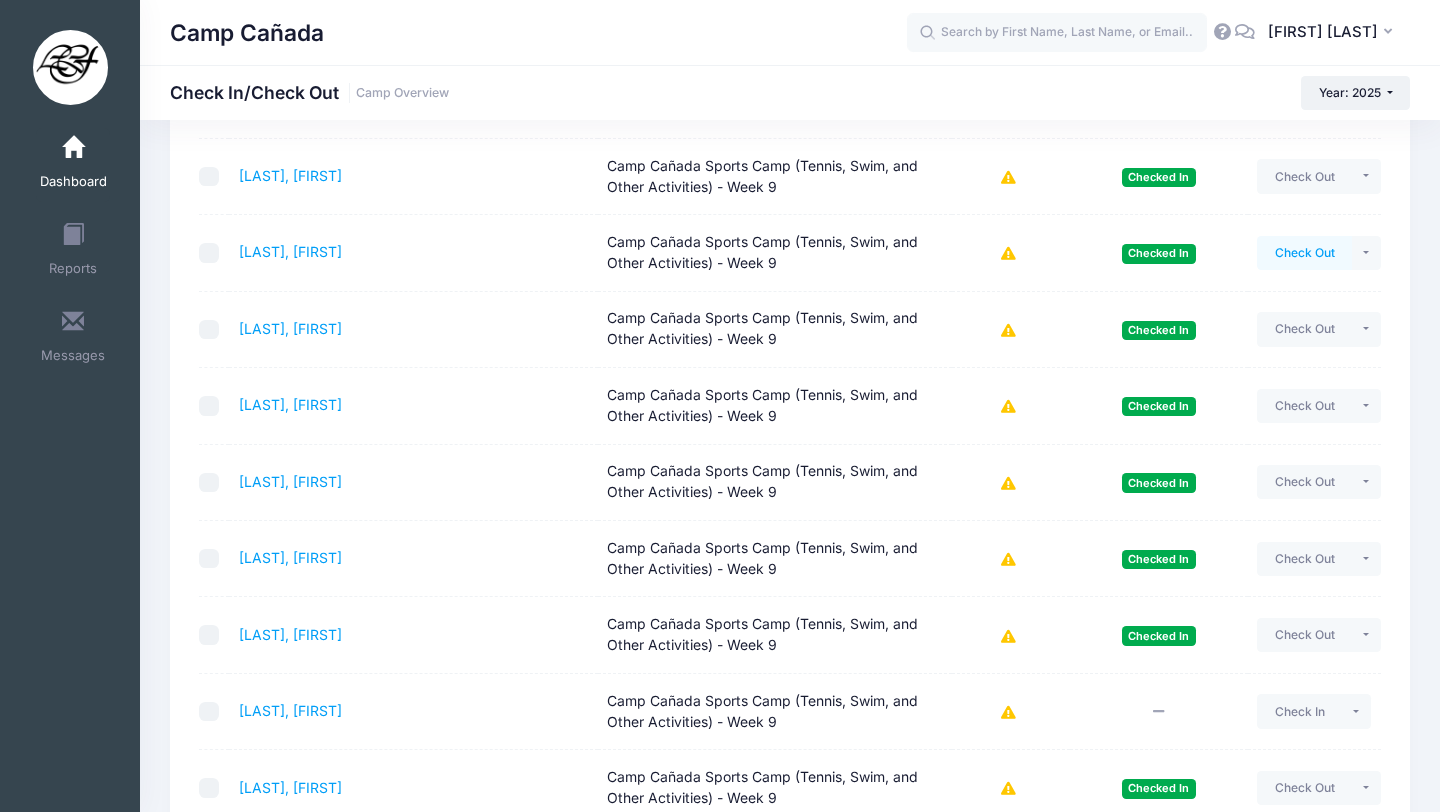 click on "Check Out" at bounding box center [1304, 253] 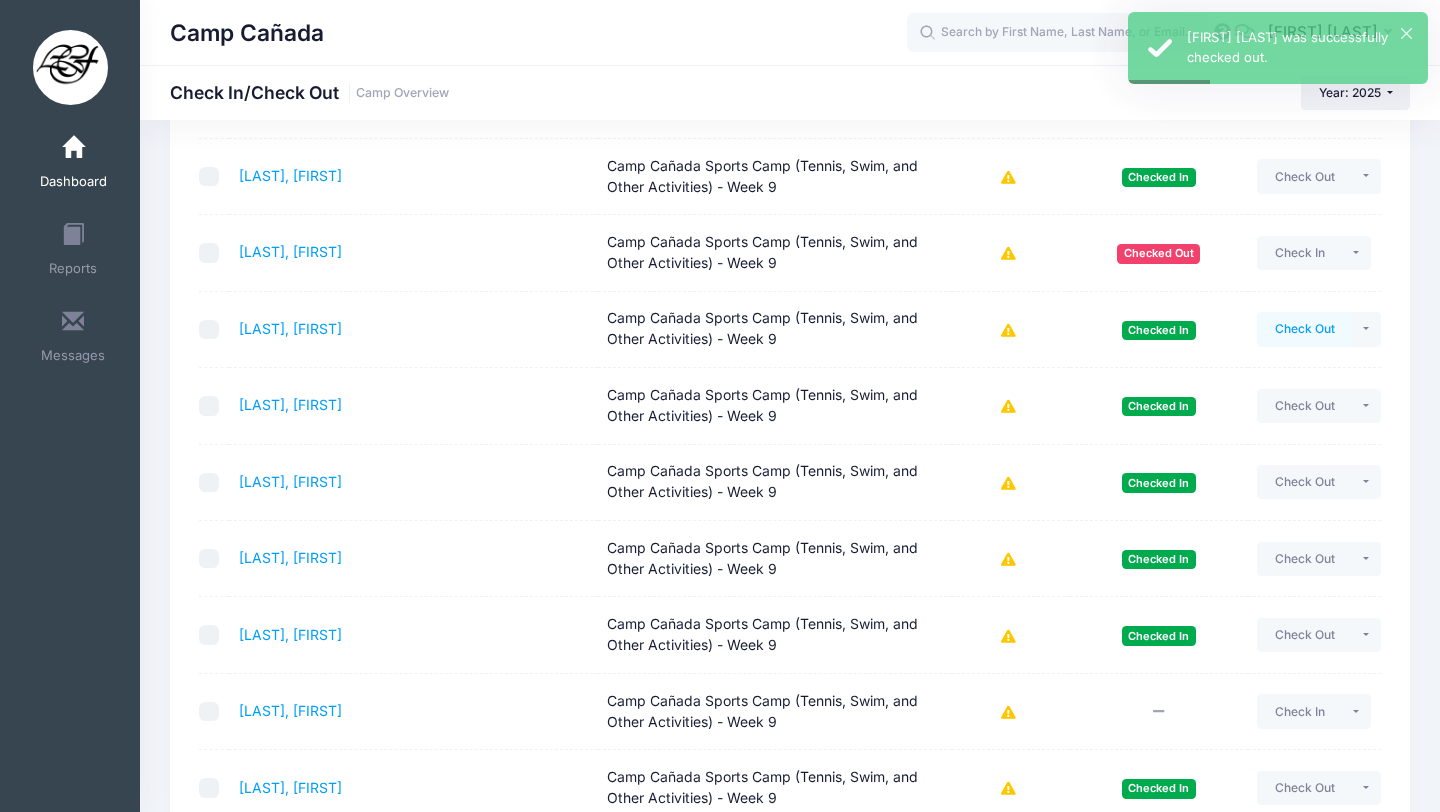 click on "Check Out" at bounding box center [1304, 329] 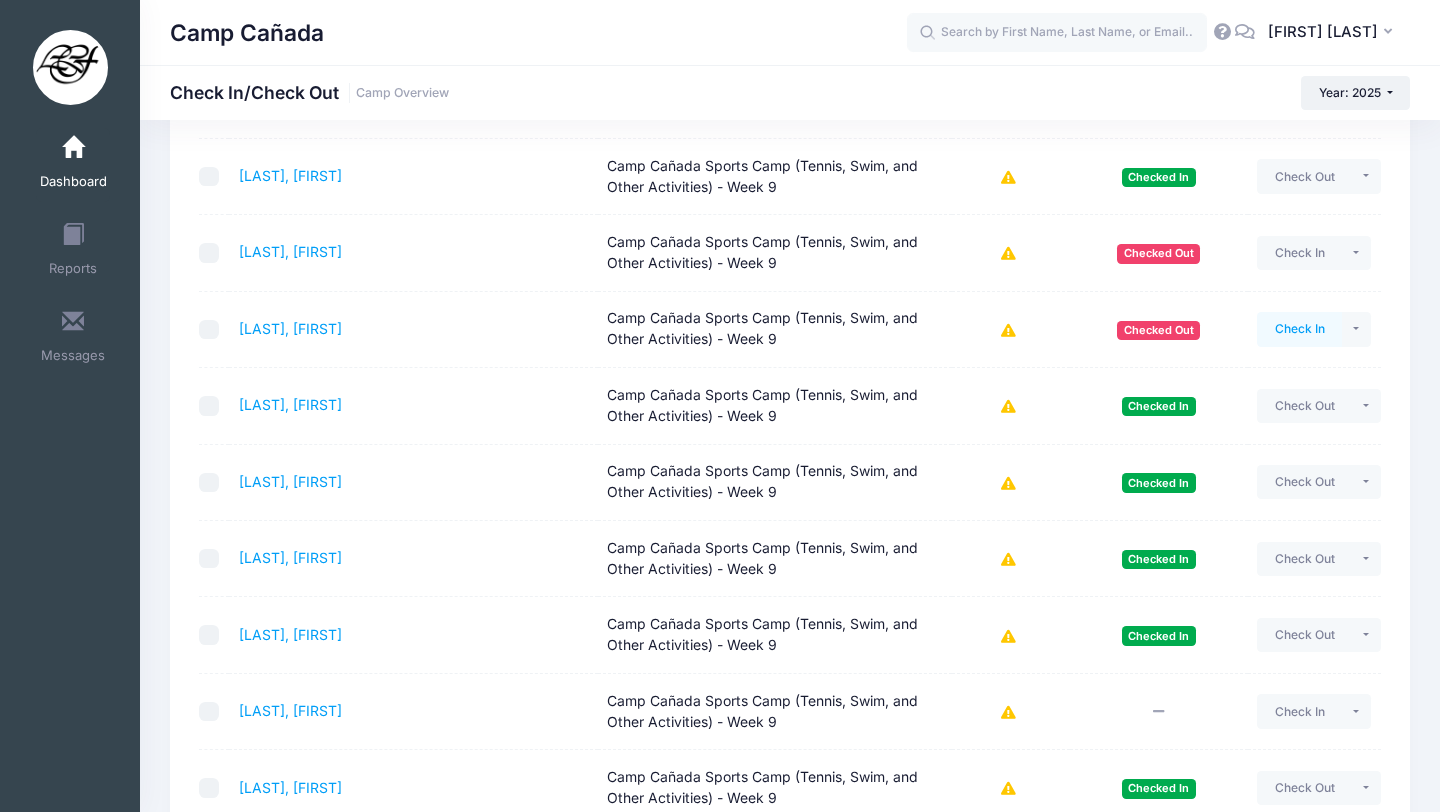 click on "Check In" at bounding box center [1299, 329] 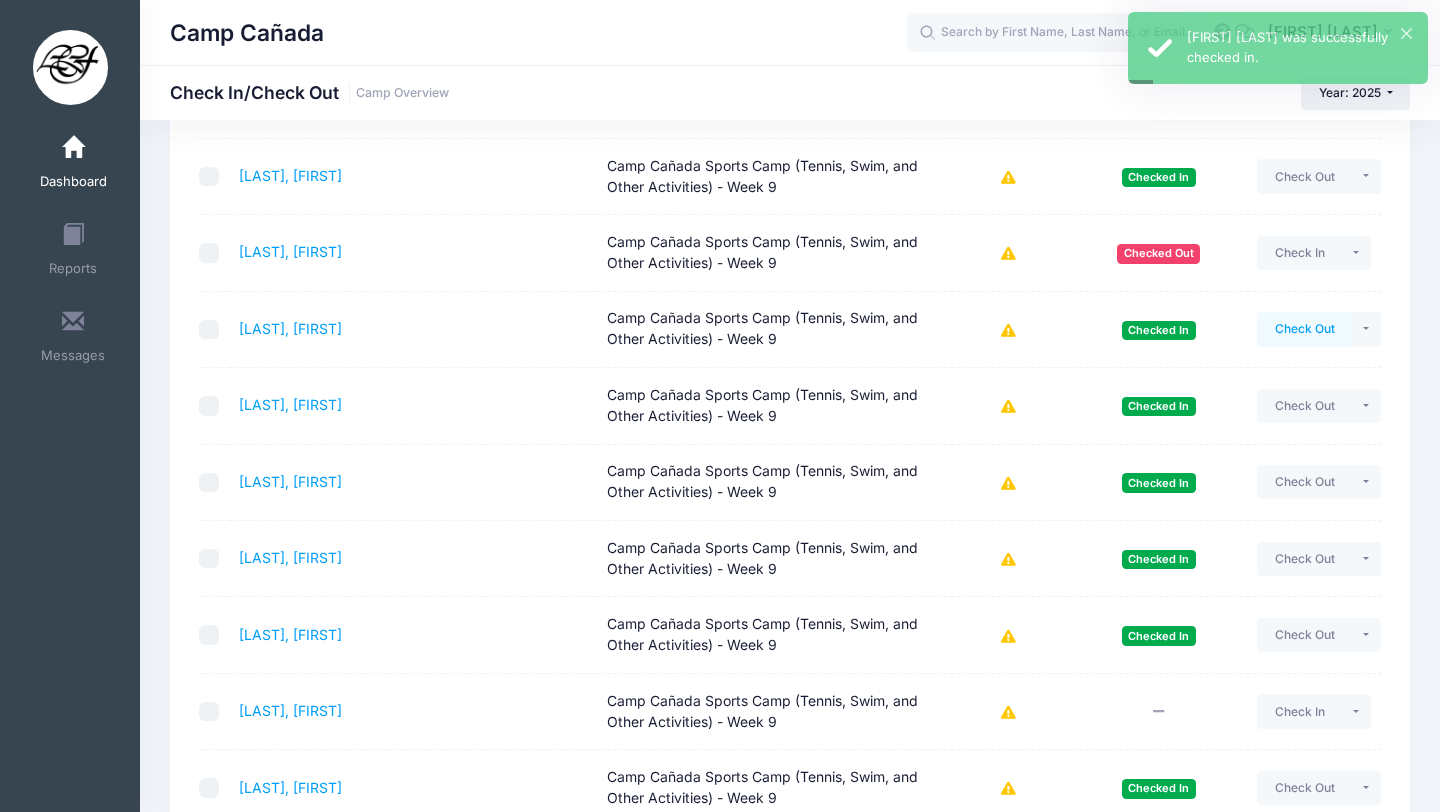 click on "Check Out" at bounding box center (1304, 329) 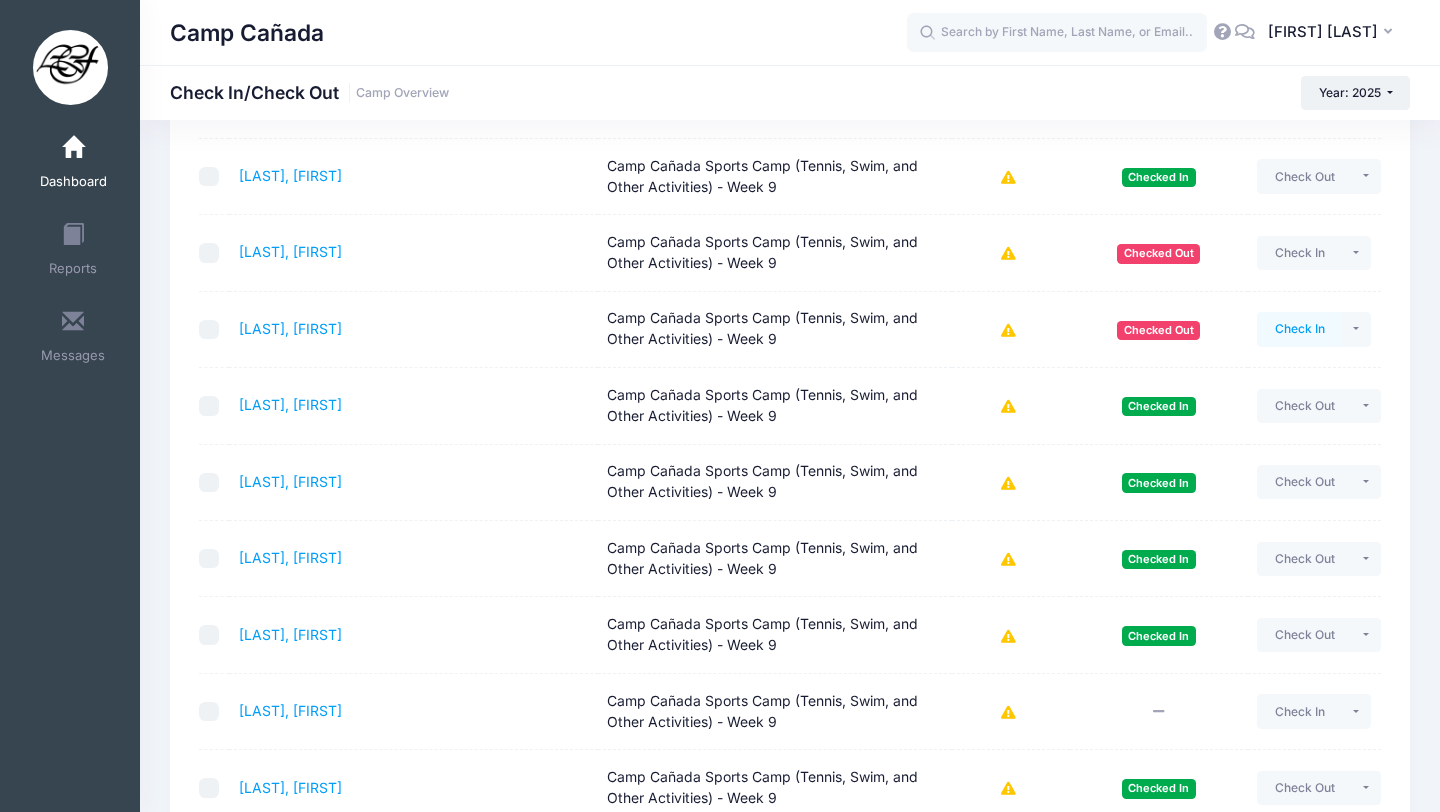 click on "Check In" at bounding box center (1299, 329) 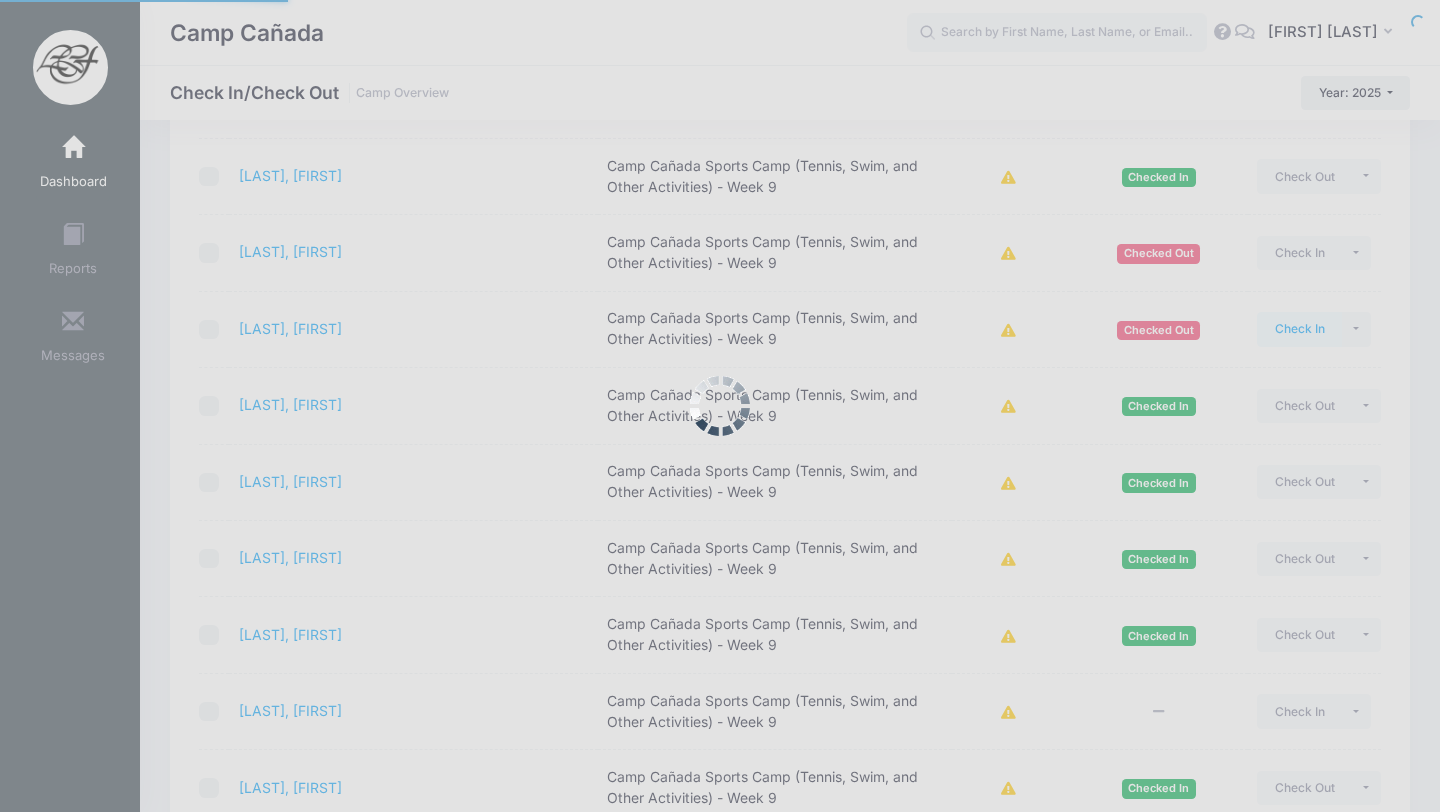 click at bounding box center [720, 406] 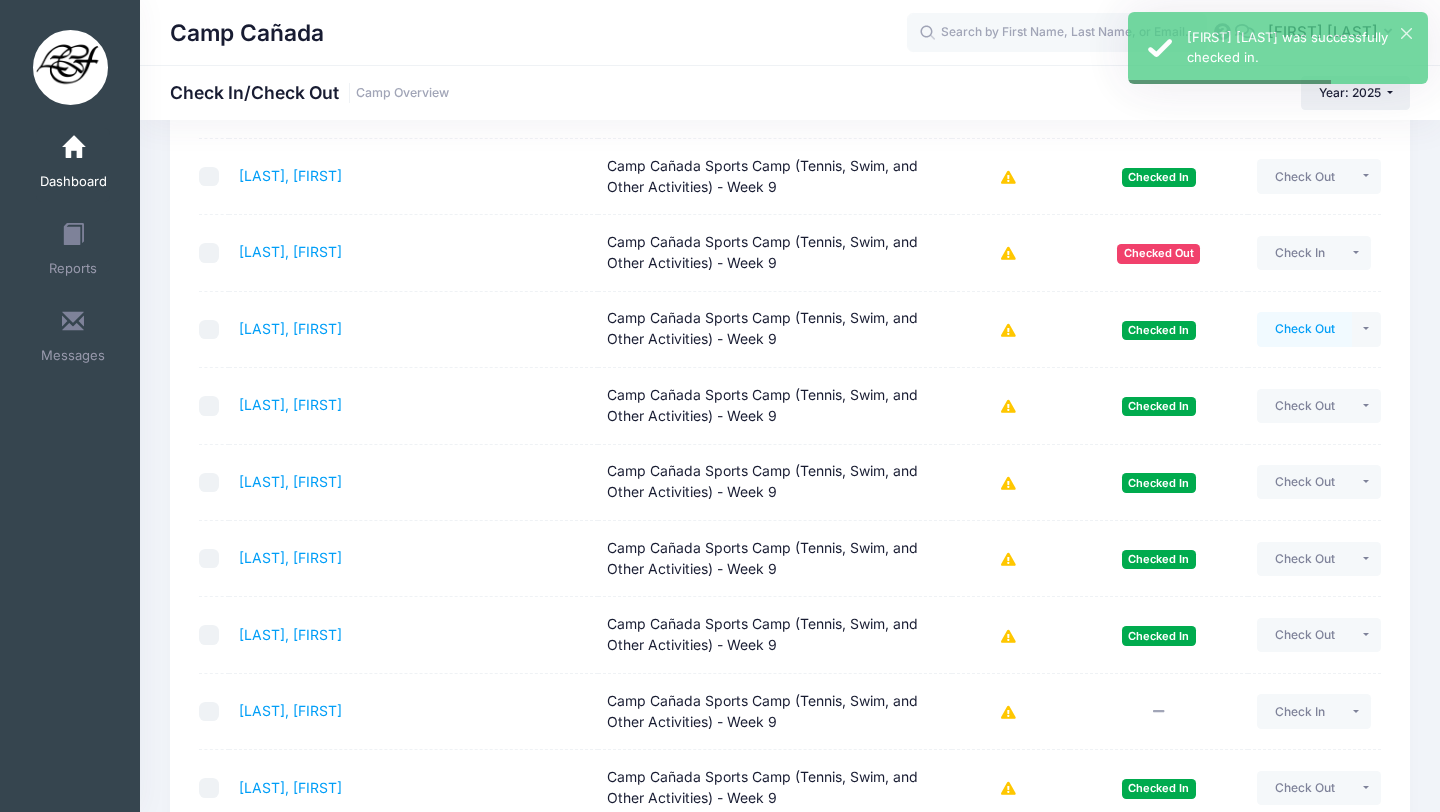 click on "Check Out" at bounding box center (1304, 329) 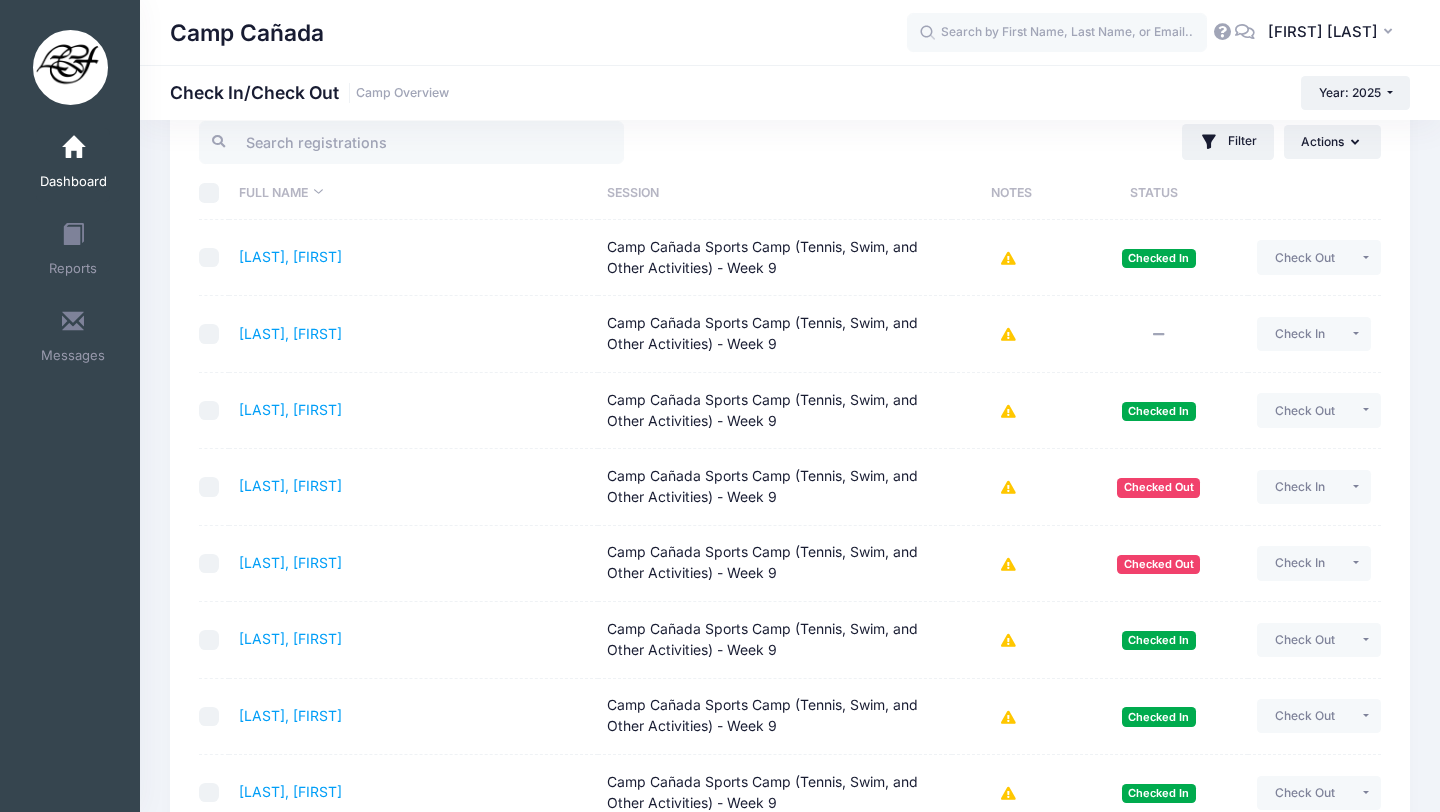 scroll, scrollTop: 124, scrollLeft: 0, axis: vertical 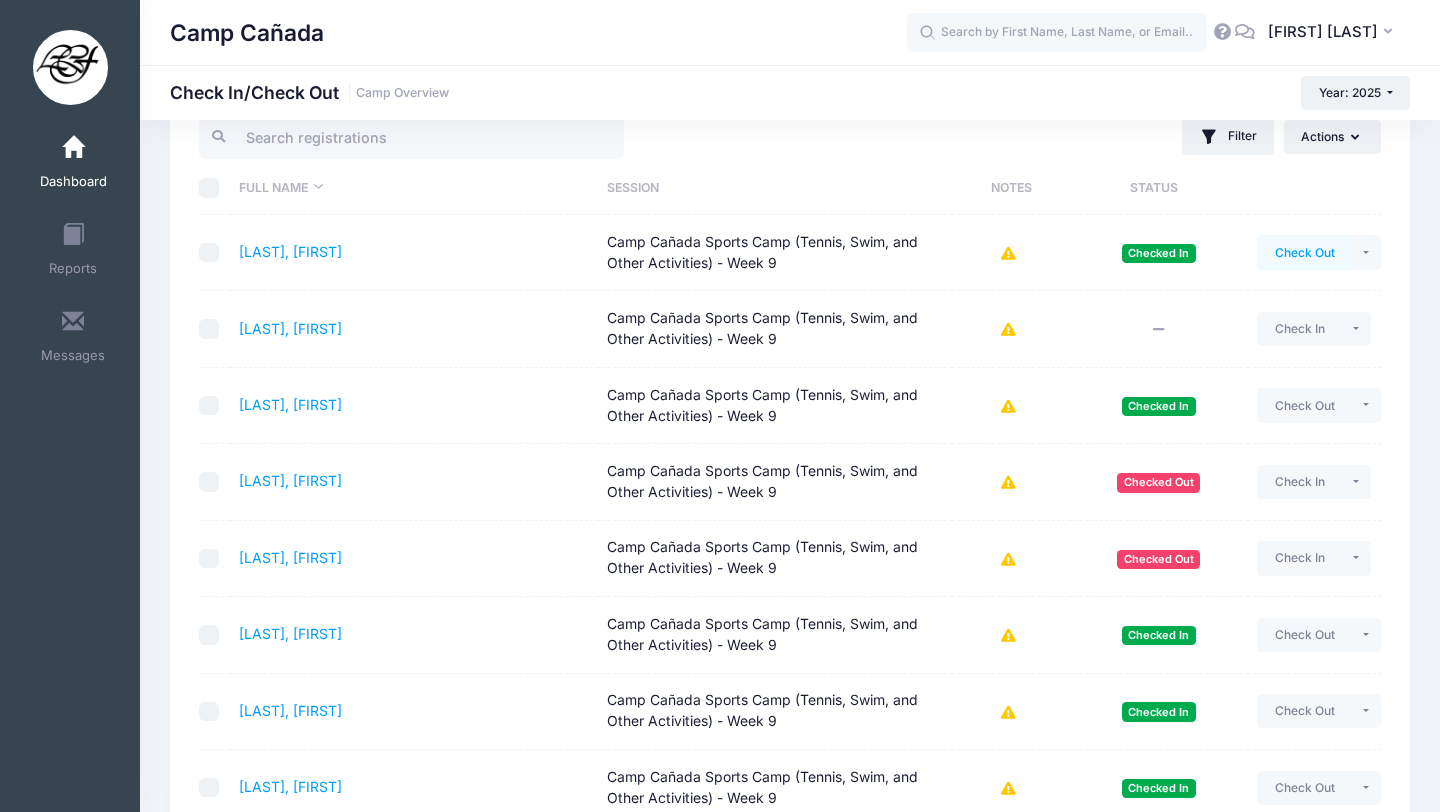 click on "Check Out" at bounding box center [1304, 252] 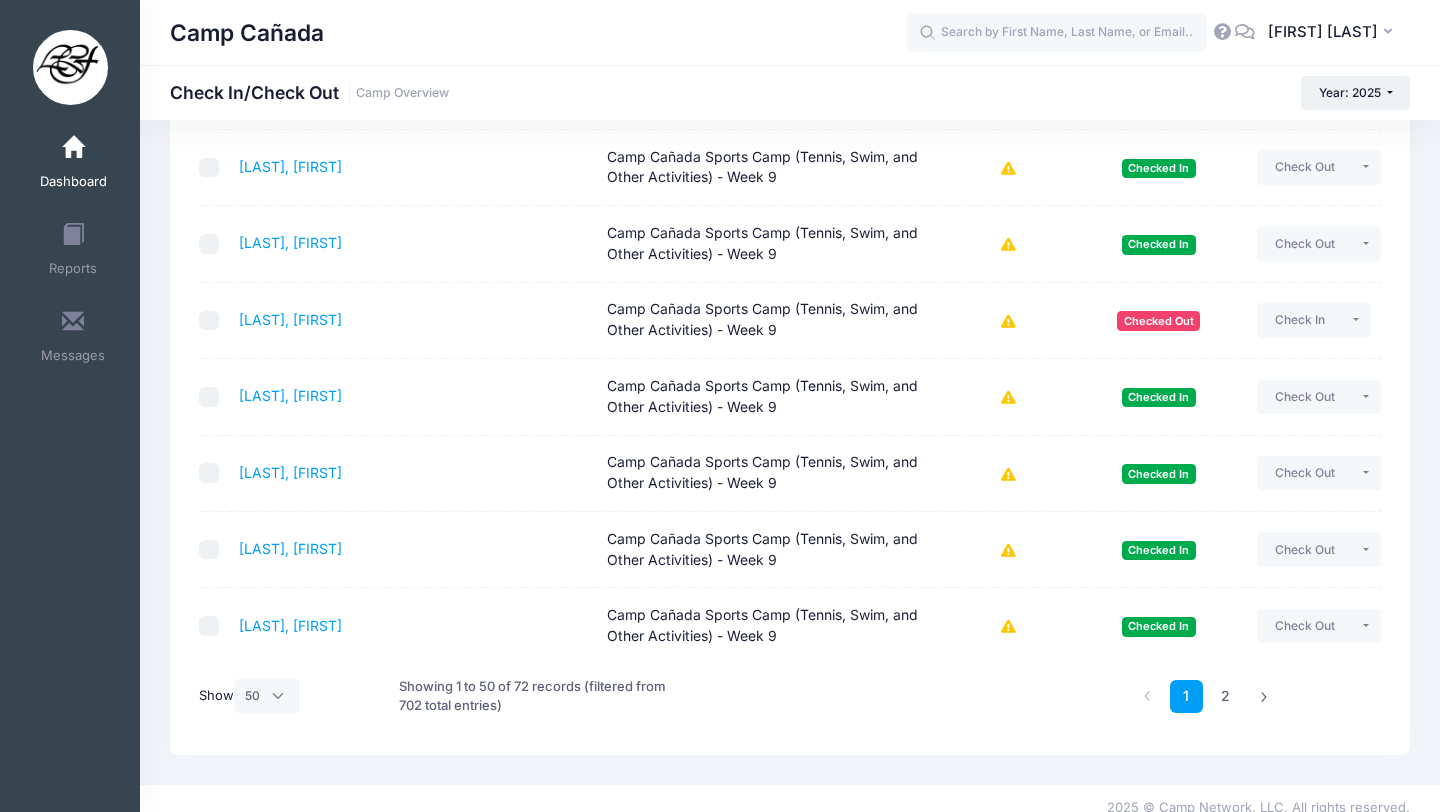 scroll, scrollTop: 3514, scrollLeft: 0, axis: vertical 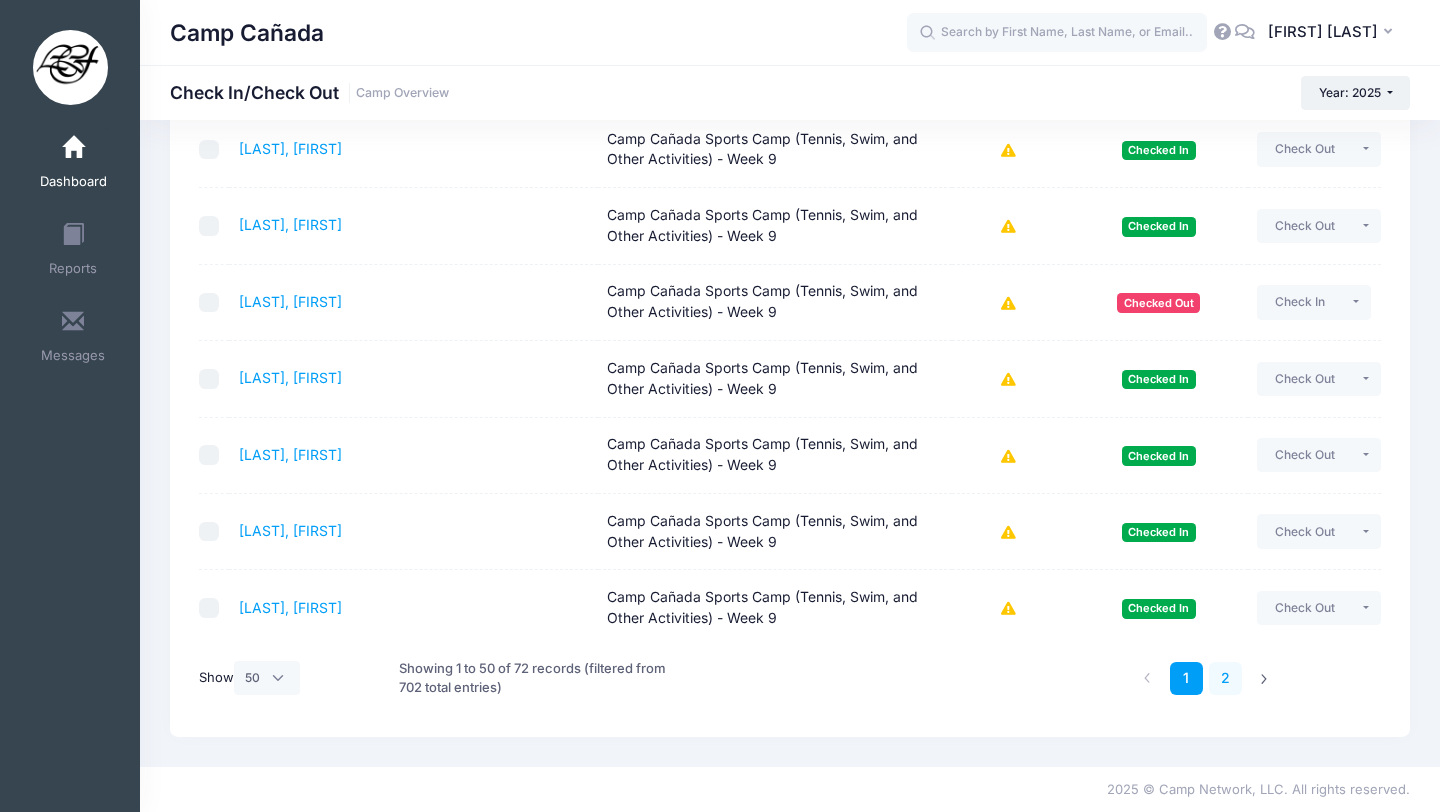 click on "2" at bounding box center [1225, 678] 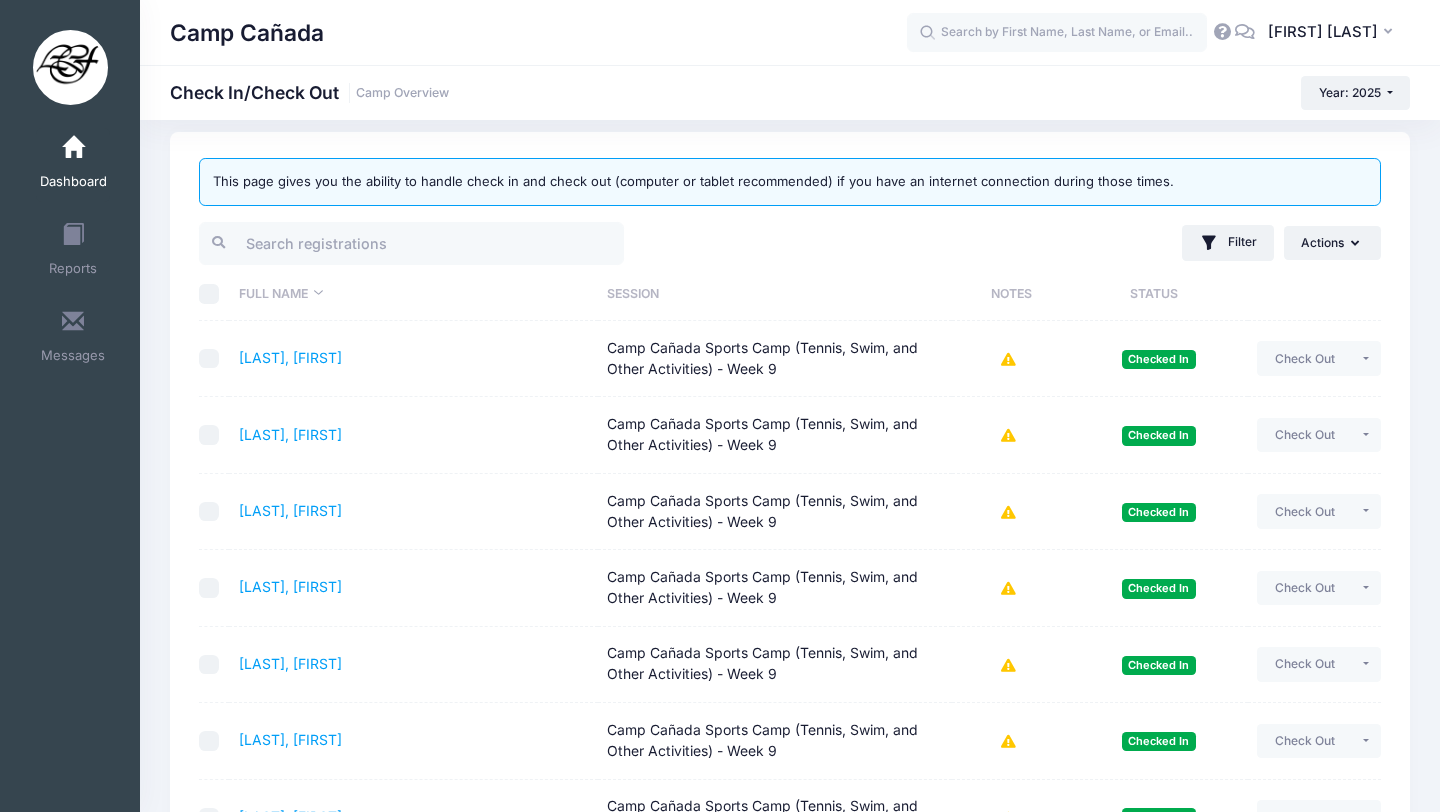 scroll, scrollTop: 15, scrollLeft: 0, axis: vertical 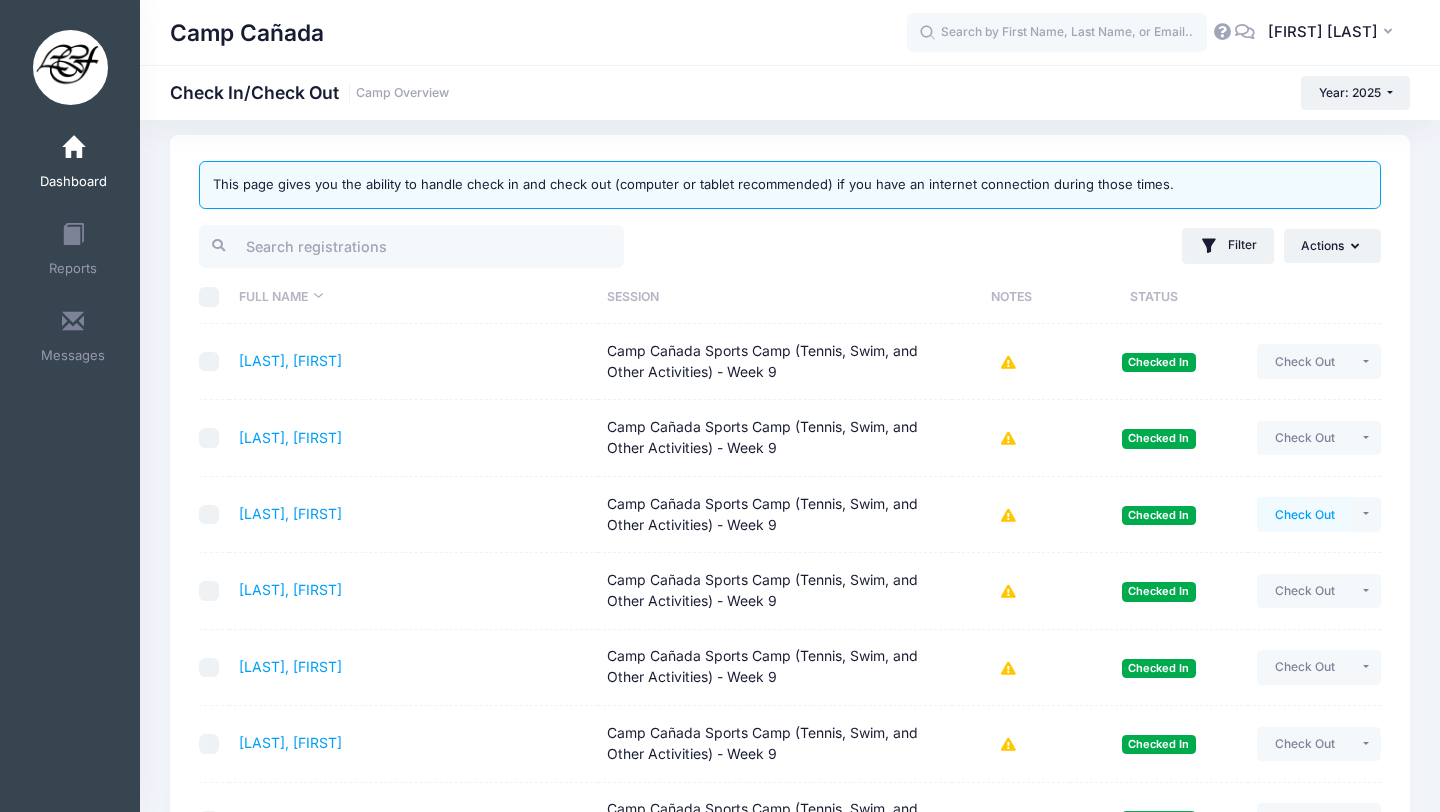 click on "Check Out" at bounding box center (1304, 514) 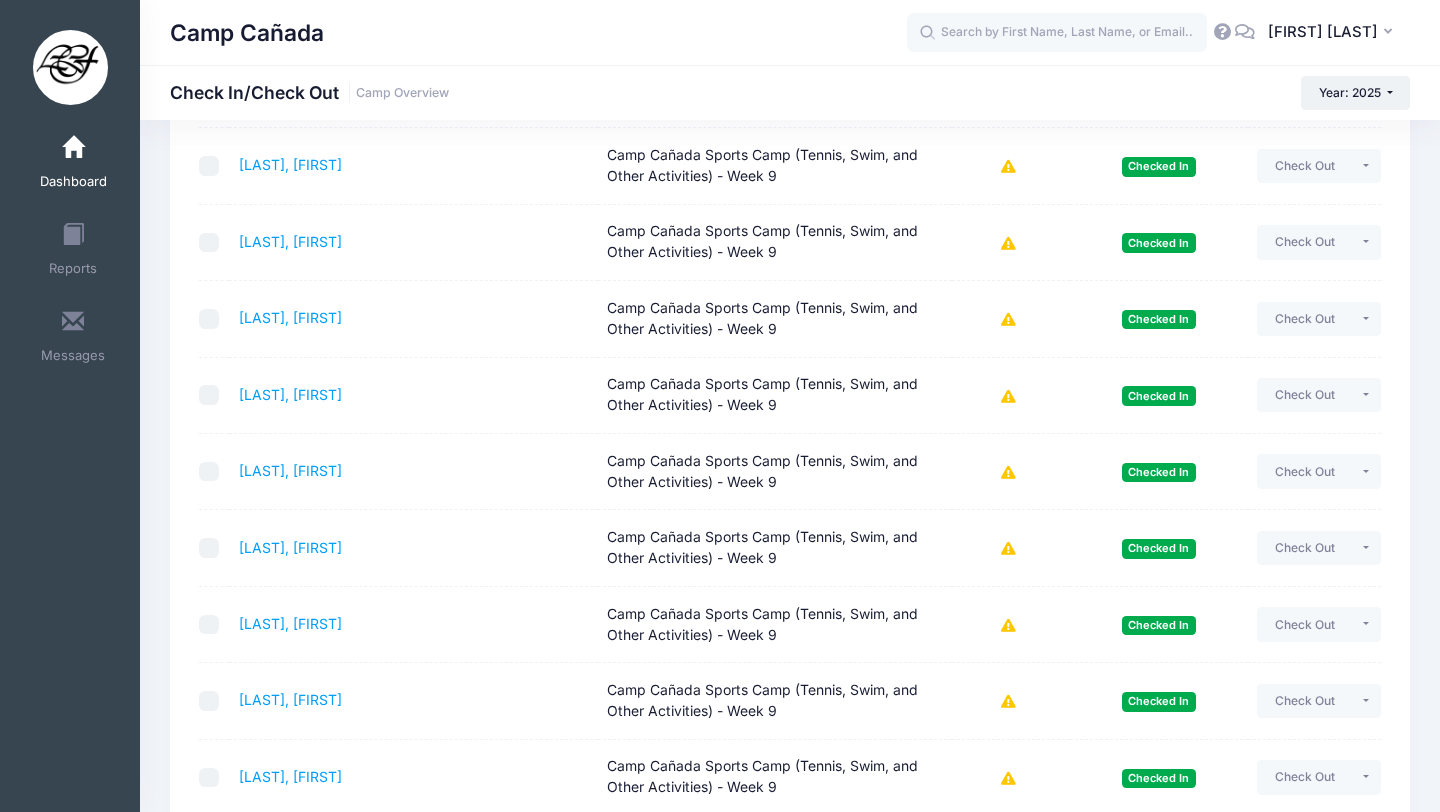scroll, scrollTop: 1374, scrollLeft: 0, axis: vertical 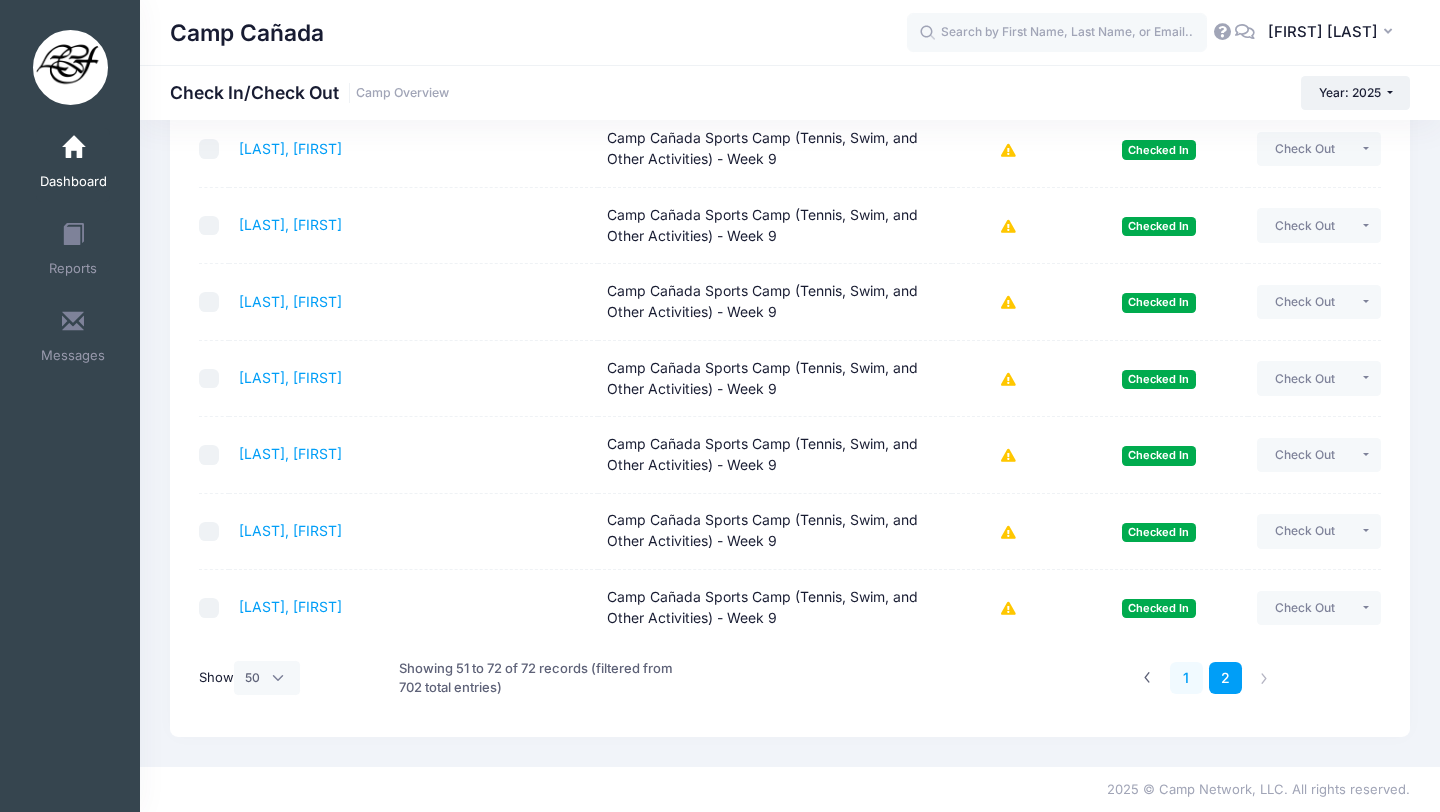 click on "1" at bounding box center [1186, 678] 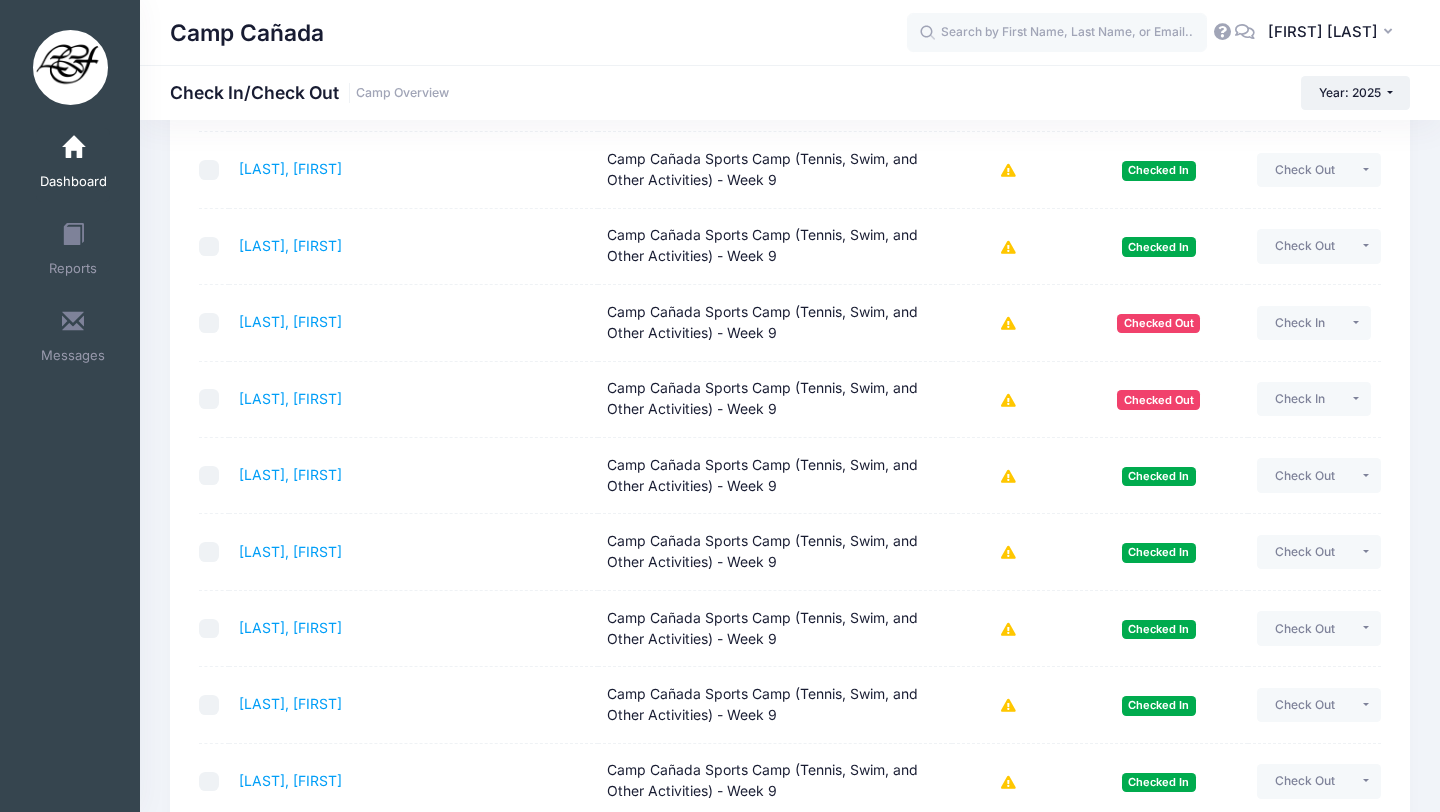 scroll, scrollTop: 2346, scrollLeft: 0, axis: vertical 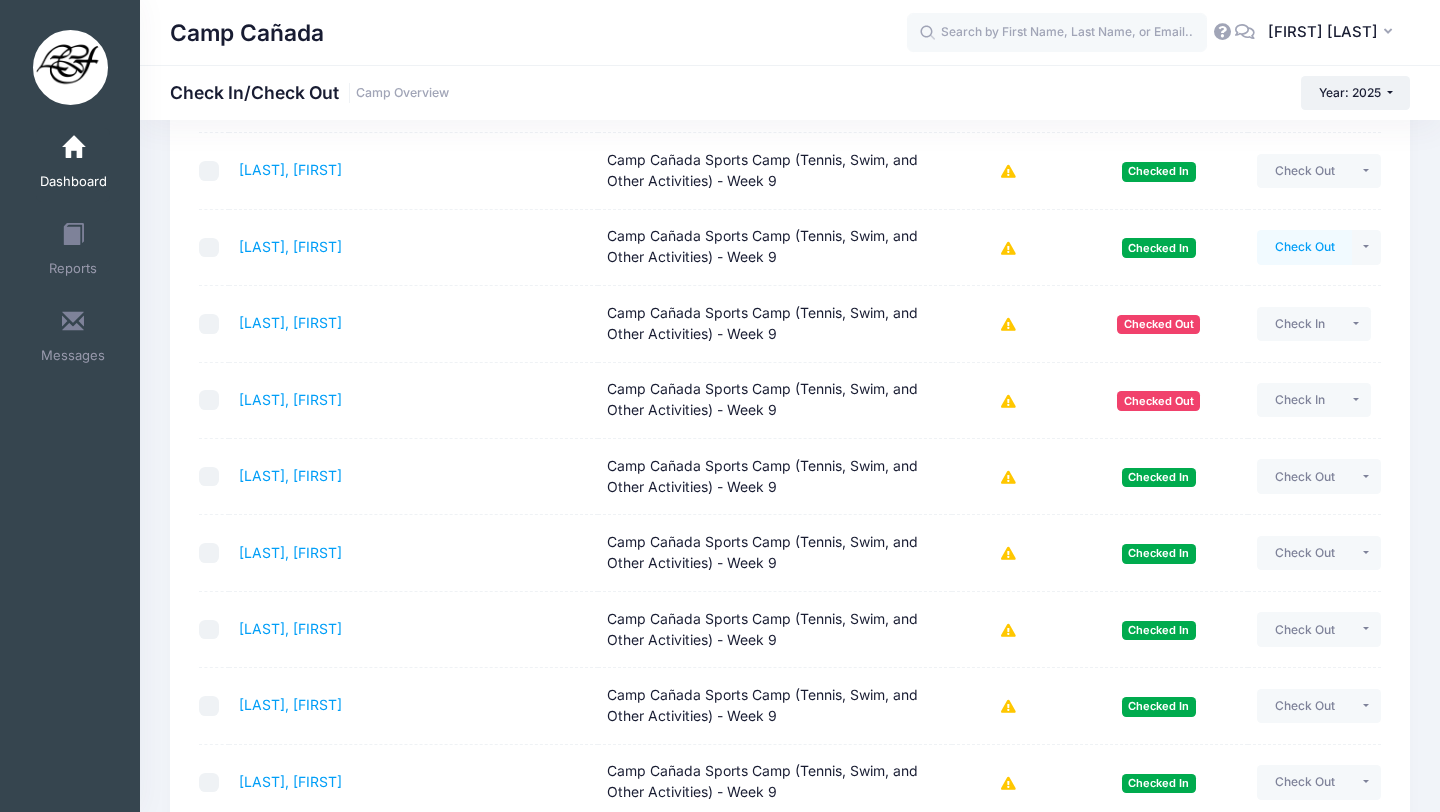 click on "Check Out" at bounding box center [1304, 247] 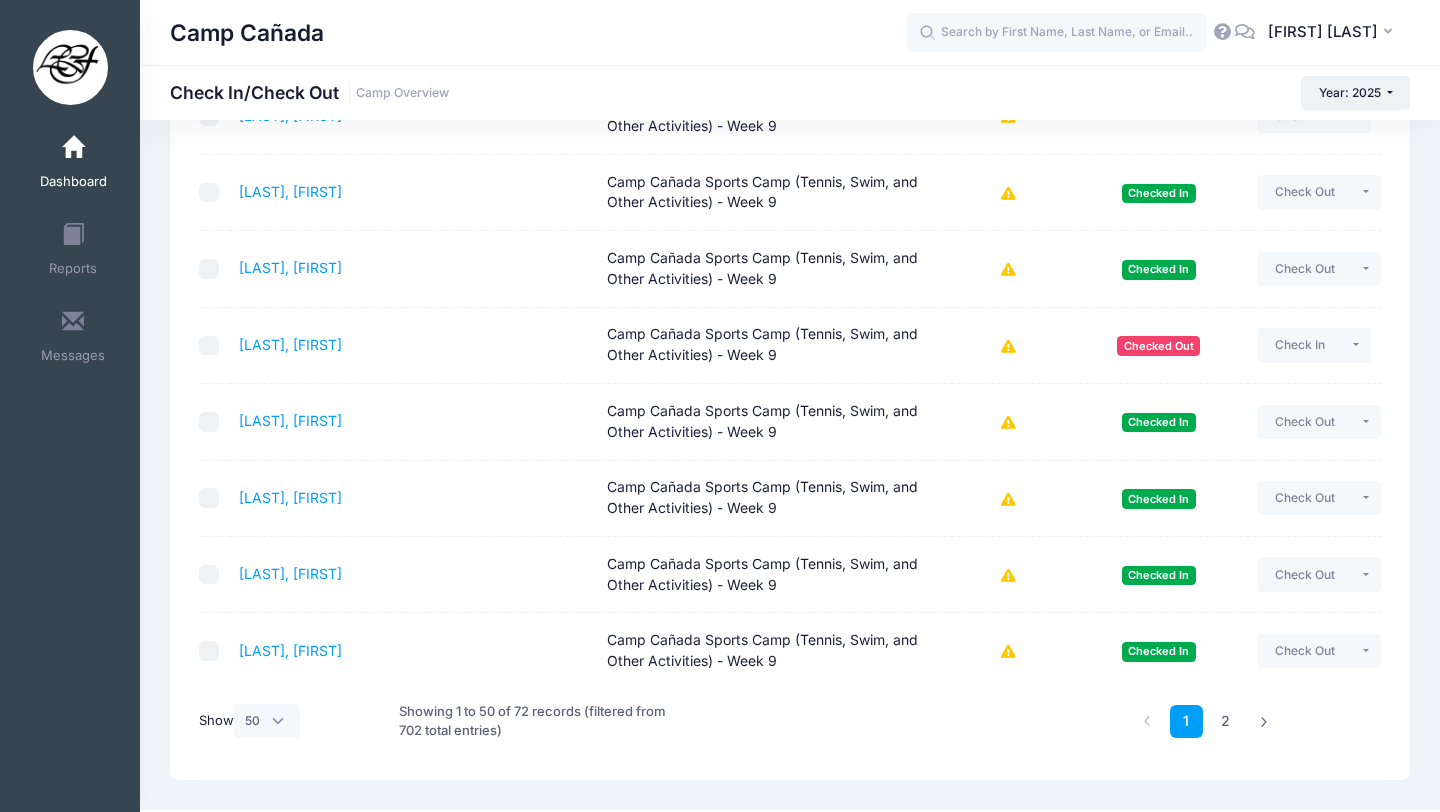 scroll, scrollTop: 3476, scrollLeft: 0, axis: vertical 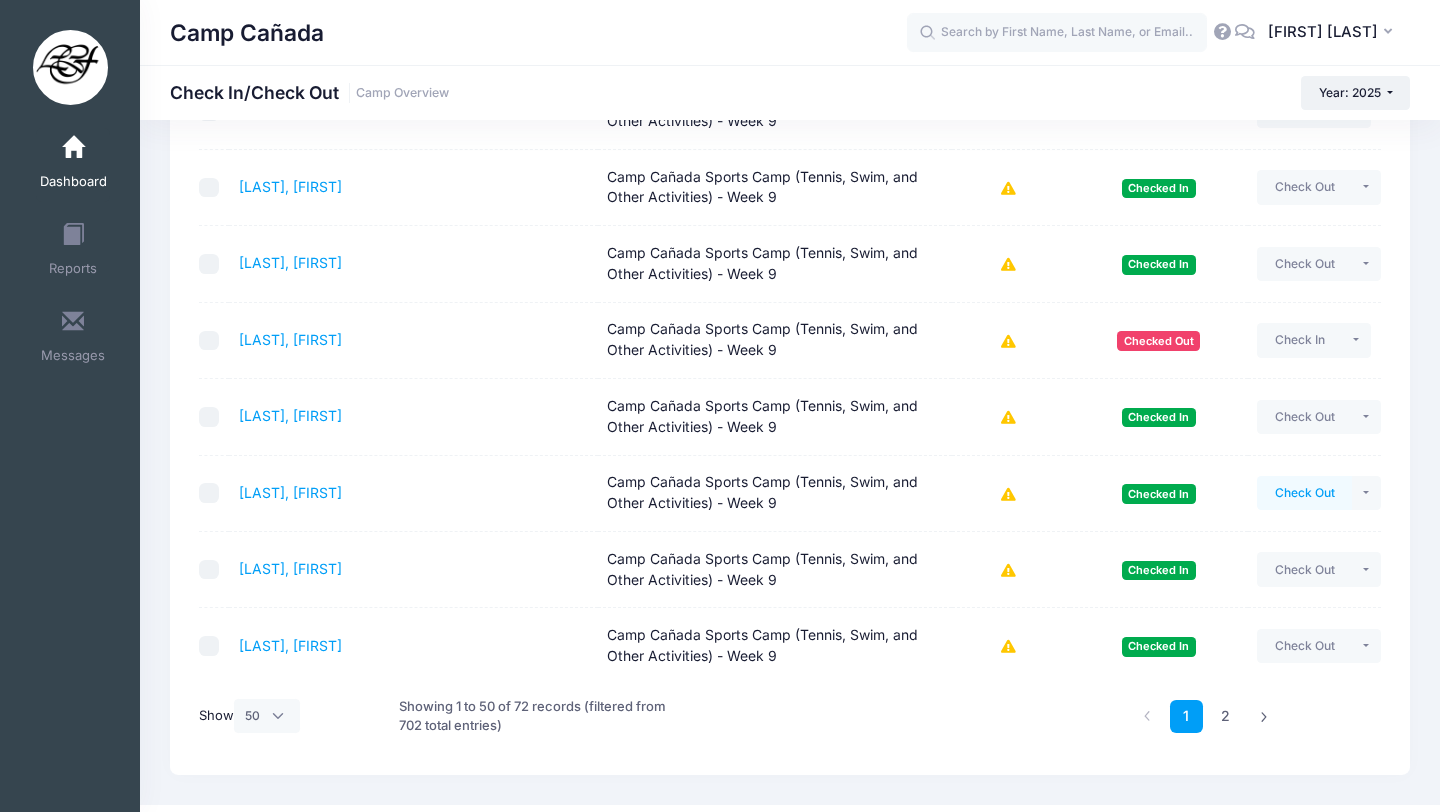 click on "Check Out" at bounding box center (1304, 493) 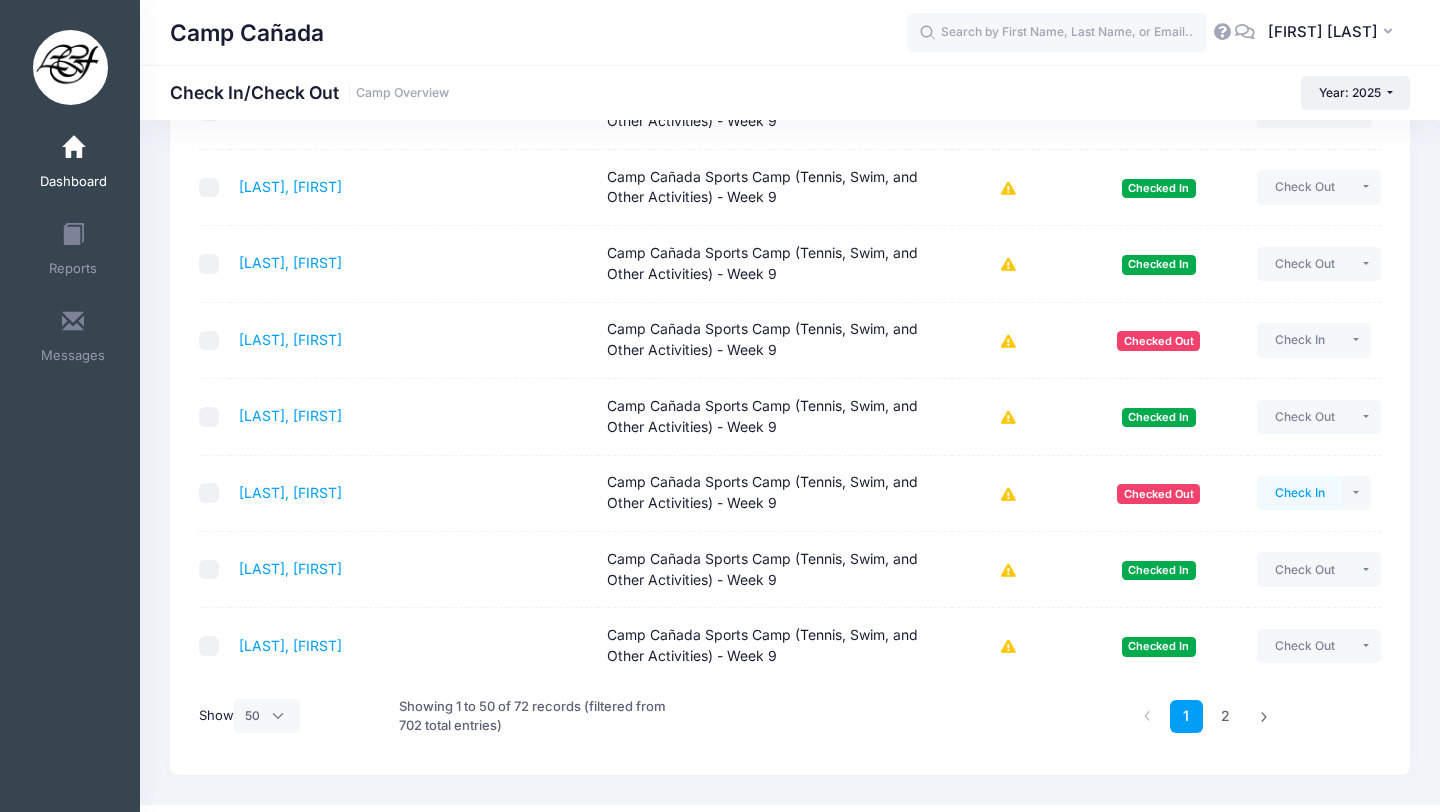drag, startPoint x: 1299, startPoint y: 500, endPoint x: 1303, endPoint y: 448, distance: 52.153618 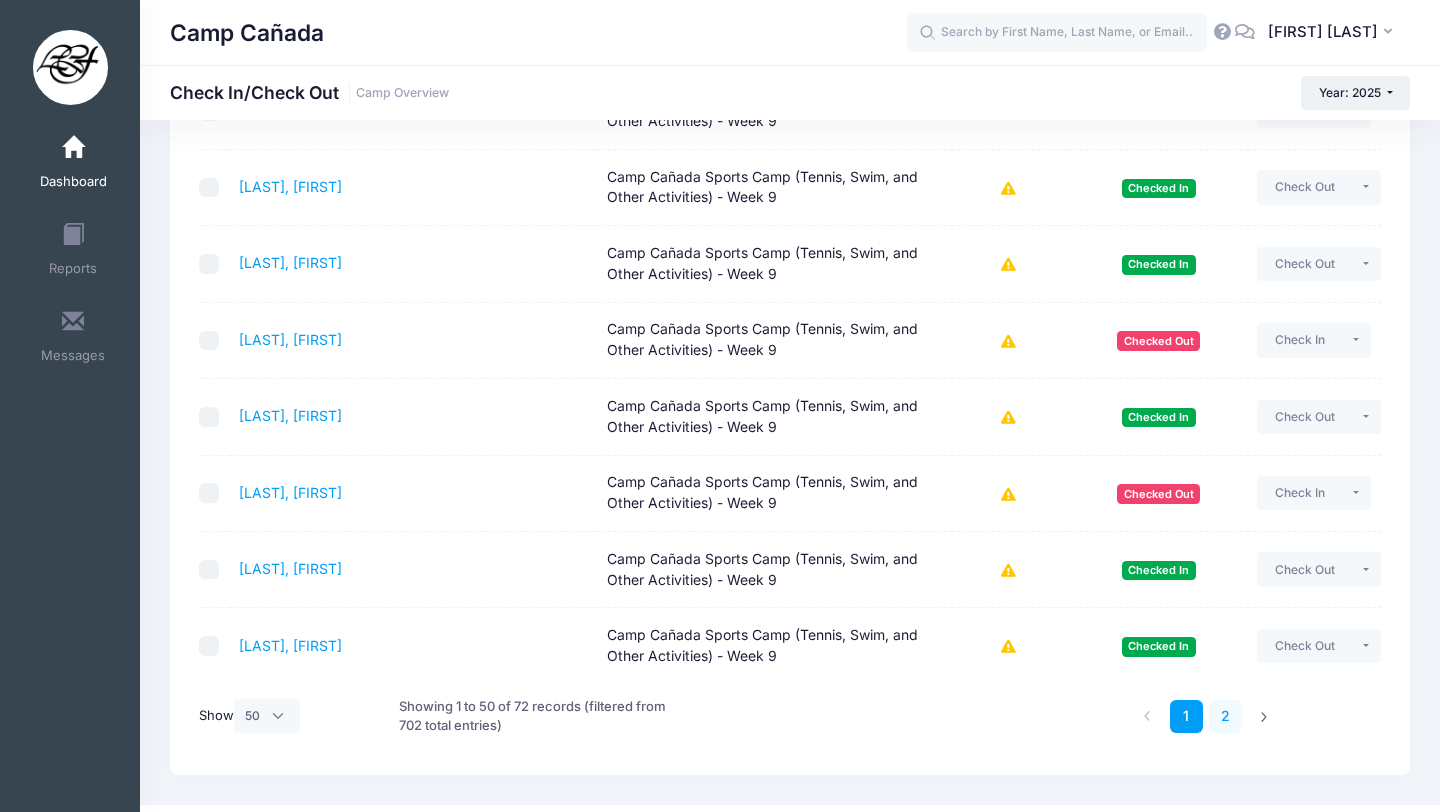 click on "2" at bounding box center (1225, 716) 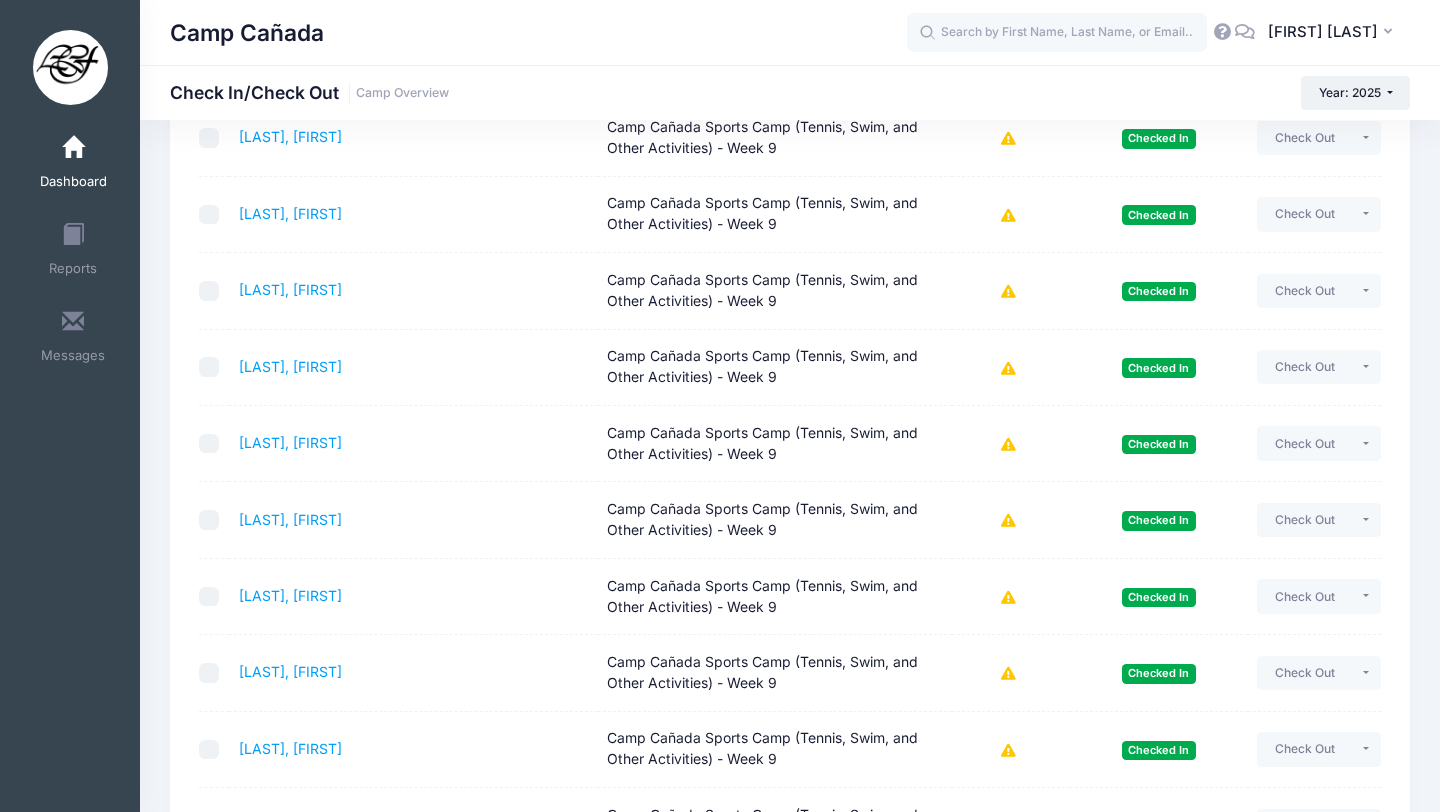 scroll, scrollTop: 1374, scrollLeft: 0, axis: vertical 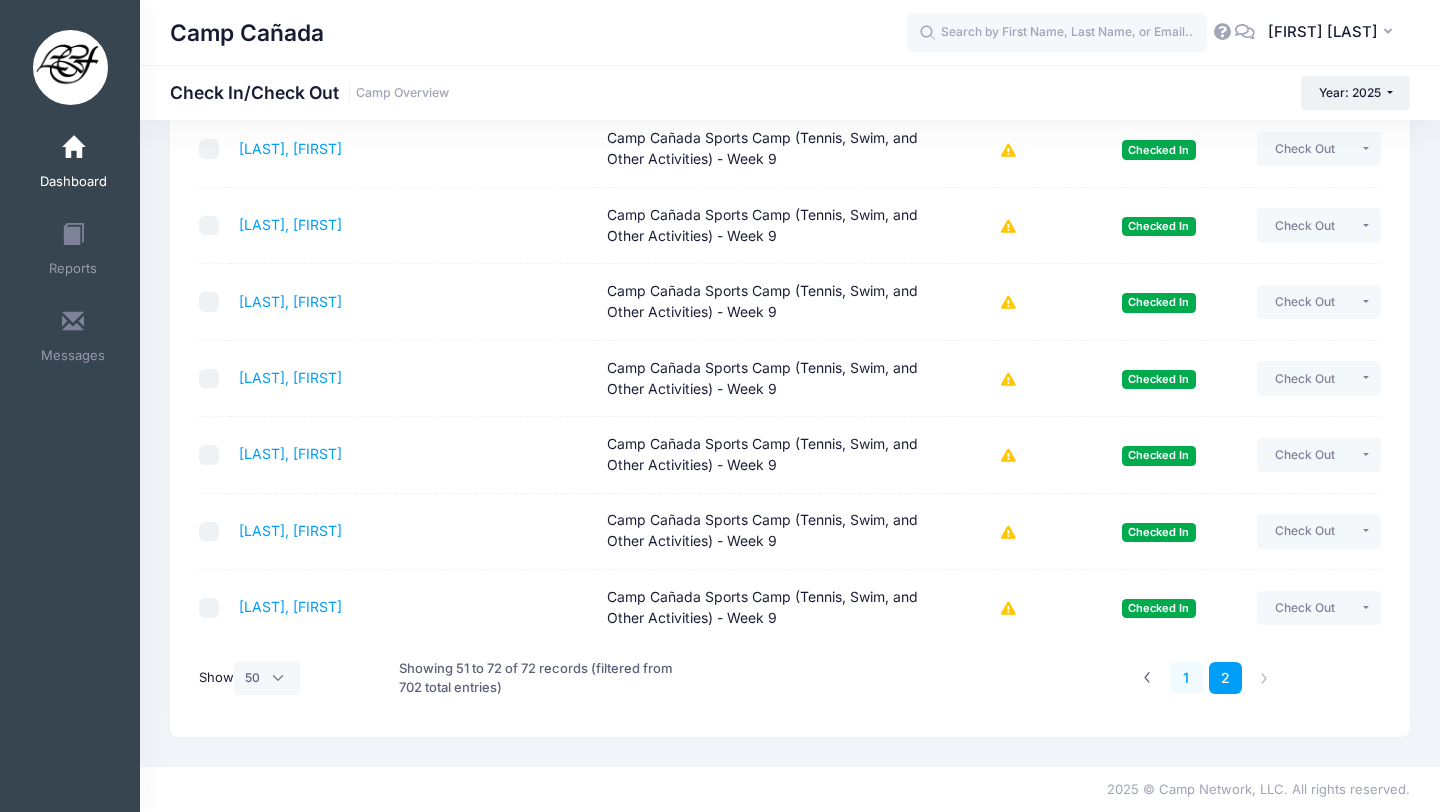 click on "1" at bounding box center (1186, 678) 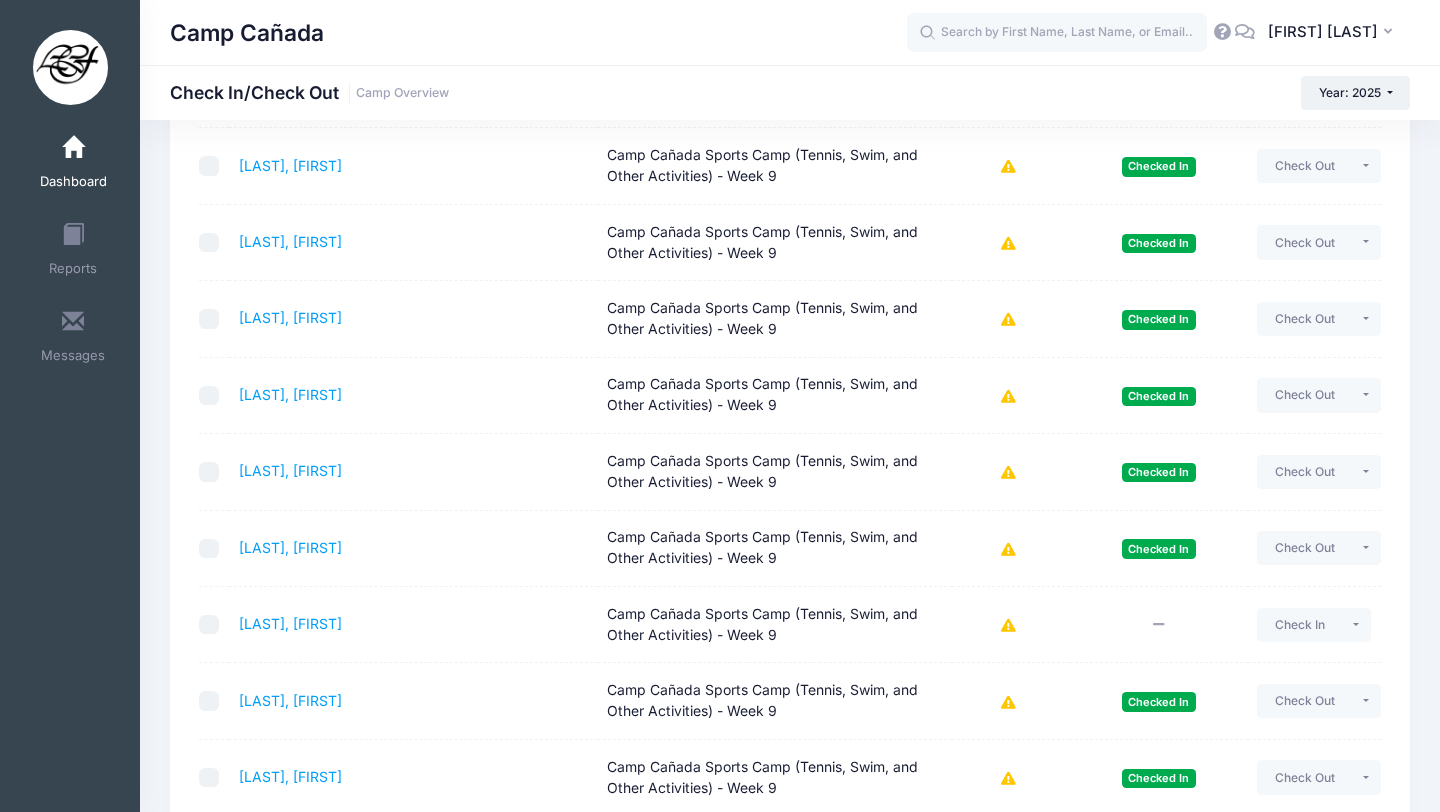 scroll, scrollTop: 3514, scrollLeft: 0, axis: vertical 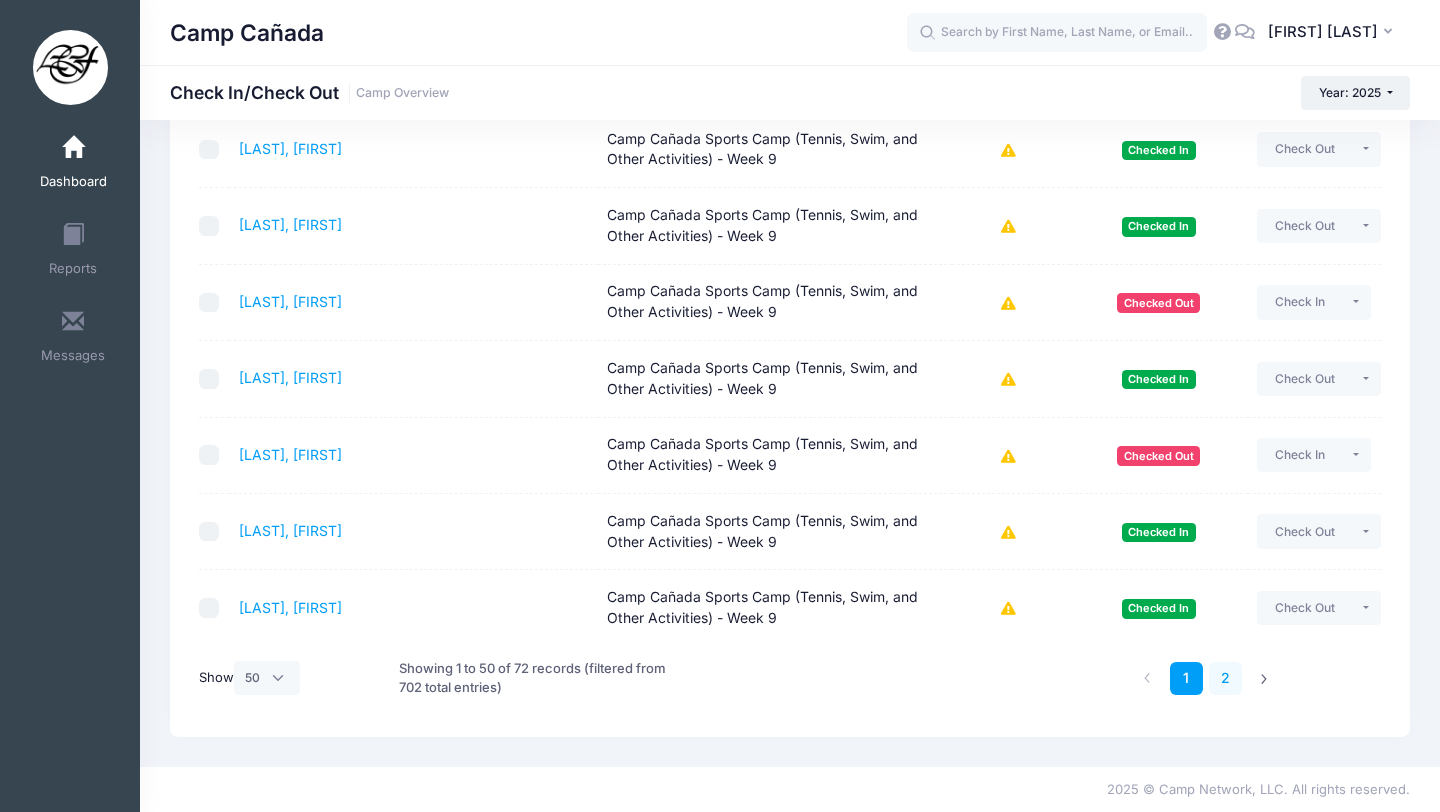 click on "2" at bounding box center (1225, 678) 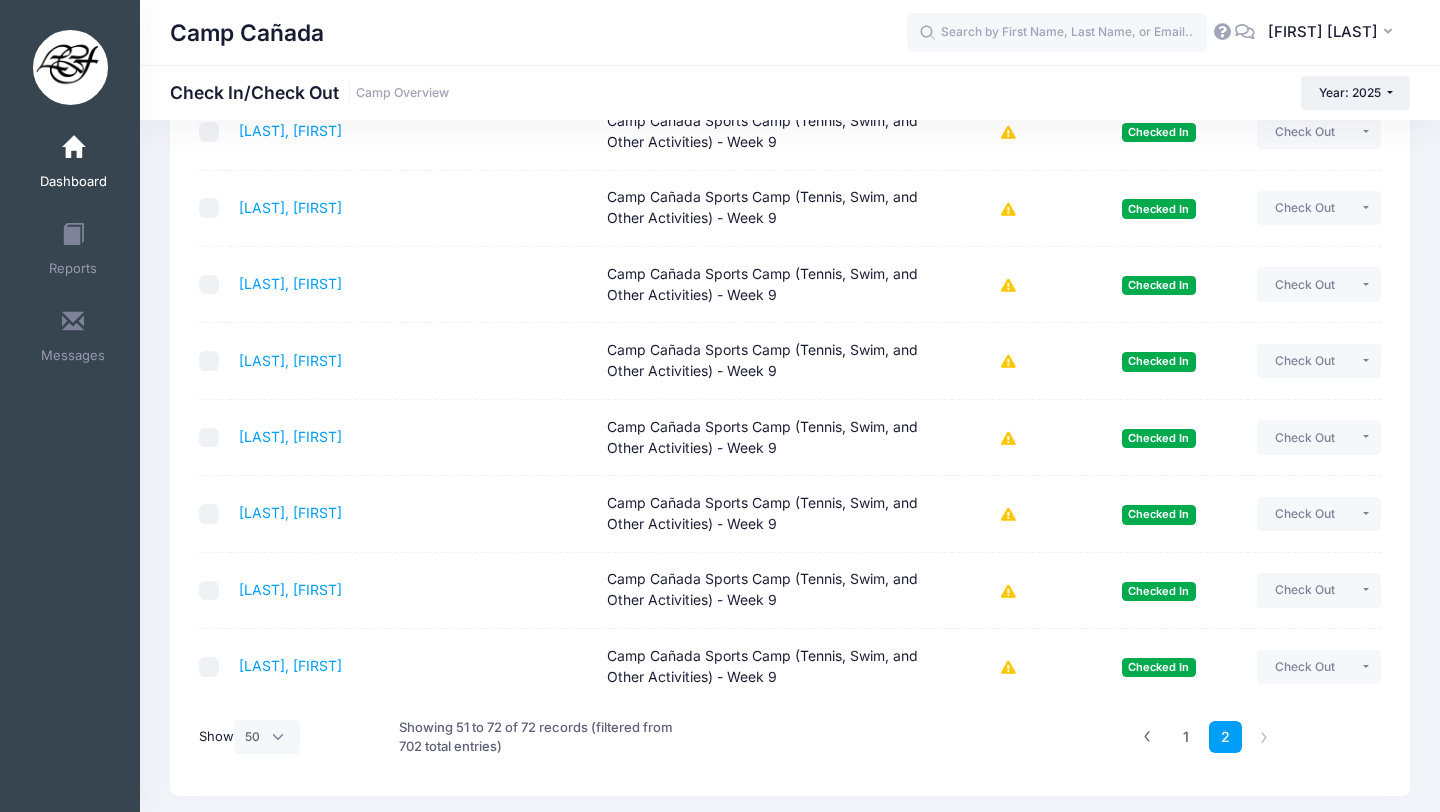 scroll, scrollTop: 1312, scrollLeft: 0, axis: vertical 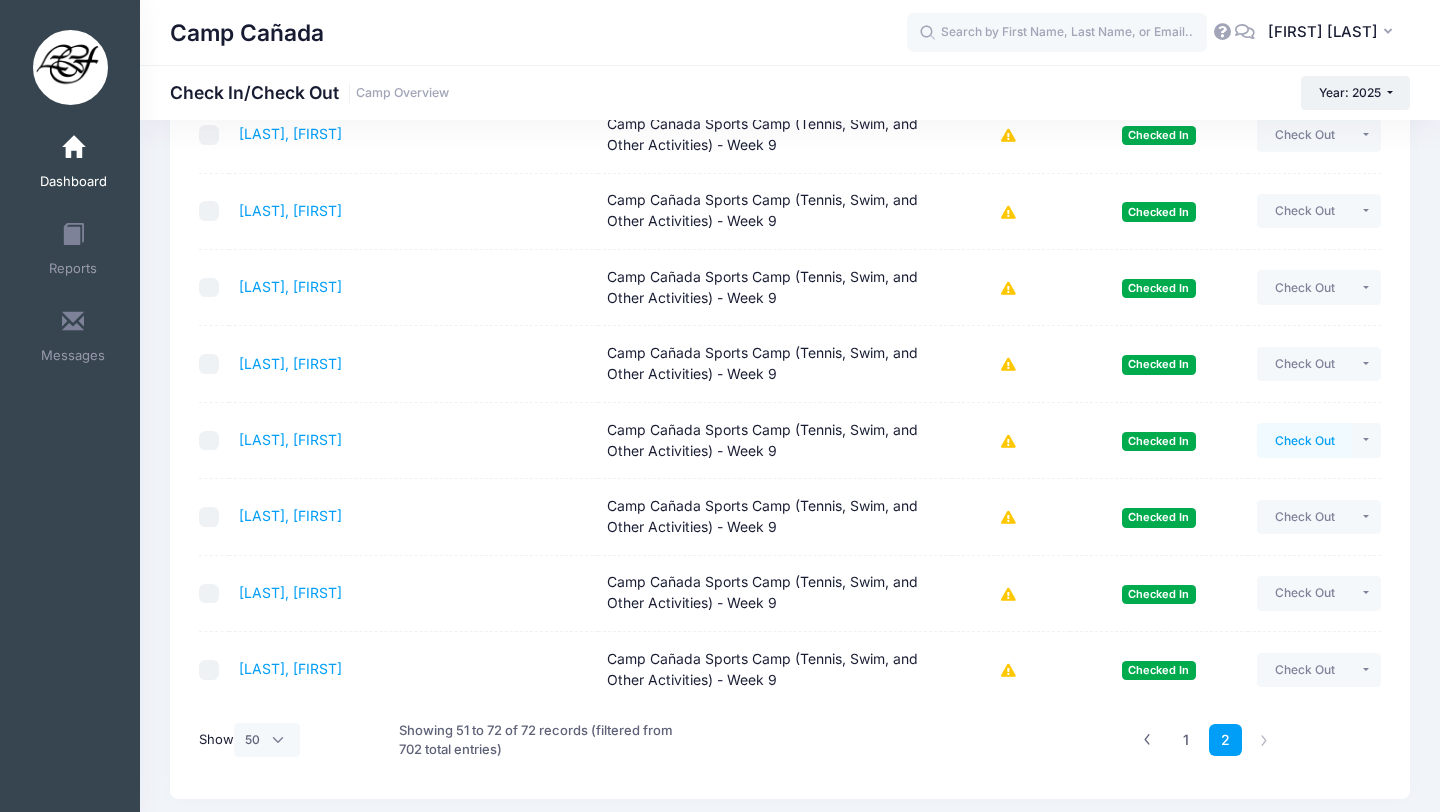 click on "Check Out" at bounding box center [1304, 440] 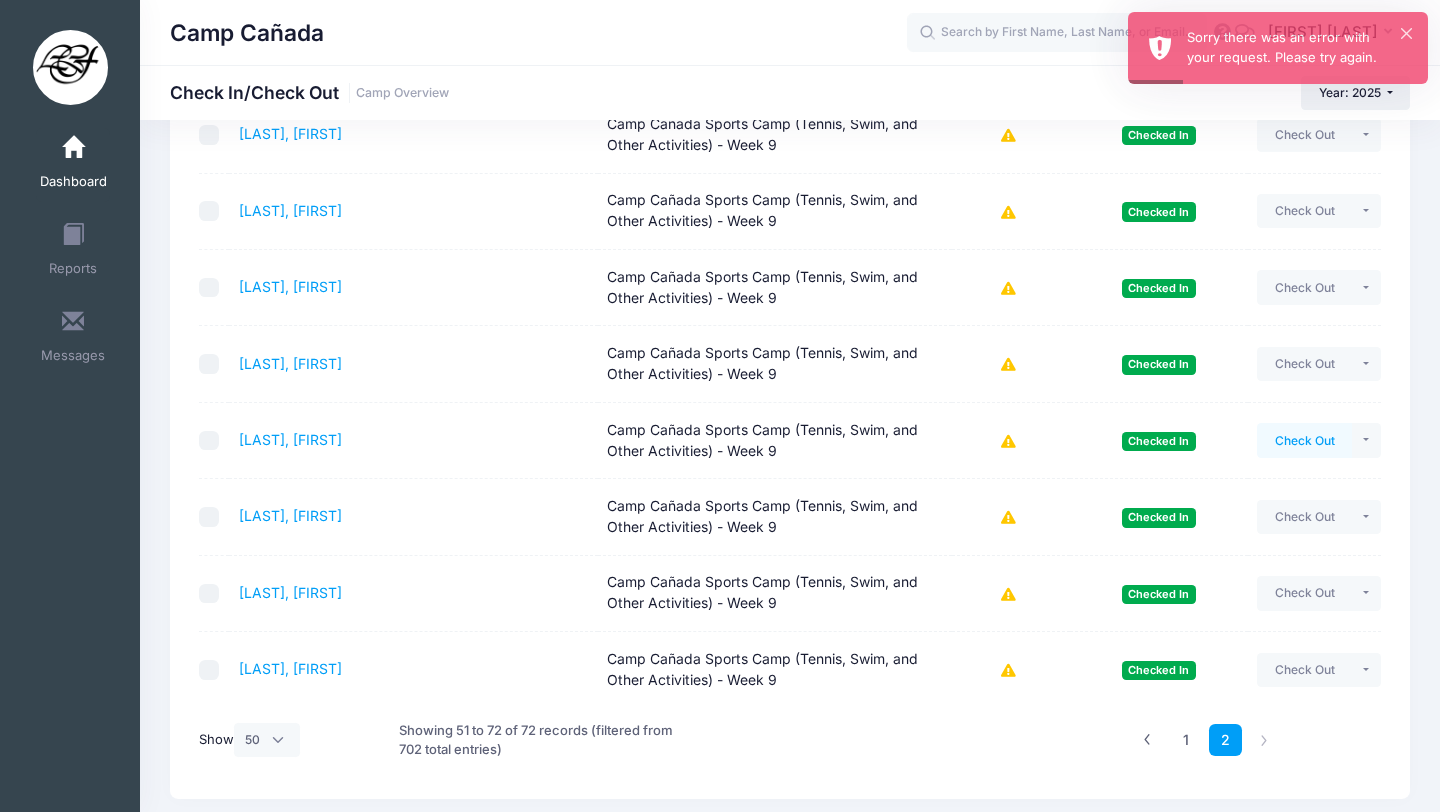 click on "Check Out" at bounding box center [1304, 440] 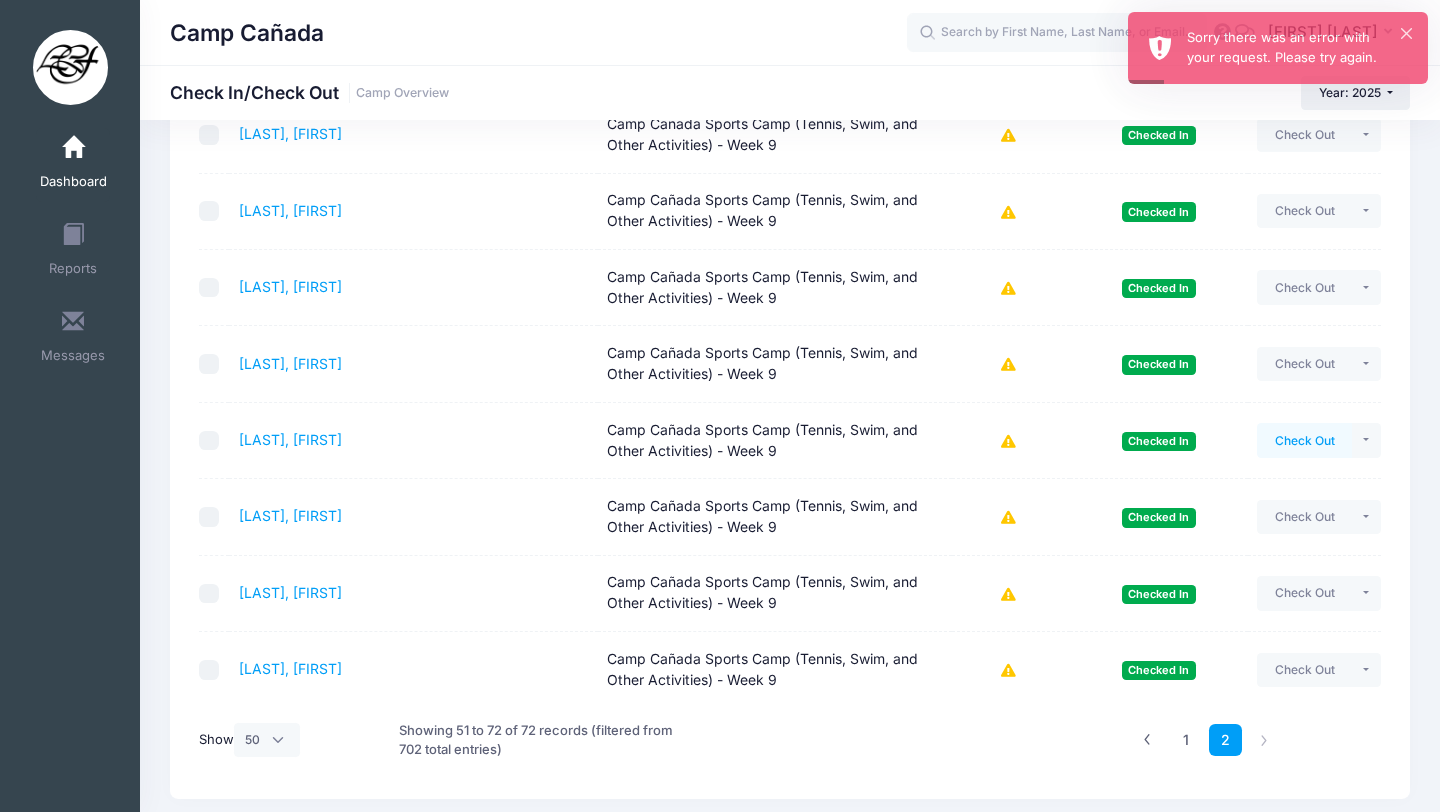 click on "Check Out" at bounding box center [1304, 440] 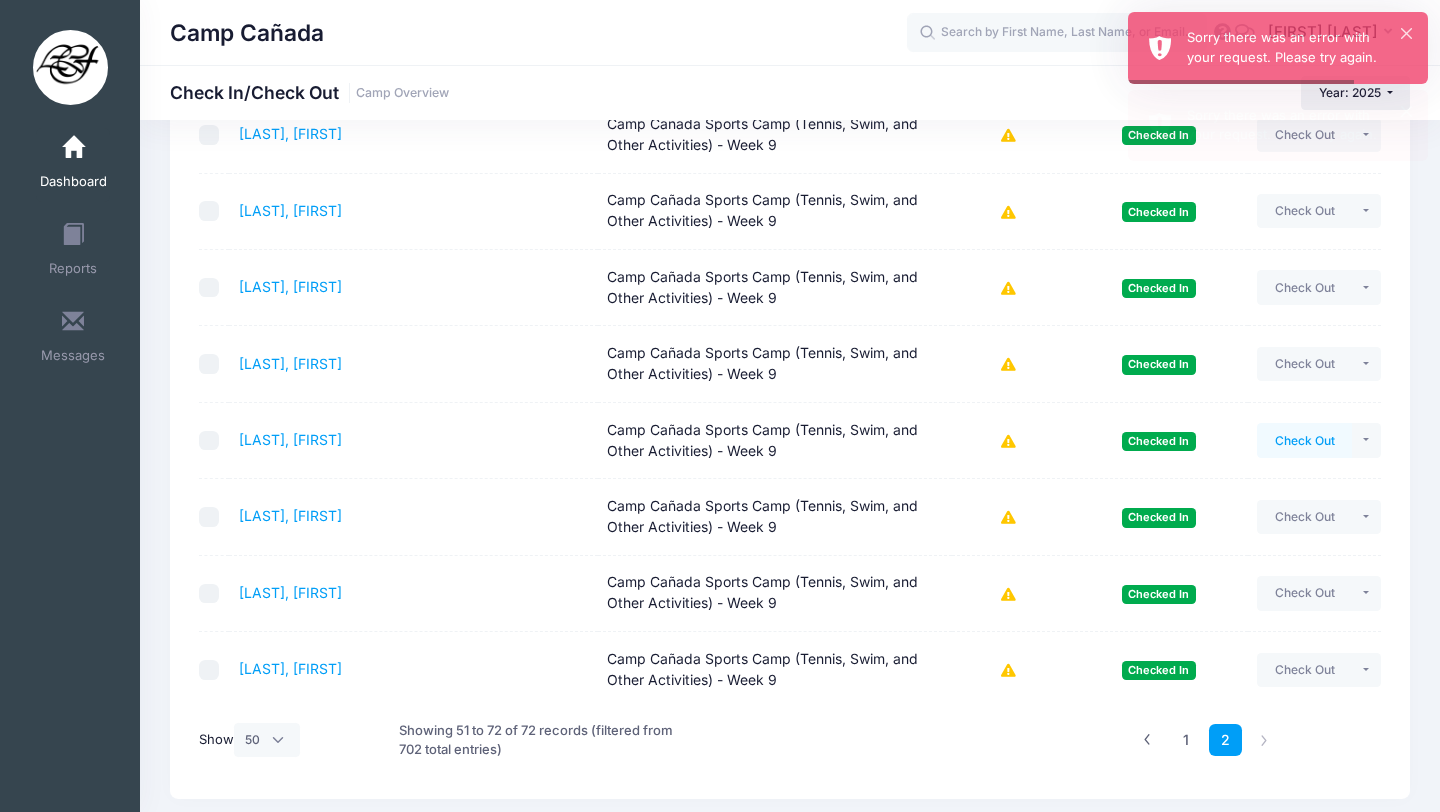 click on "Check Out" at bounding box center (1304, 440) 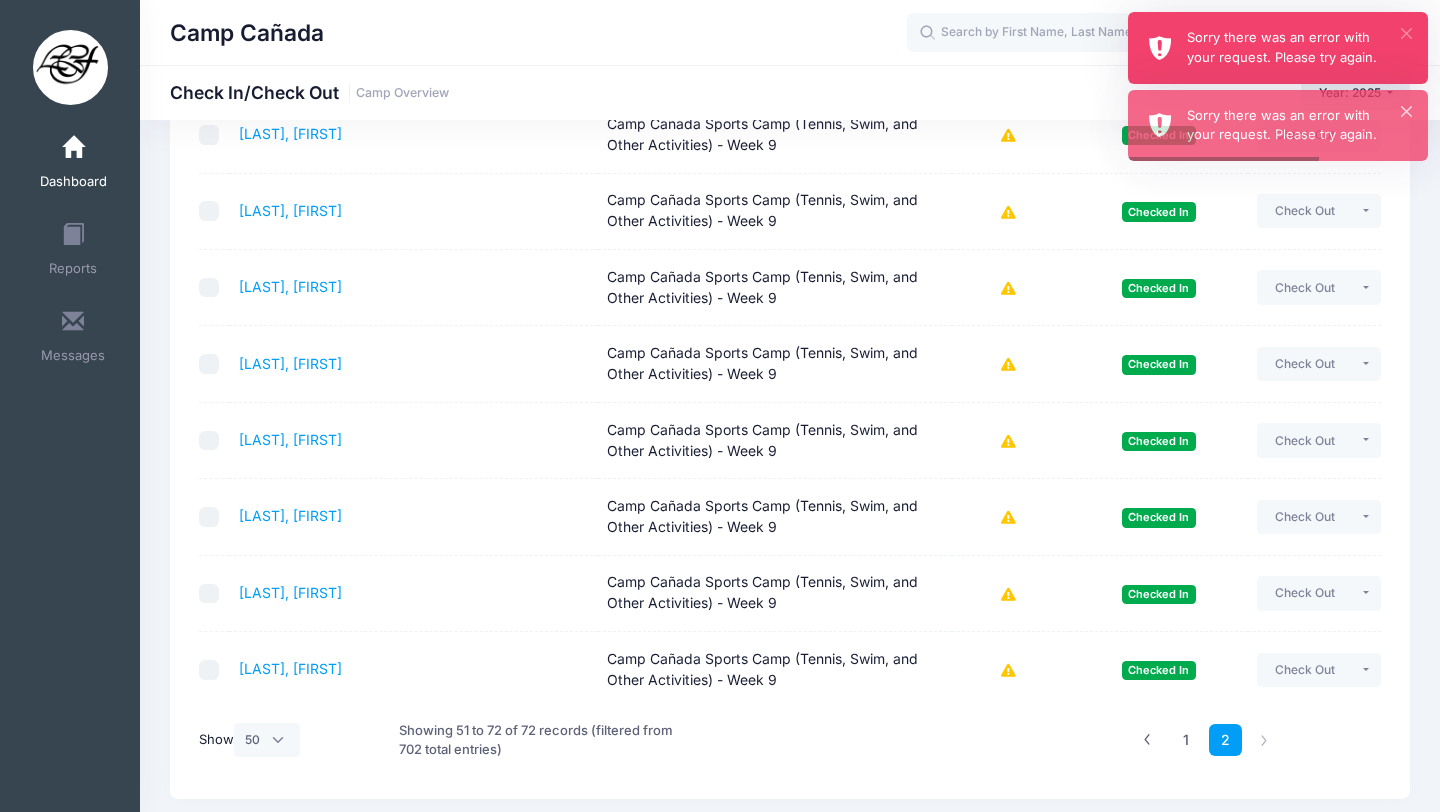 click on "×" at bounding box center [1406, 33] 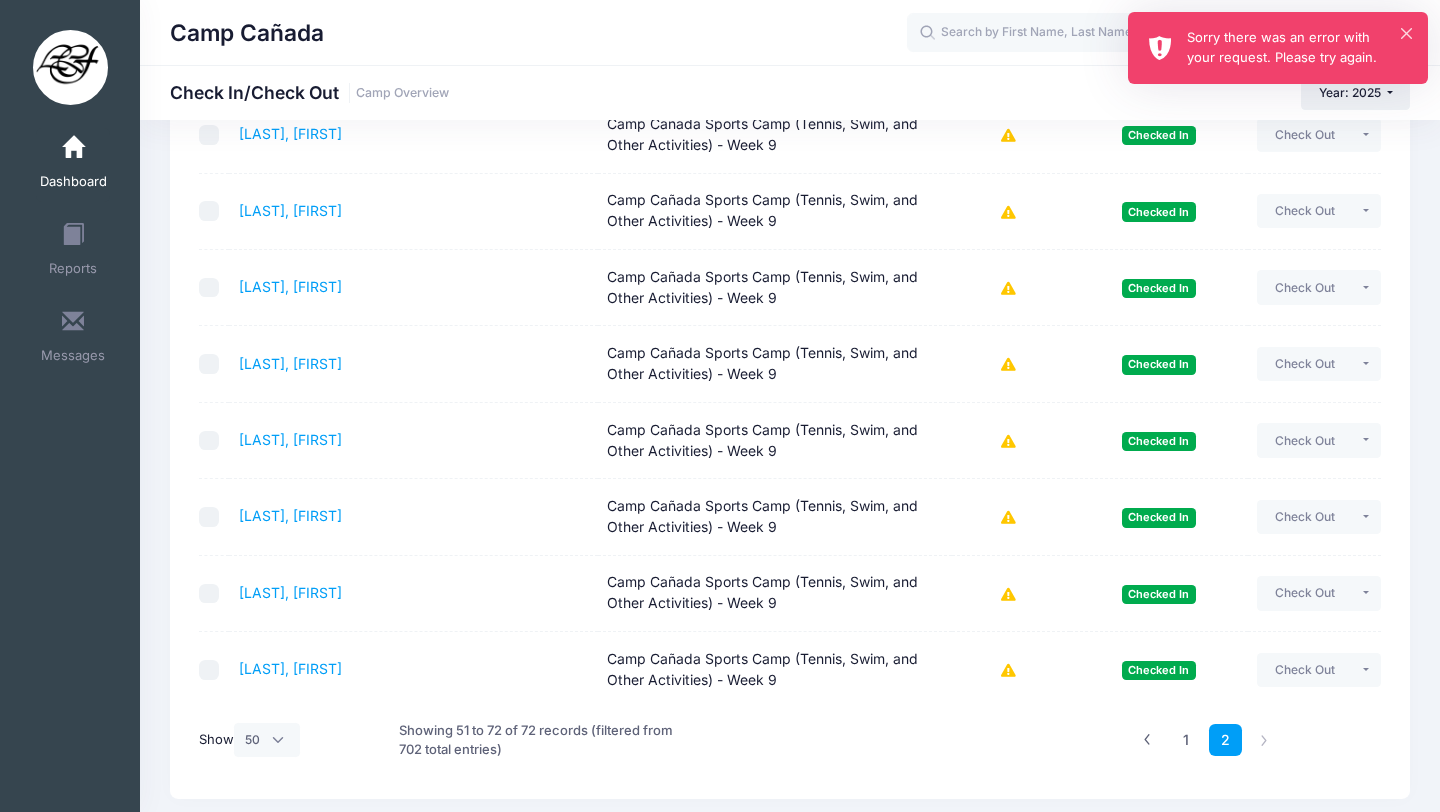 click on "× Sorry there was an error with your request. Please try again." at bounding box center (1278, 48) 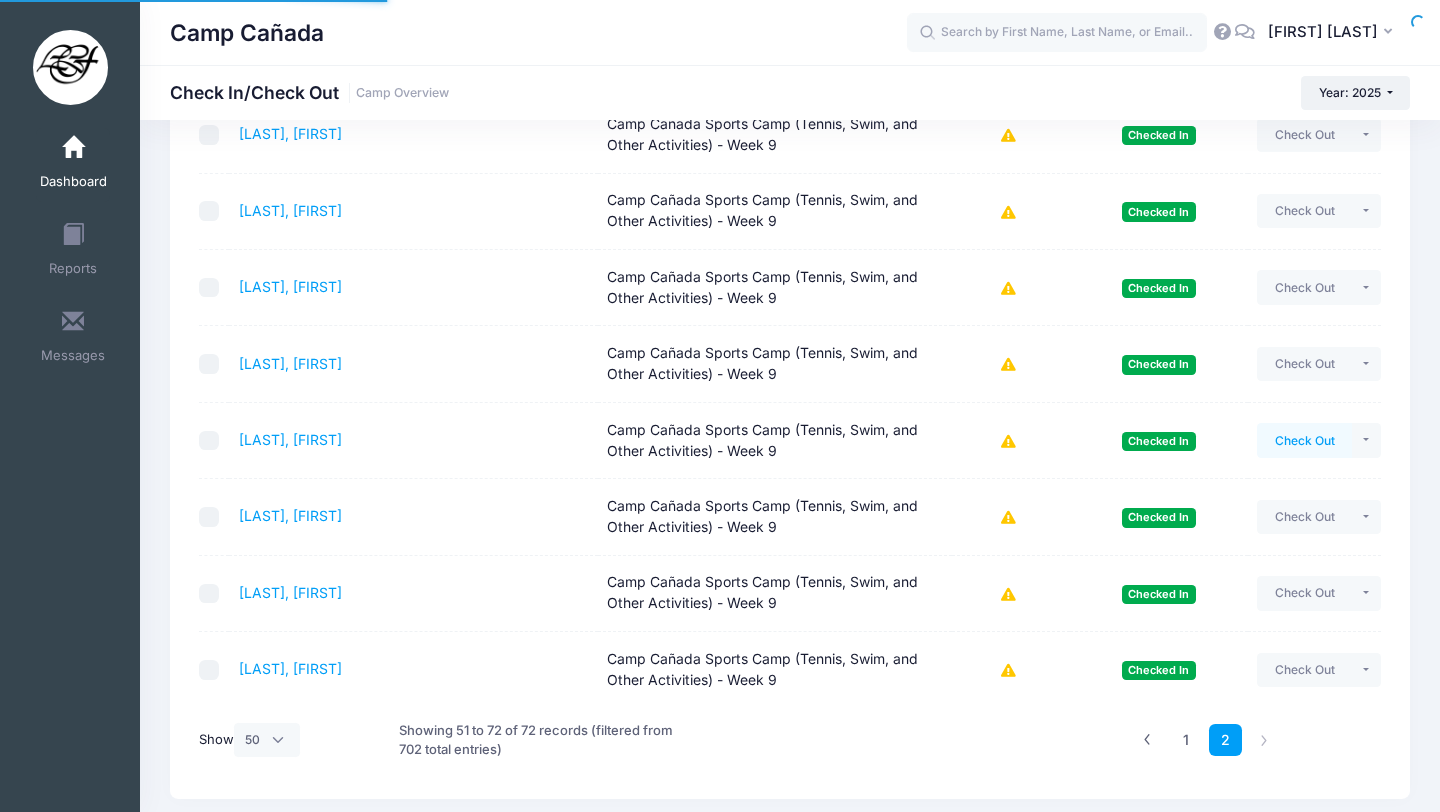 click on "Check Out" at bounding box center (1304, 440) 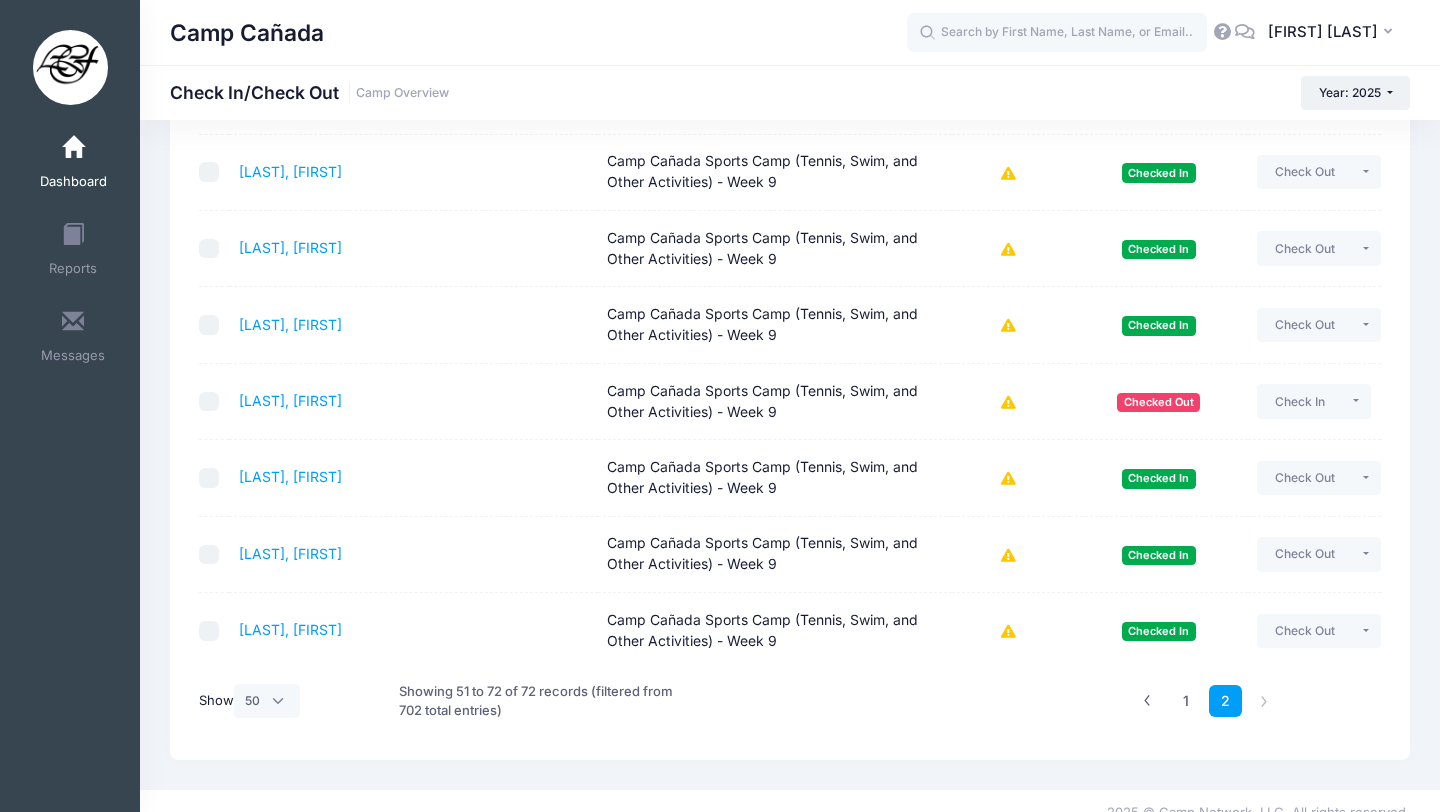 scroll, scrollTop: 1374, scrollLeft: 0, axis: vertical 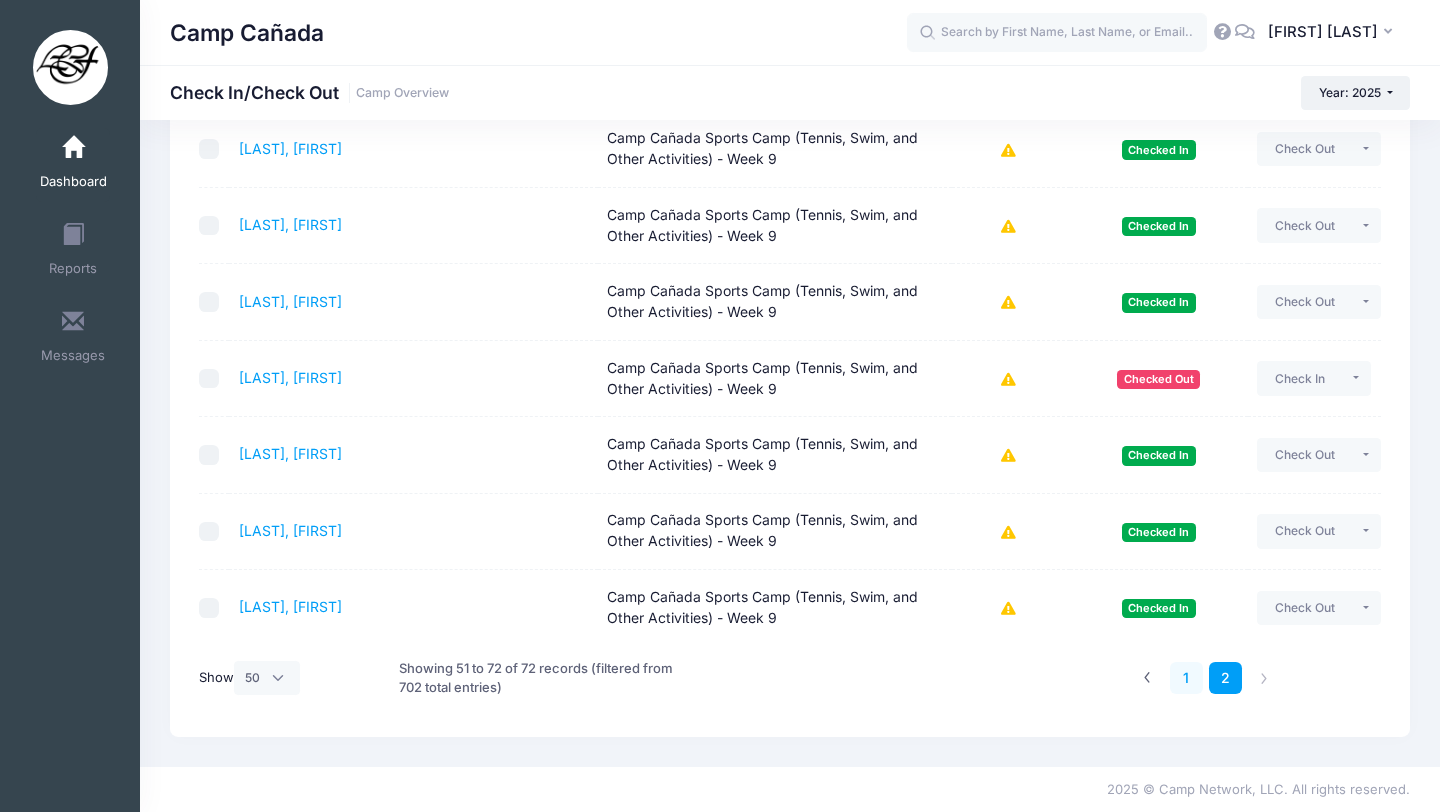 click on "1" at bounding box center [1186, 678] 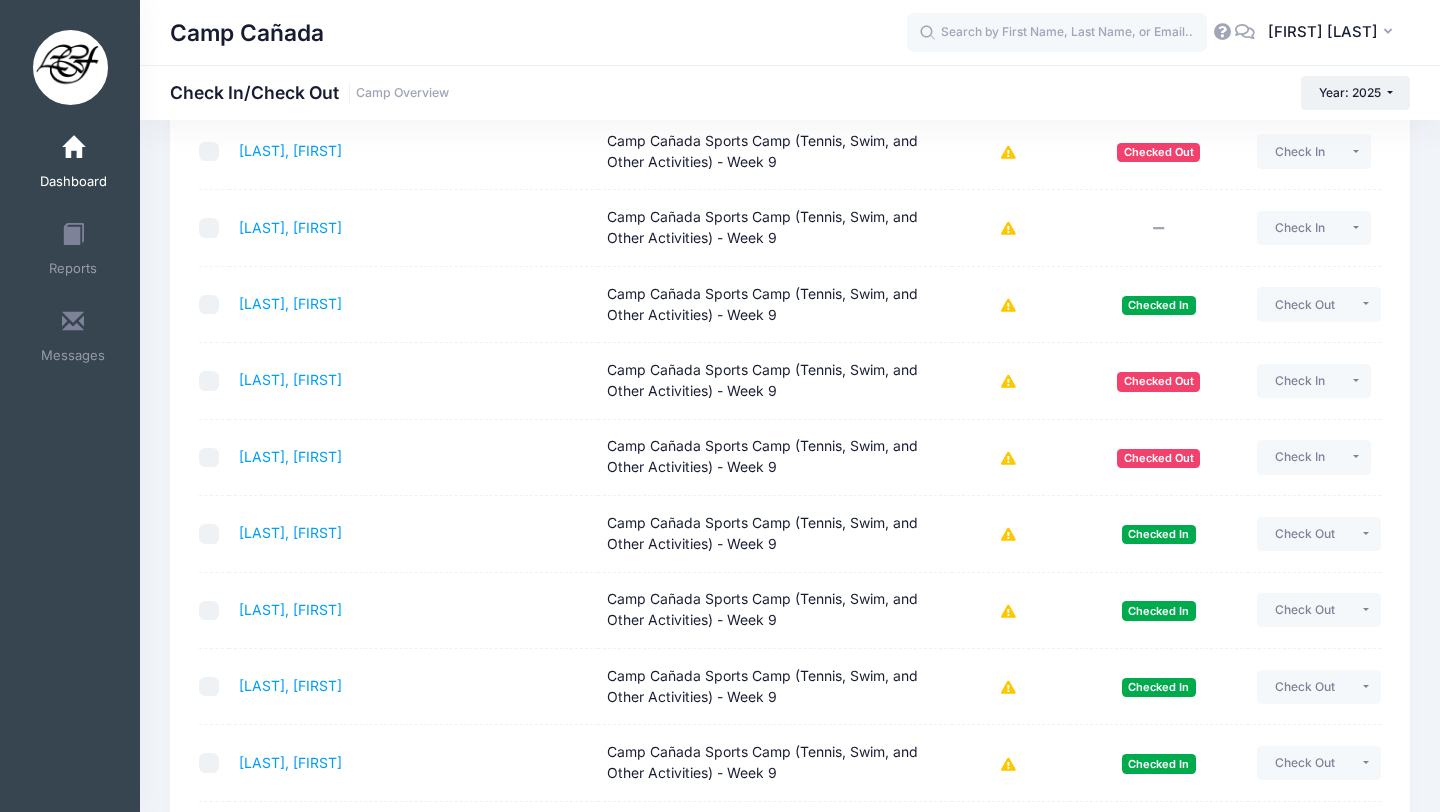 scroll, scrollTop: 0, scrollLeft: 0, axis: both 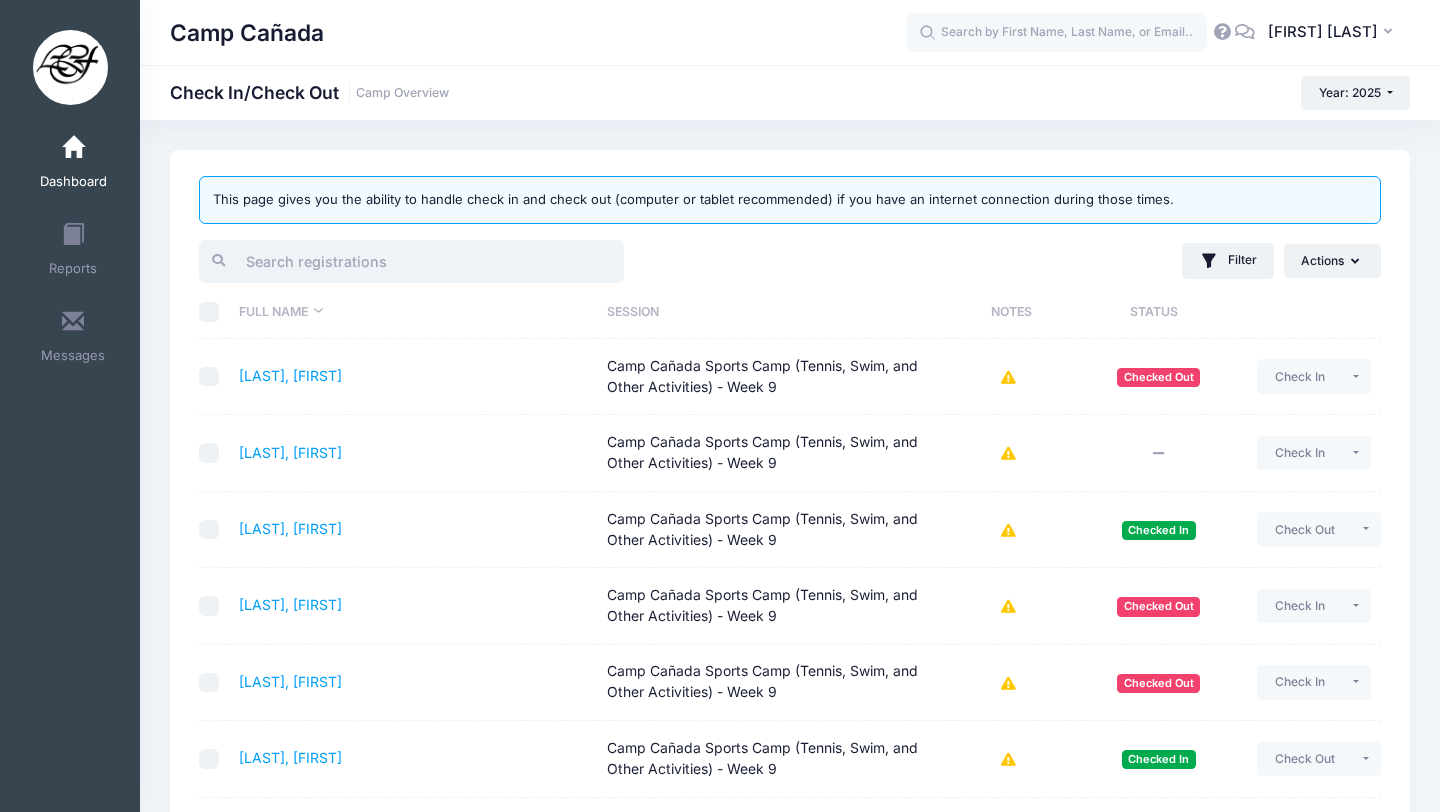 click at bounding box center (411, 261) 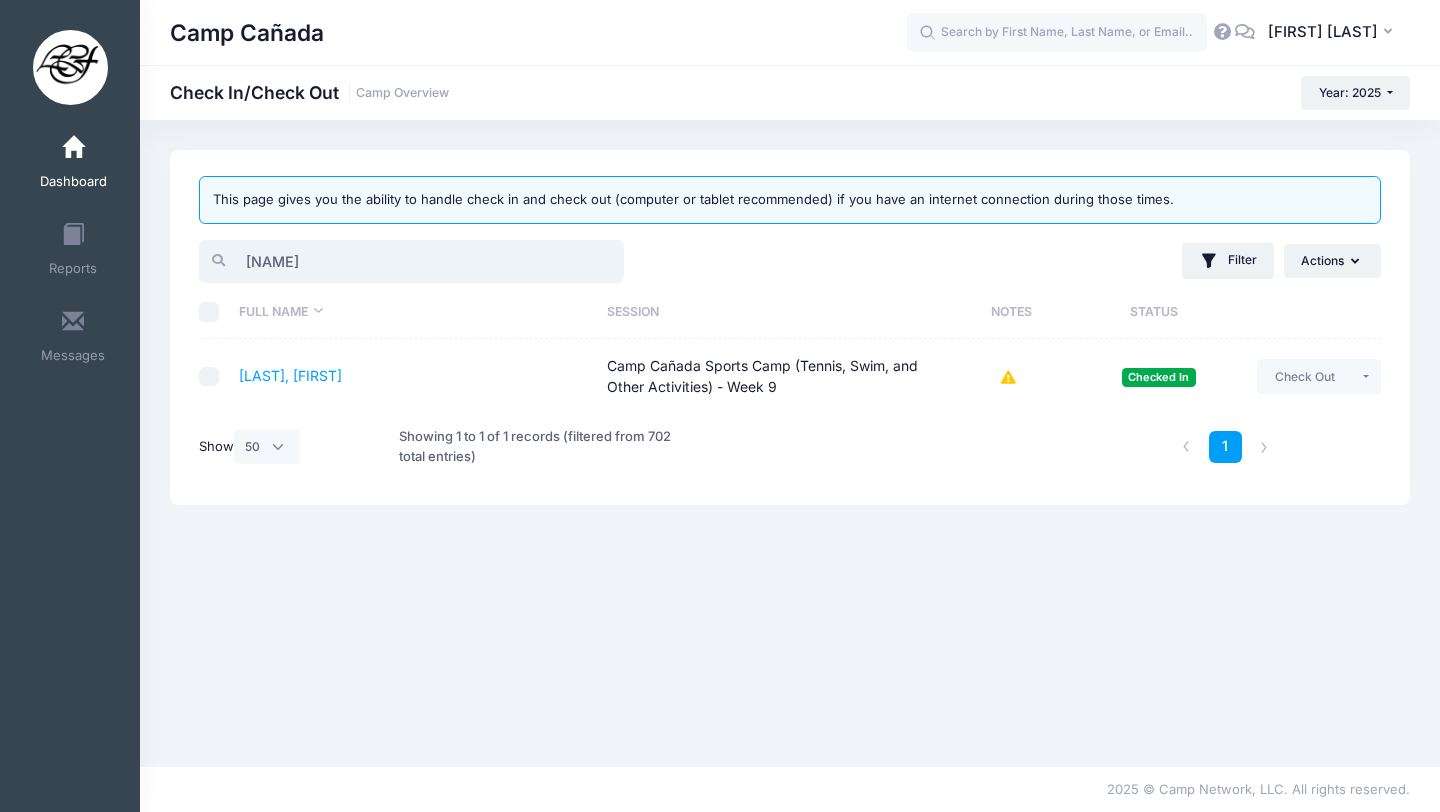 type on "[NAME]" 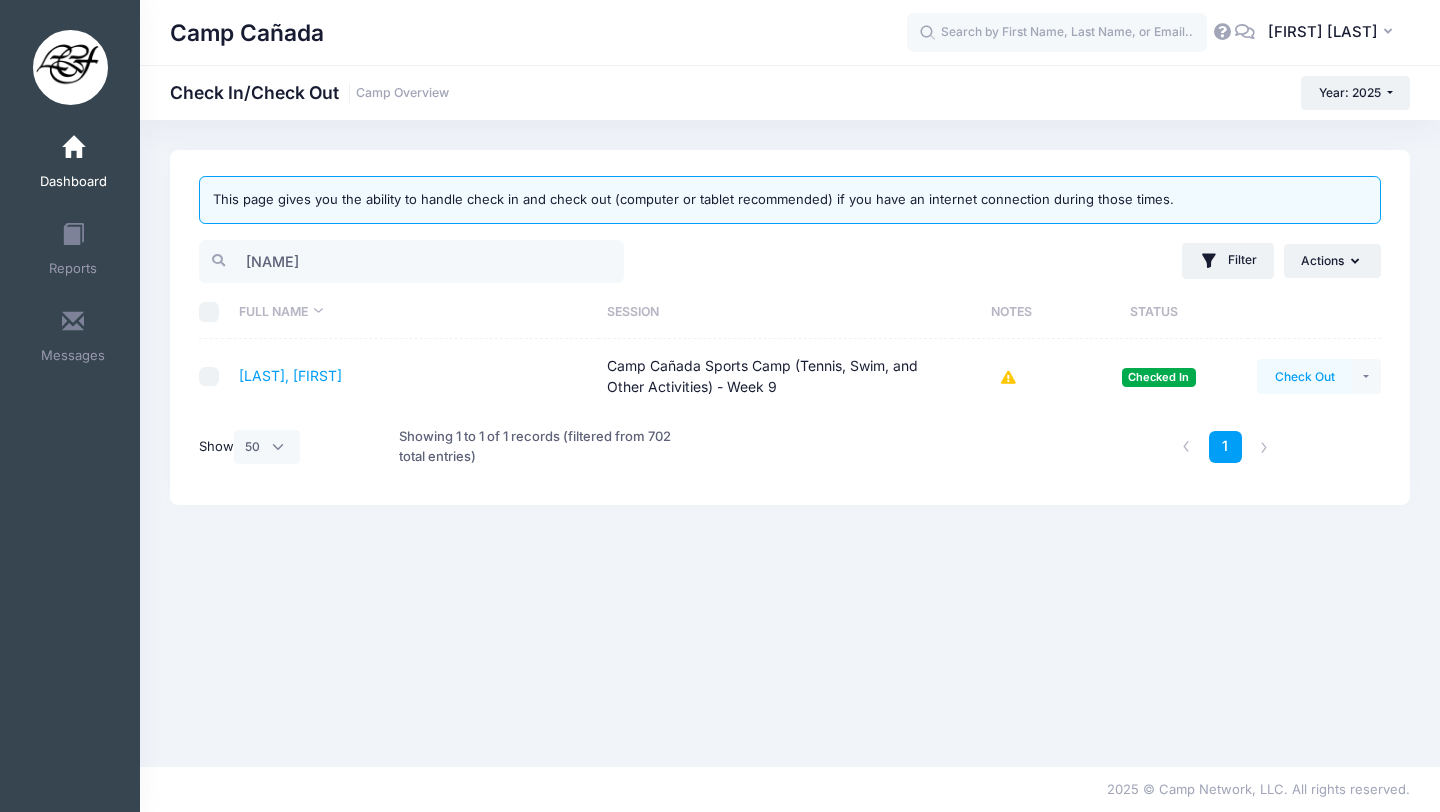 click on "Check Out" at bounding box center (1304, 376) 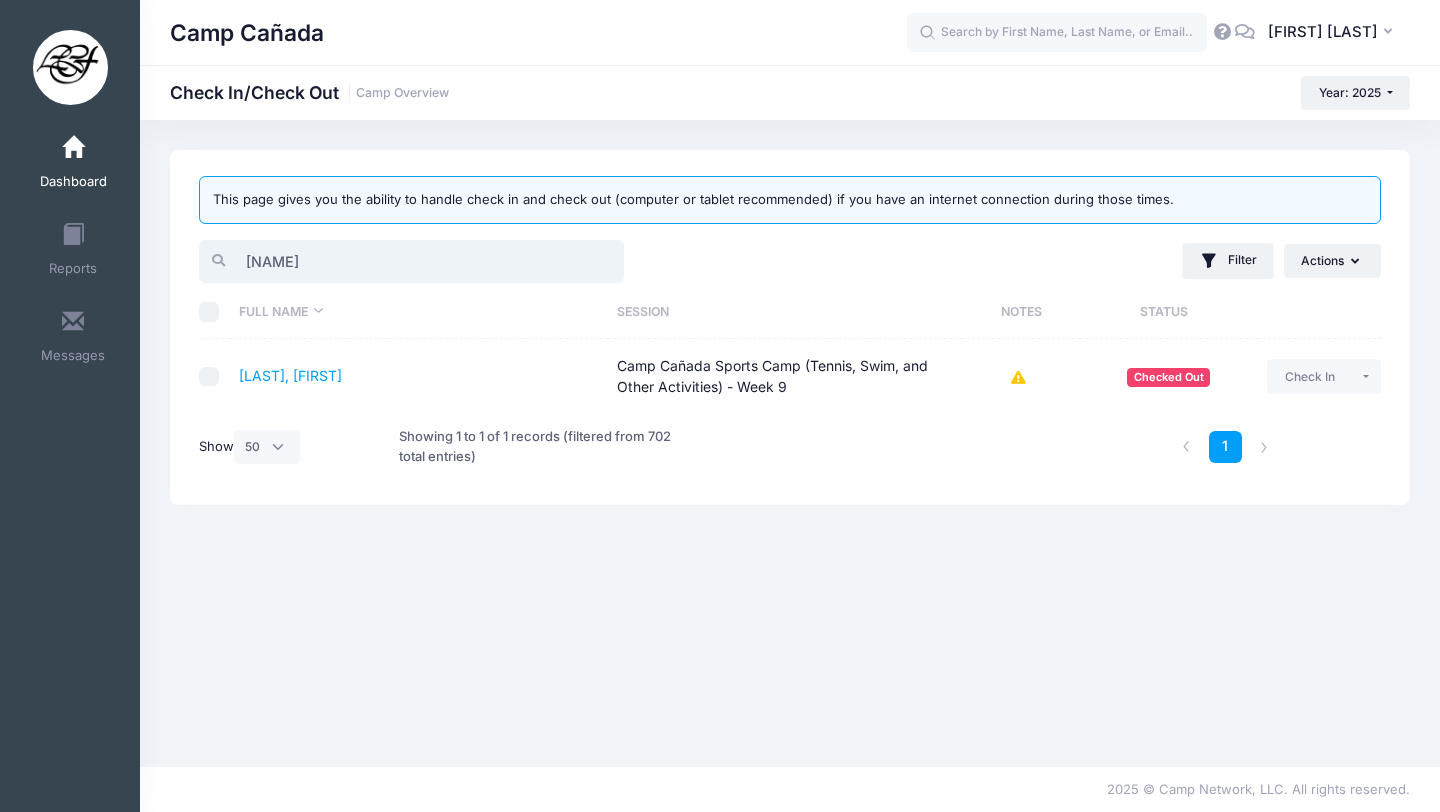 drag, startPoint x: 323, startPoint y: 261, endPoint x: 207, endPoint y: 267, distance: 116.15507 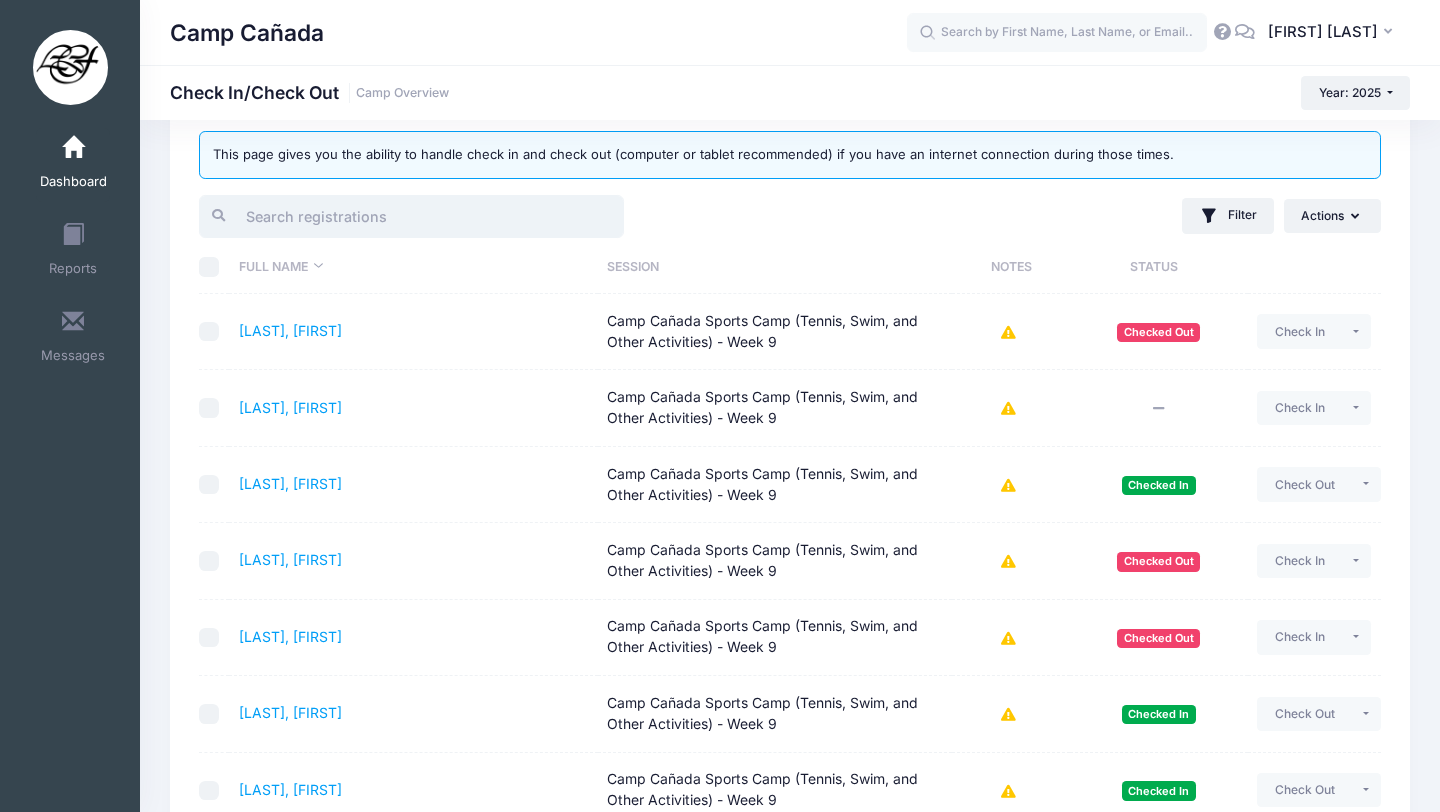scroll, scrollTop: 0, scrollLeft: 0, axis: both 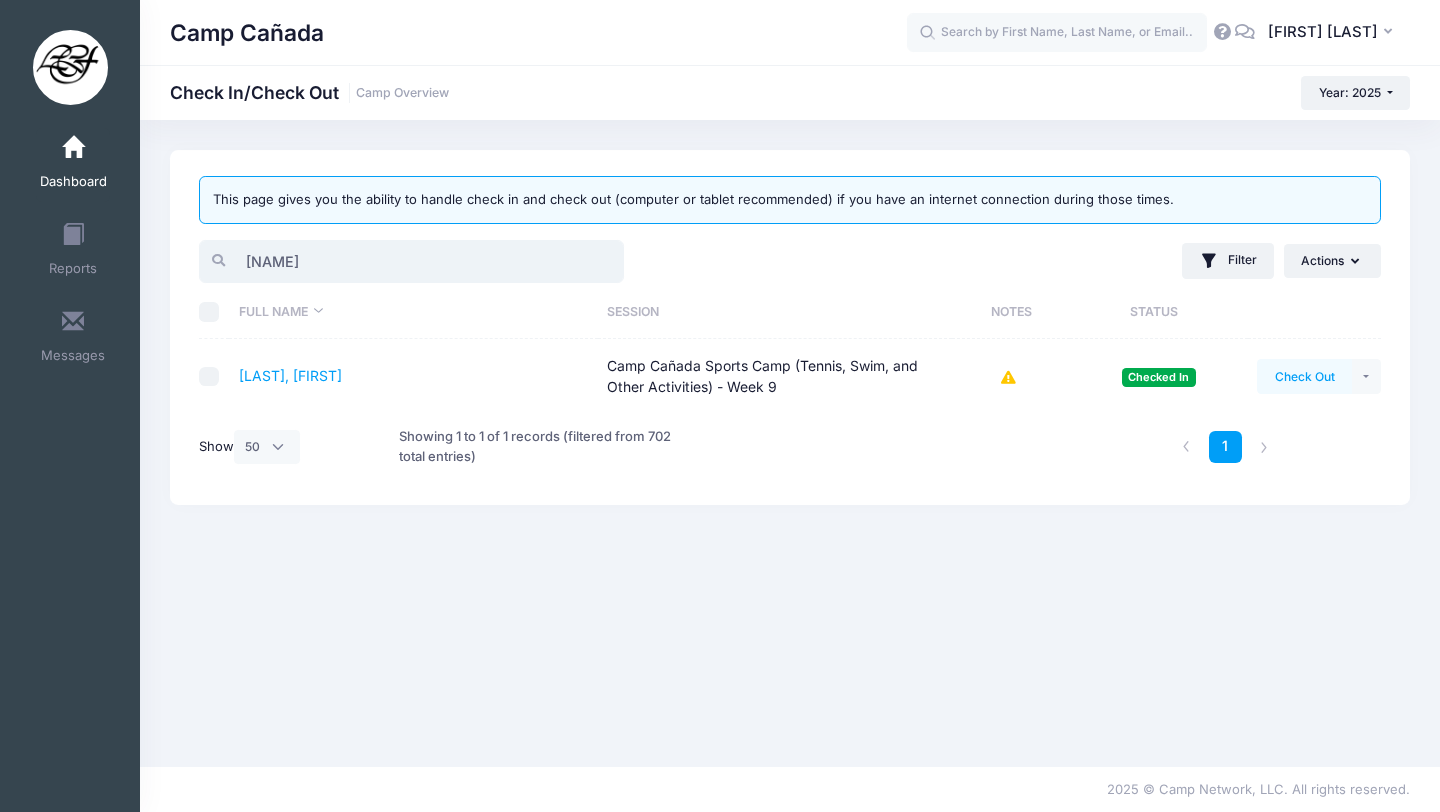 type on "[NAME]" 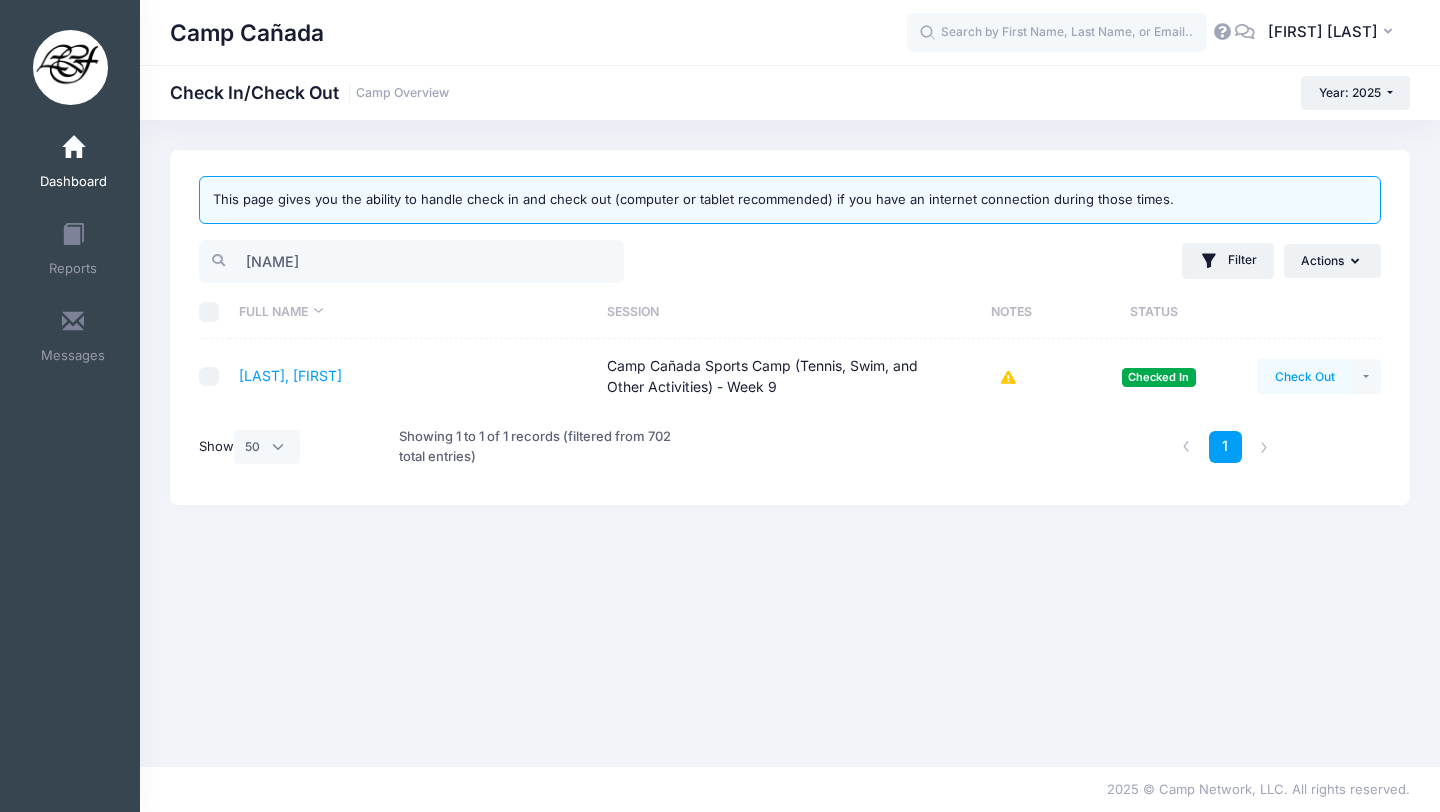 click on "Check Out" at bounding box center (1304, 376) 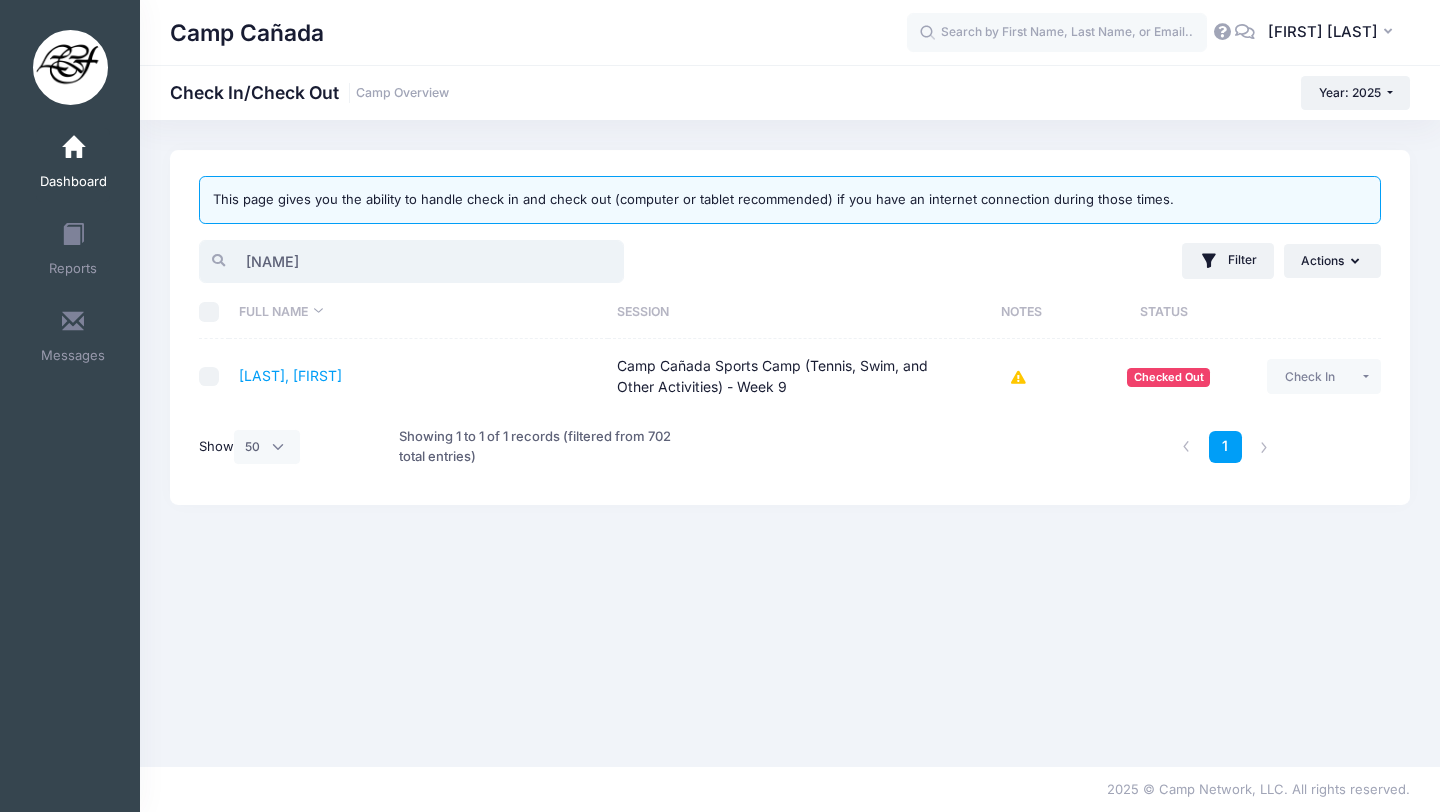 drag, startPoint x: 314, startPoint y: 259, endPoint x: 212, endPoint y: 257, distance: 102.01961 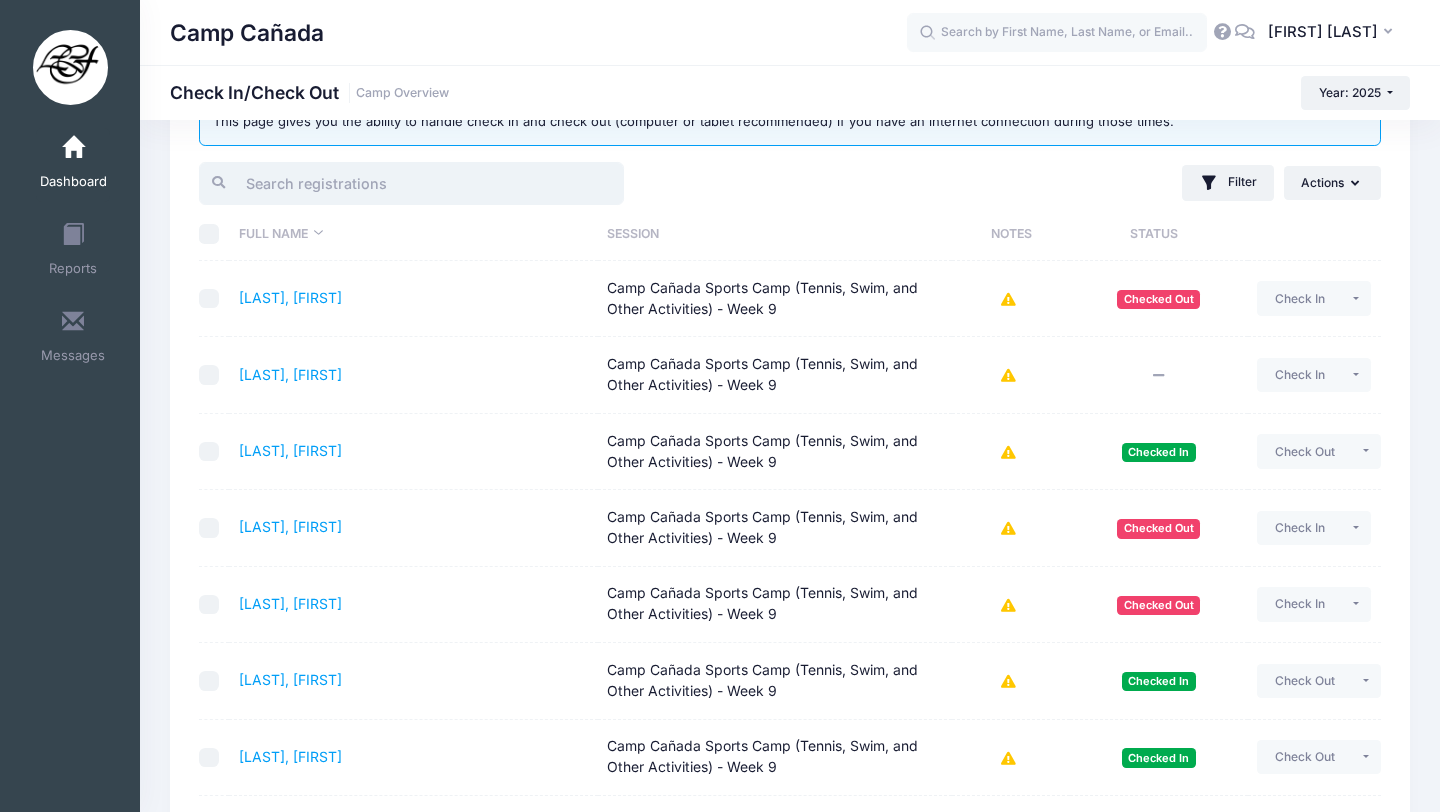 scroll, scrollTop: 51, scrollLeft: 0, axis: vertical 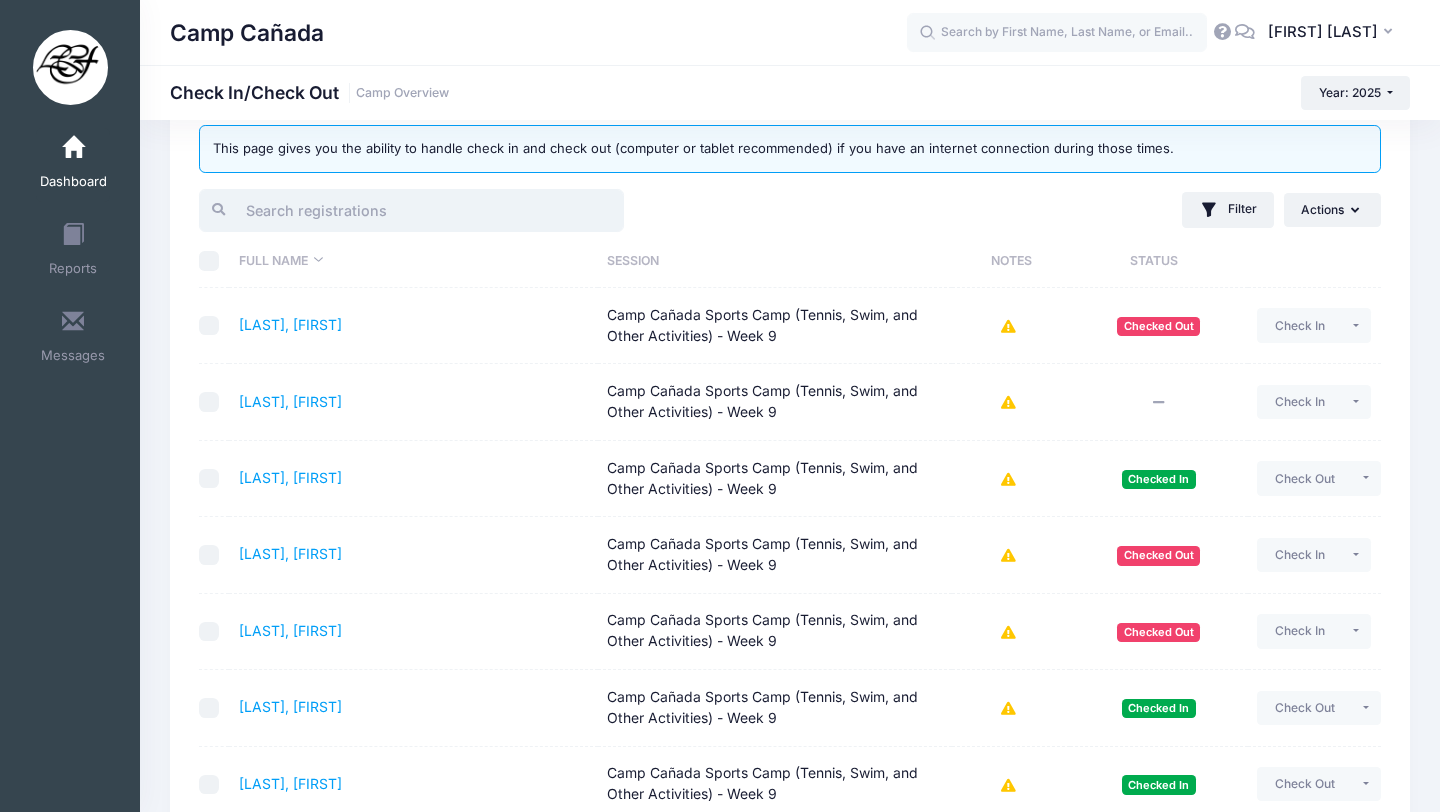 click at bounding box center (411, 210) 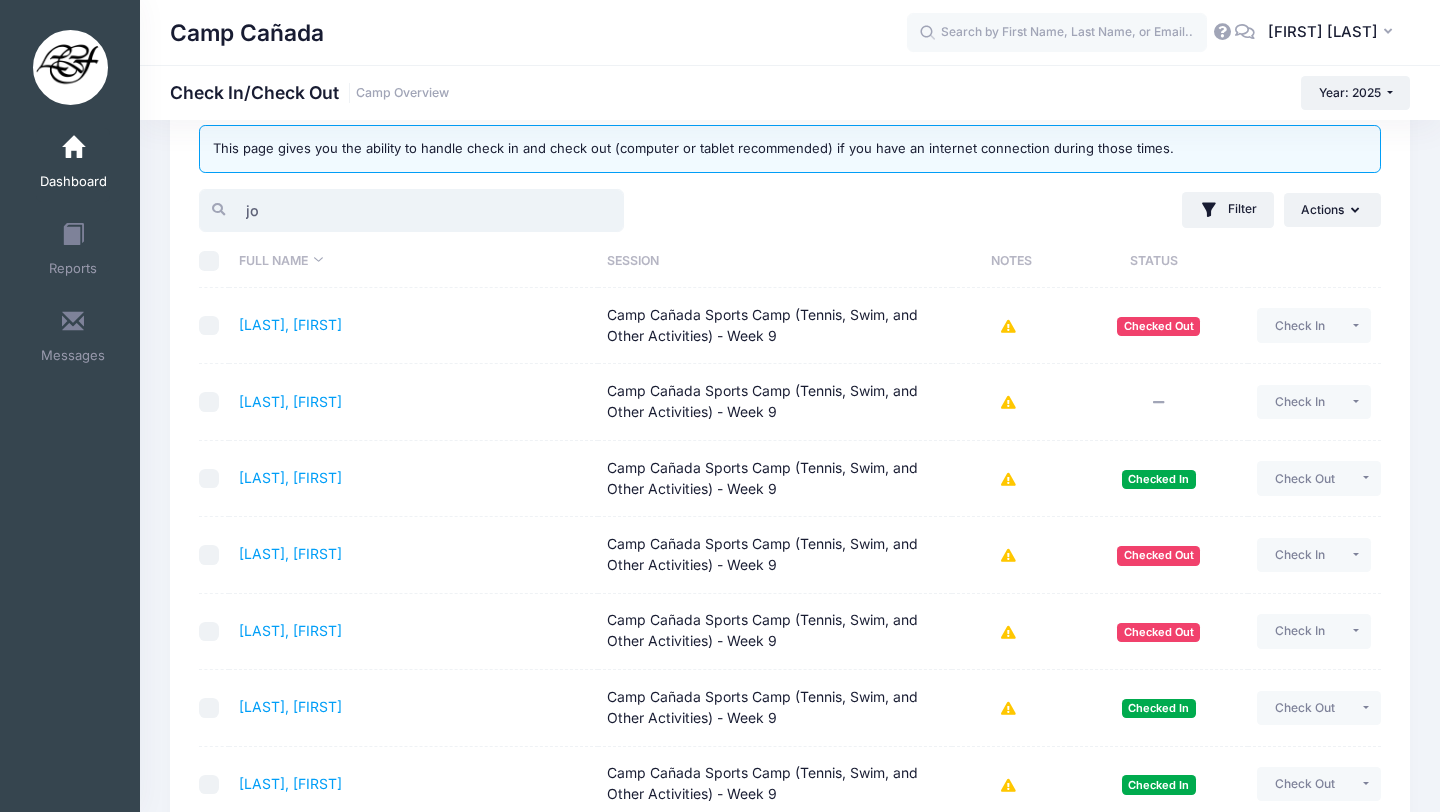 scroll, scrollTop: 0, scrollLeft: 0, axis: both 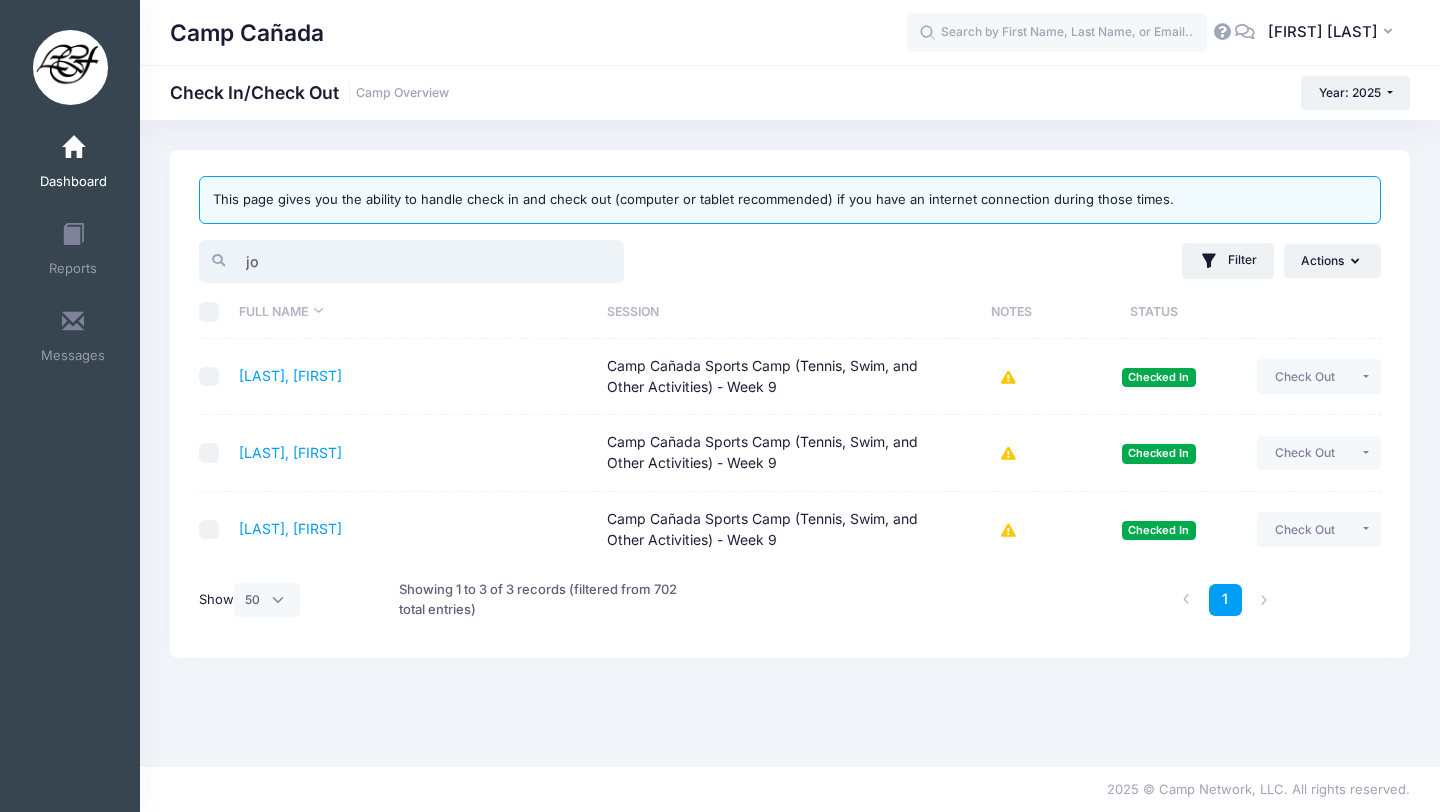type on "j" 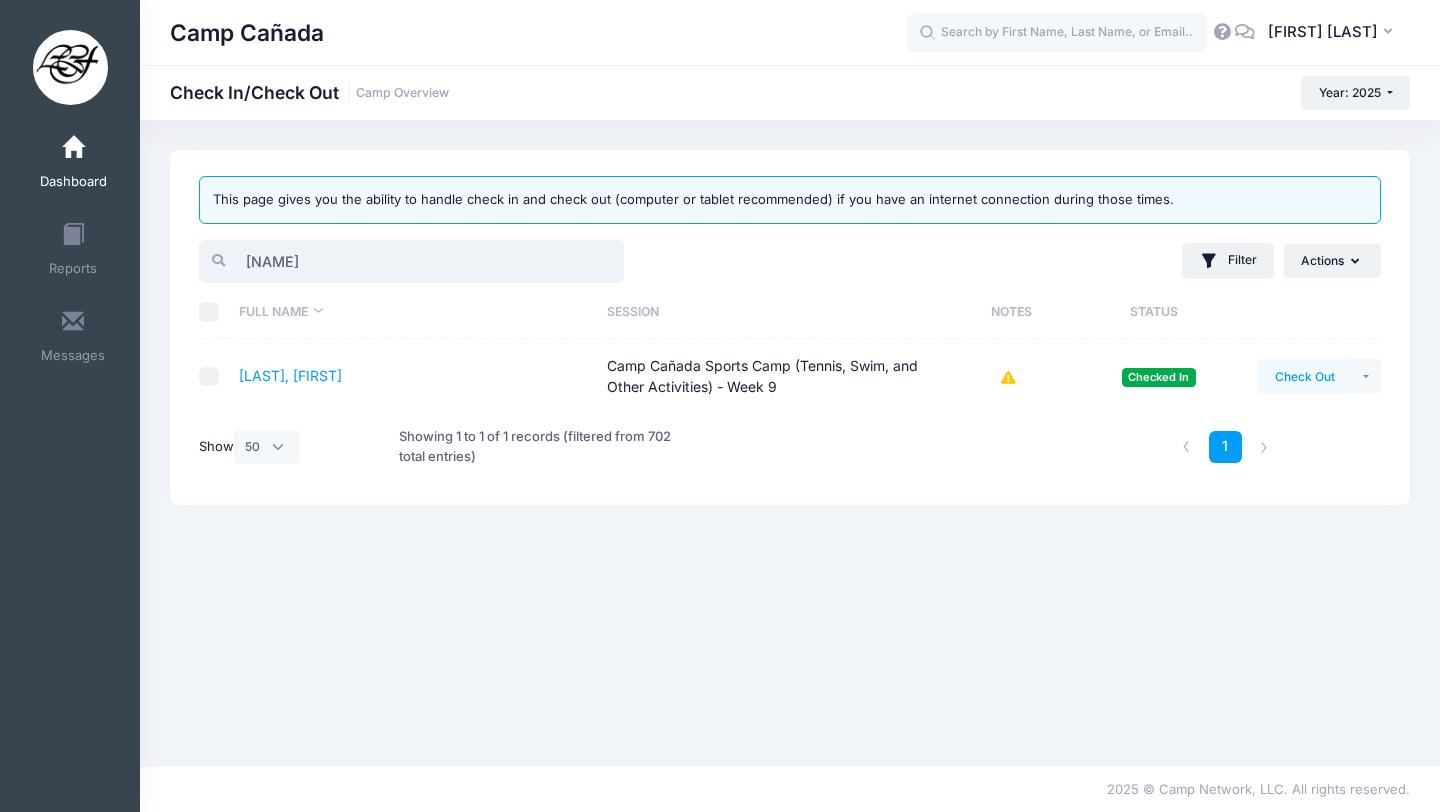 type on "[NAME]" 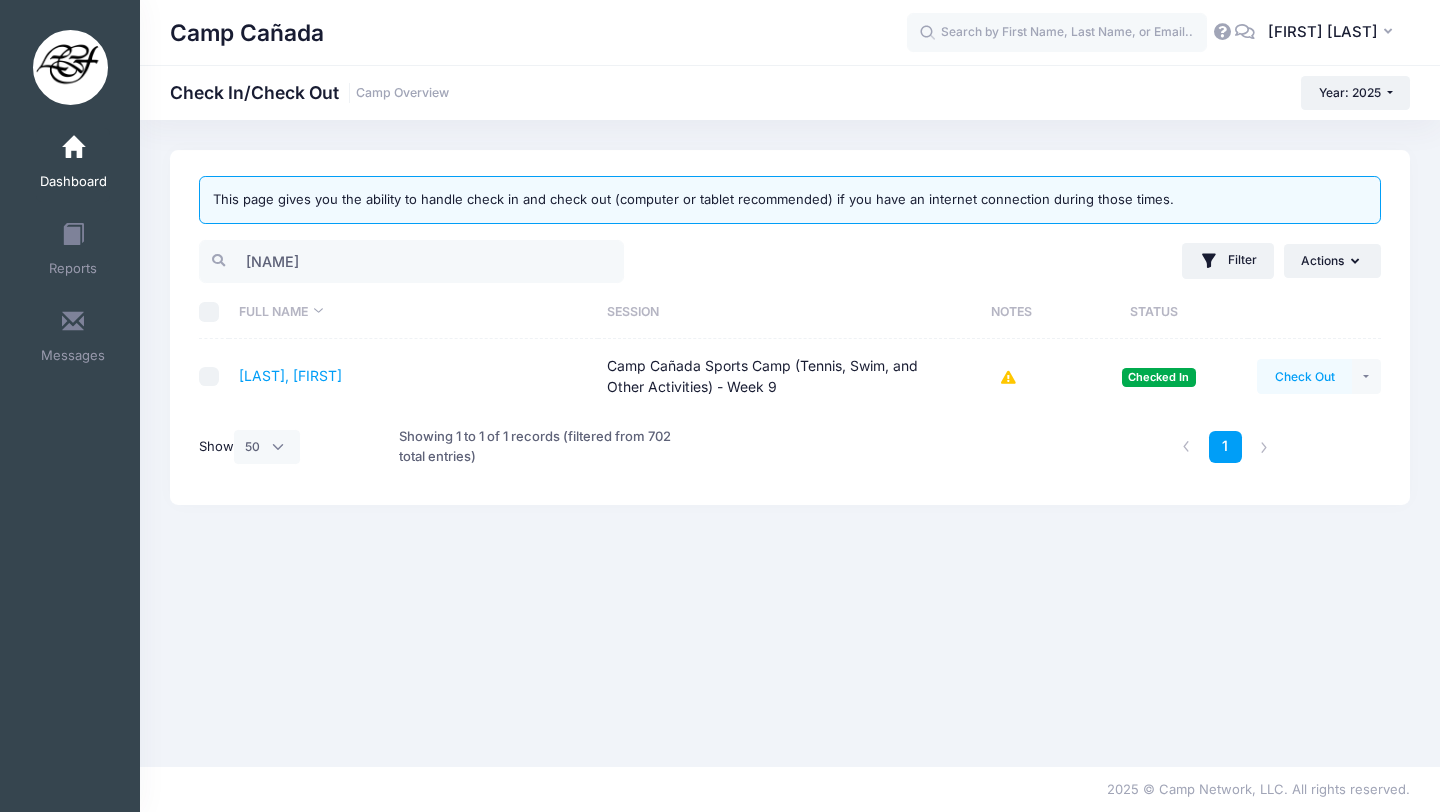 click on "Check Out" at bounding box center [1304, 376] 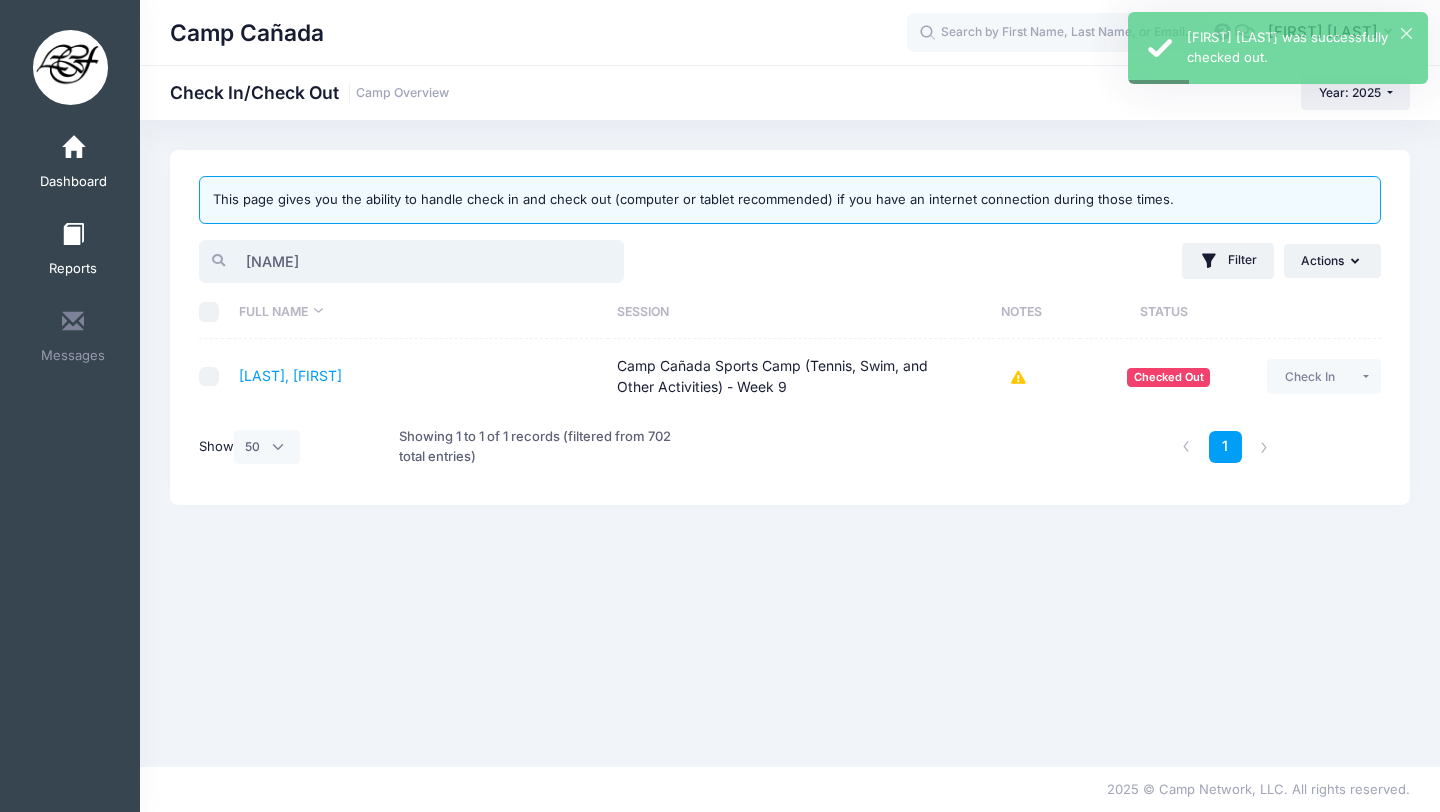 drag, startPoint x: 319, startPoint y: 258, endPoint x: 96, endPoint y: 259, distance: 223.00224 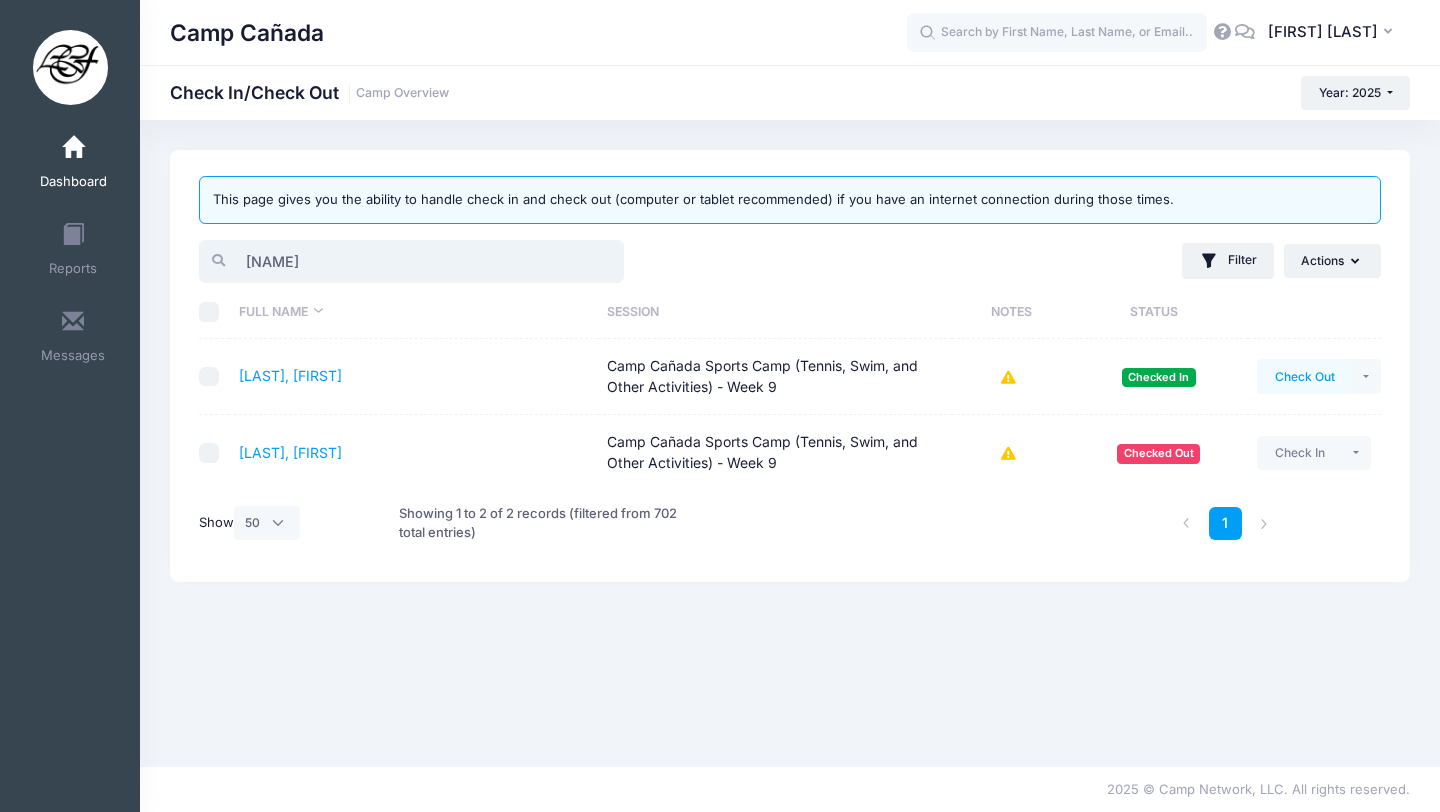 type on "[NAME]" 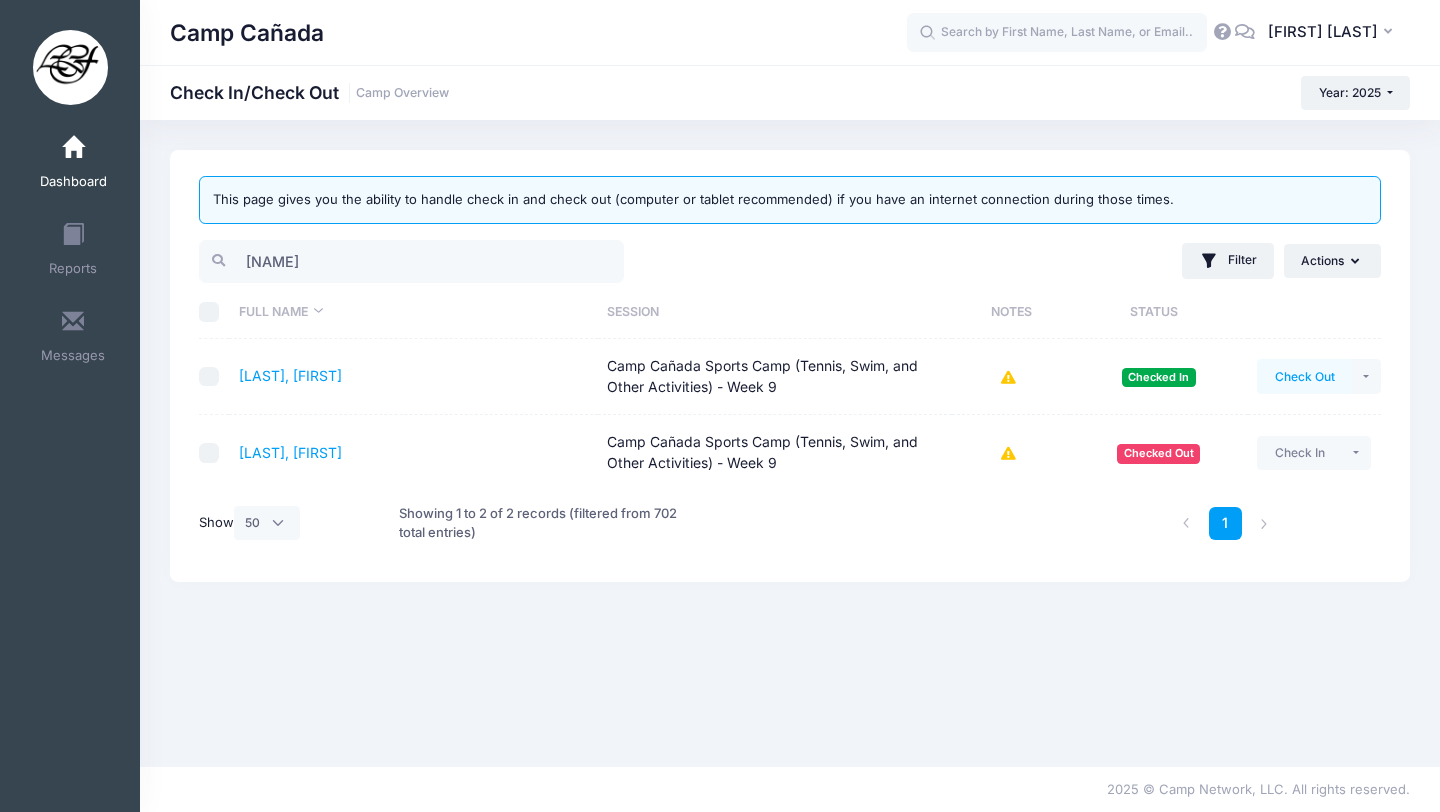 click on "Check Out" at bounding box center [1304, 376] 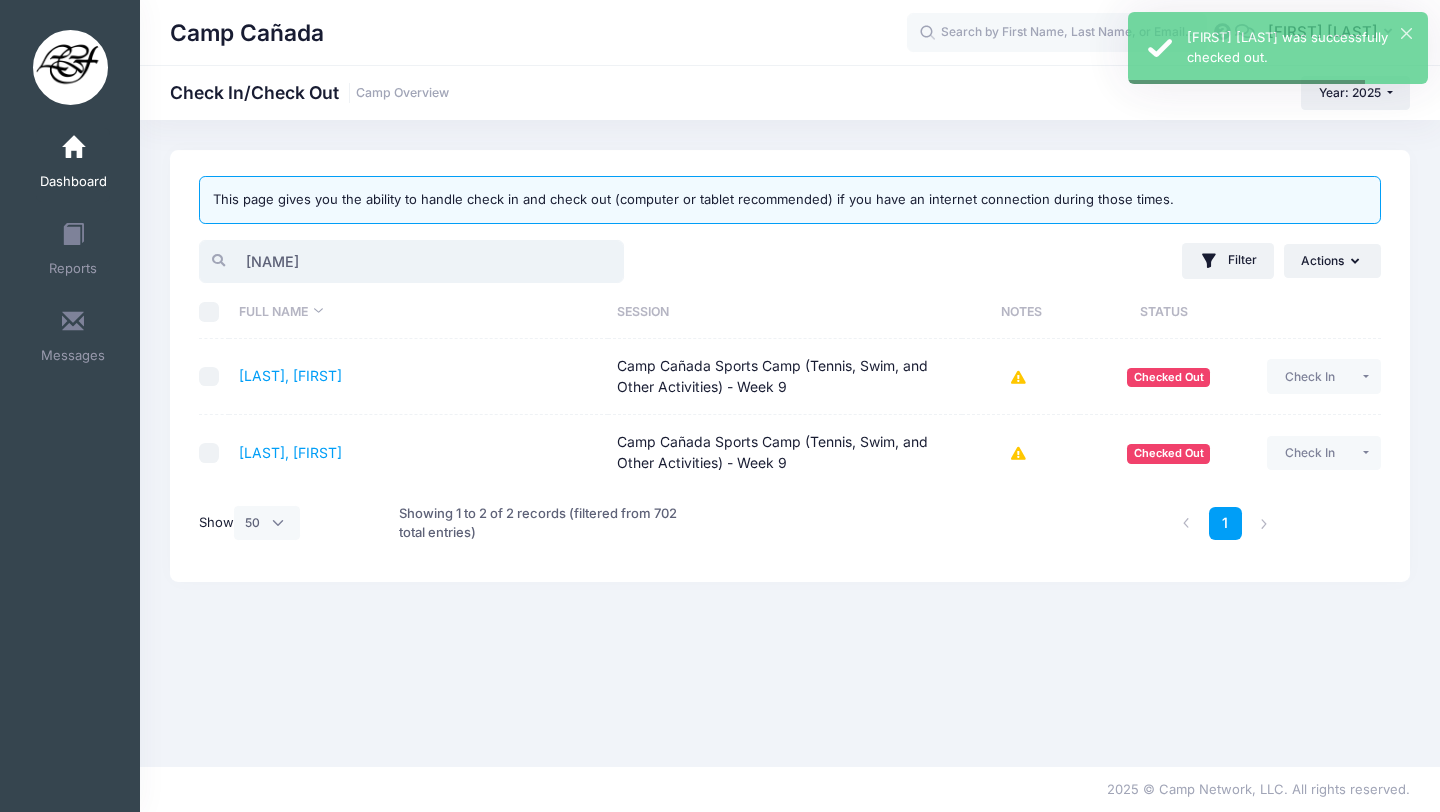 drag, startPoint x: 312, startPoint y: 253, endPoint x: 128, endPoint y: 253, distance: 184 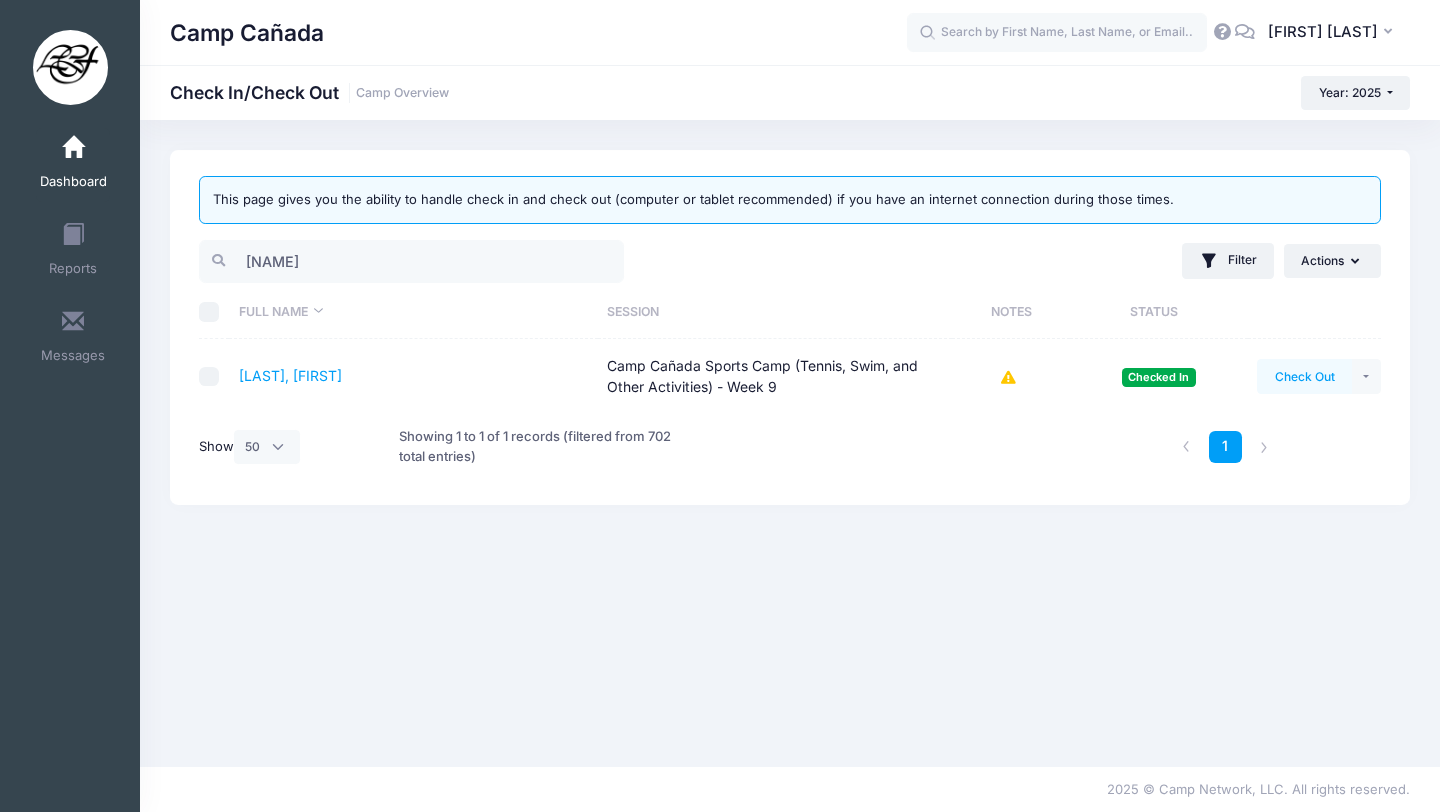 click on "Check Out" at bounding box center (1304, 376) 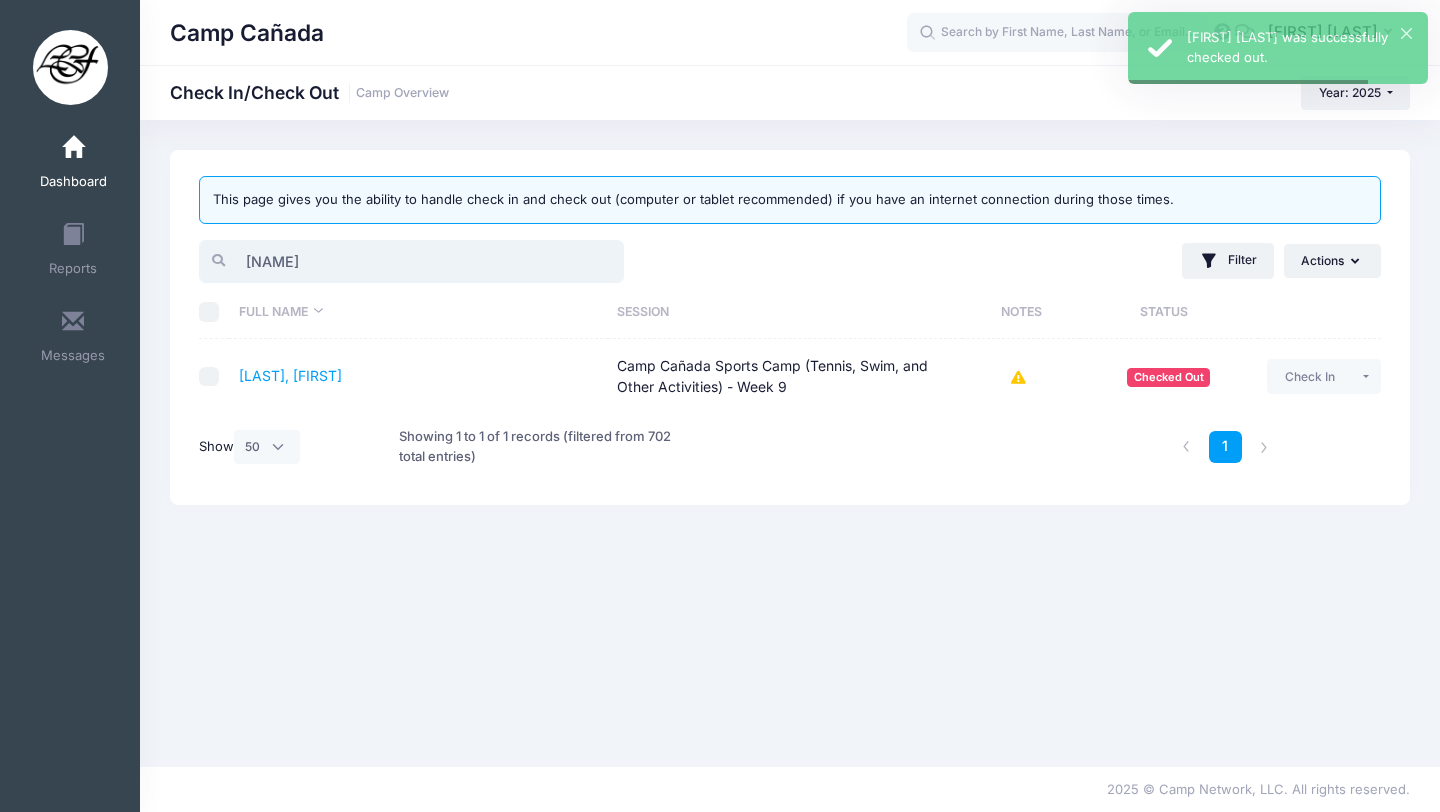 drag, startPoint x: 341, startPoint y: 255, endPoint x: 186, endPoint y: 254, distance: 155.00322 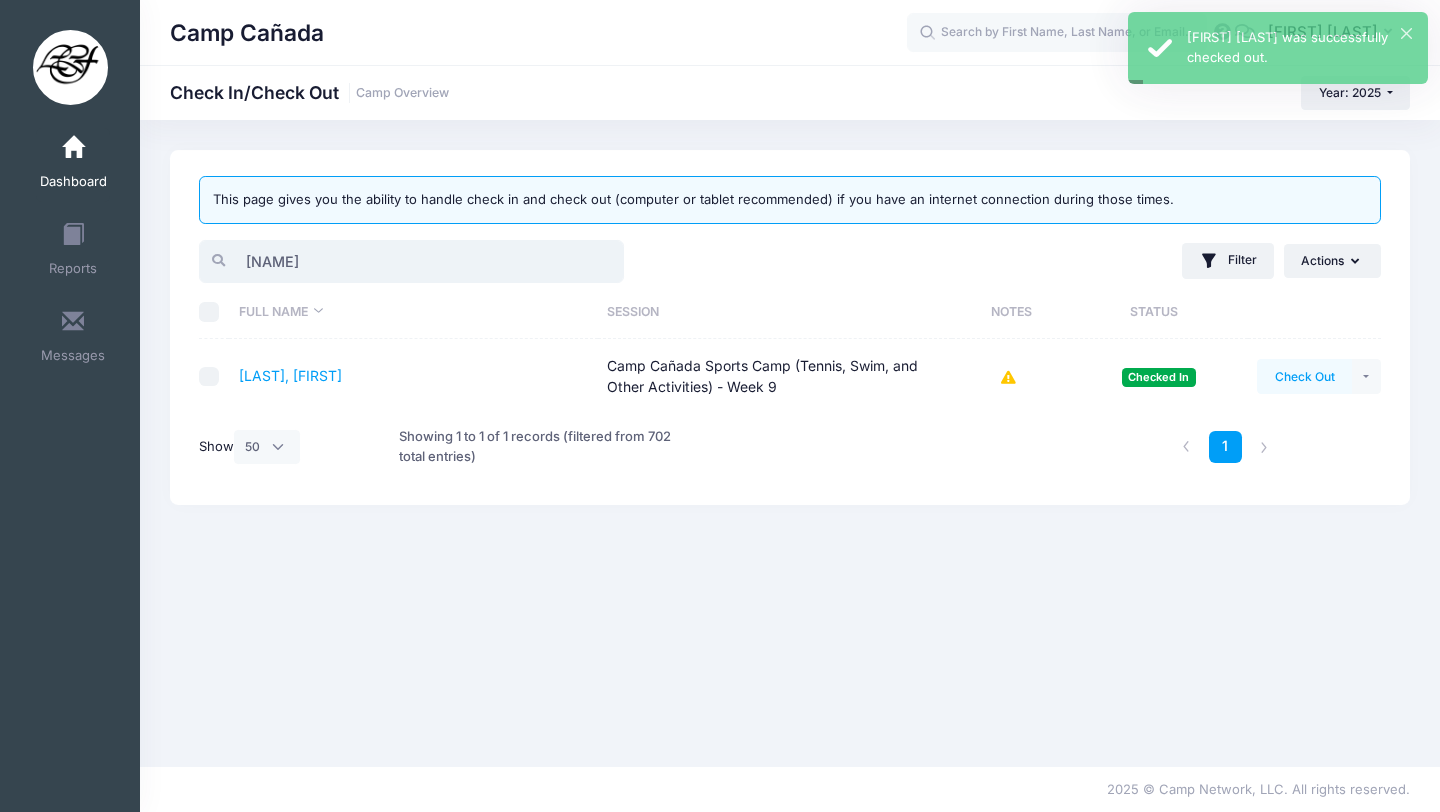 type on "[NAME]" 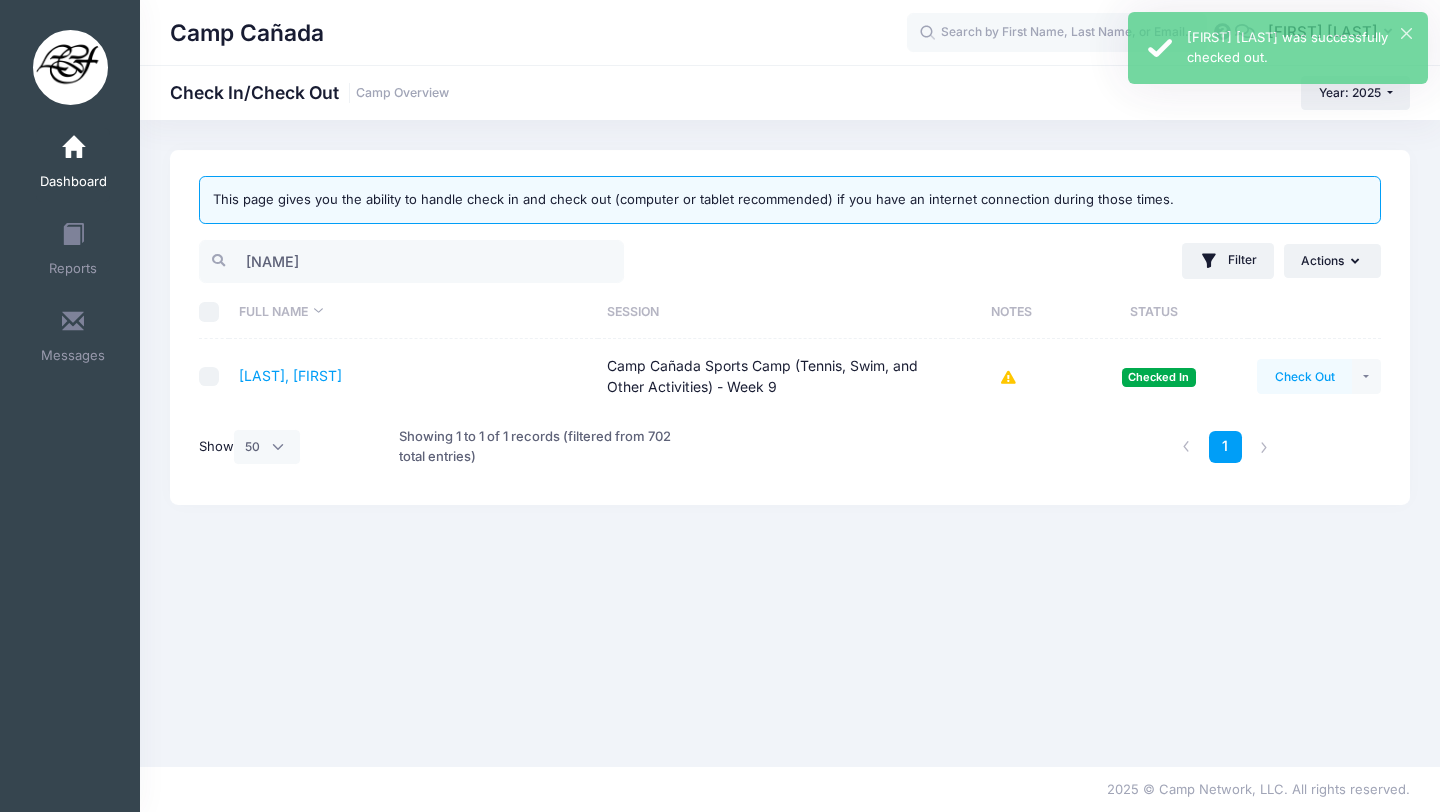 click on "Check Out" at bounding box center [1304, 376] 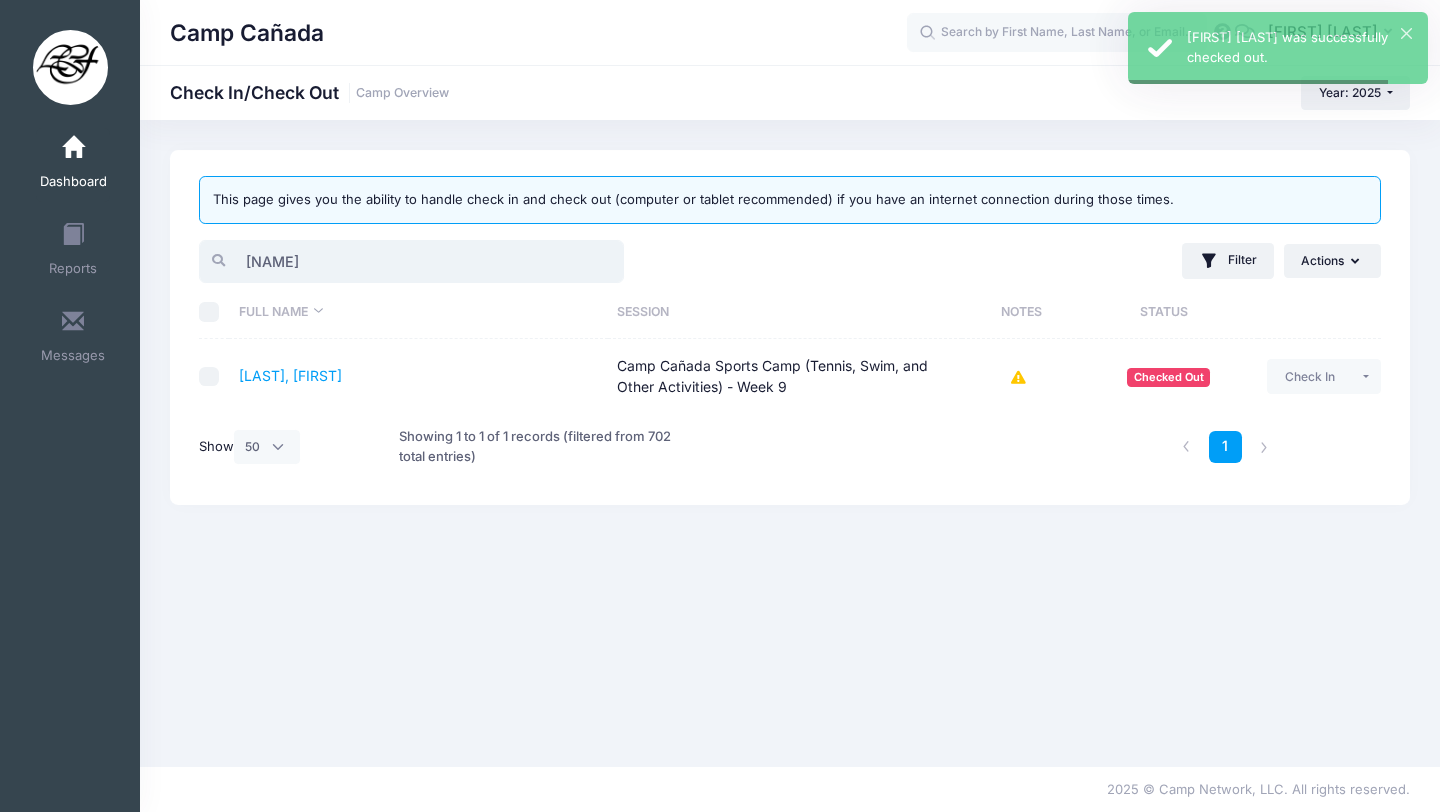 drag, startPoint x: 306, startPoint y: 257, endPoint x: 169, endPoint y: 257, distance: 137 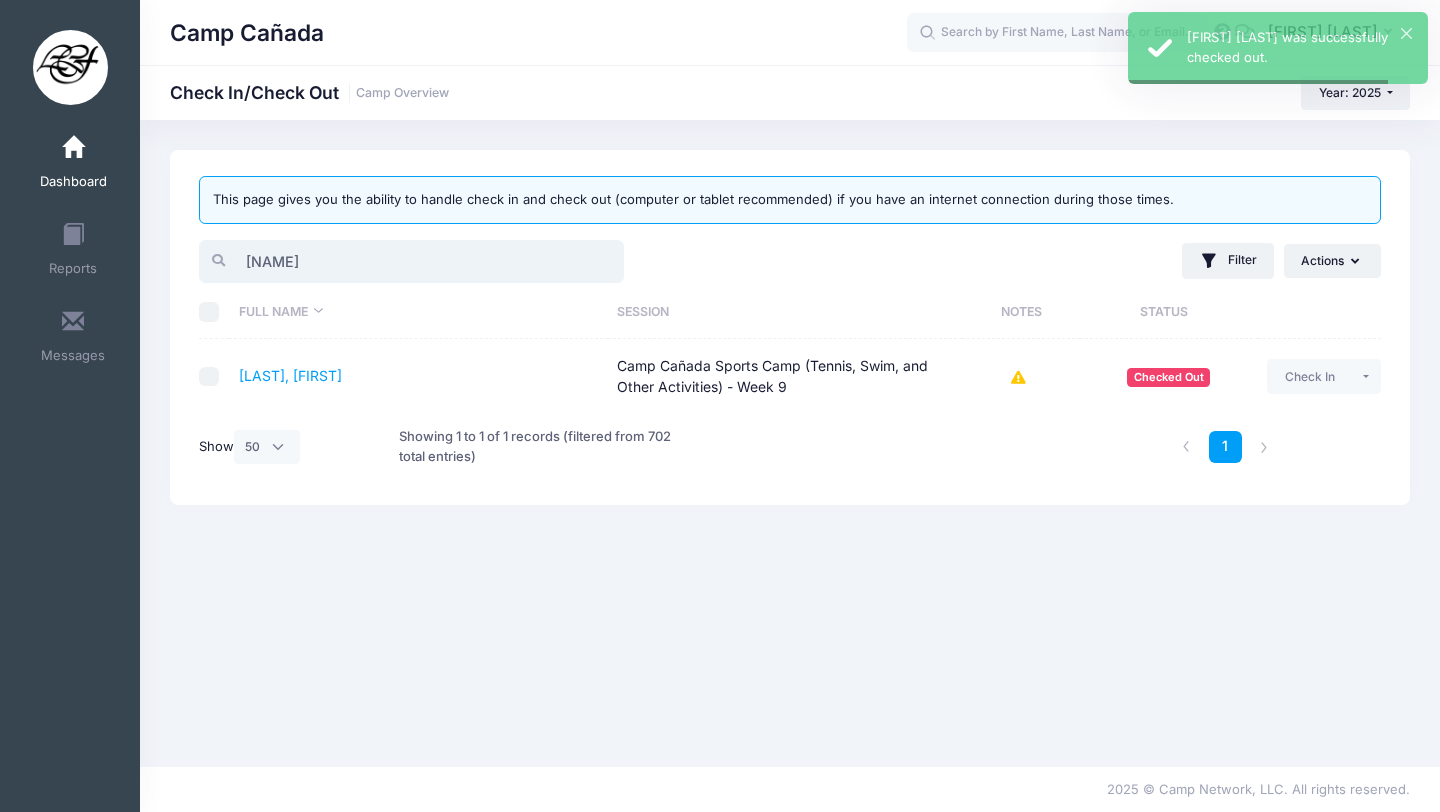 click on "This page gives you the ability to handle check in and check out (computer or tablet recommended) if you have an internet connection during those times.
[NAME]
Filter
Filter Options
Show:
Upcoming
Started
Completed
Session:
All Sessions" at bounding box center [790, 327] 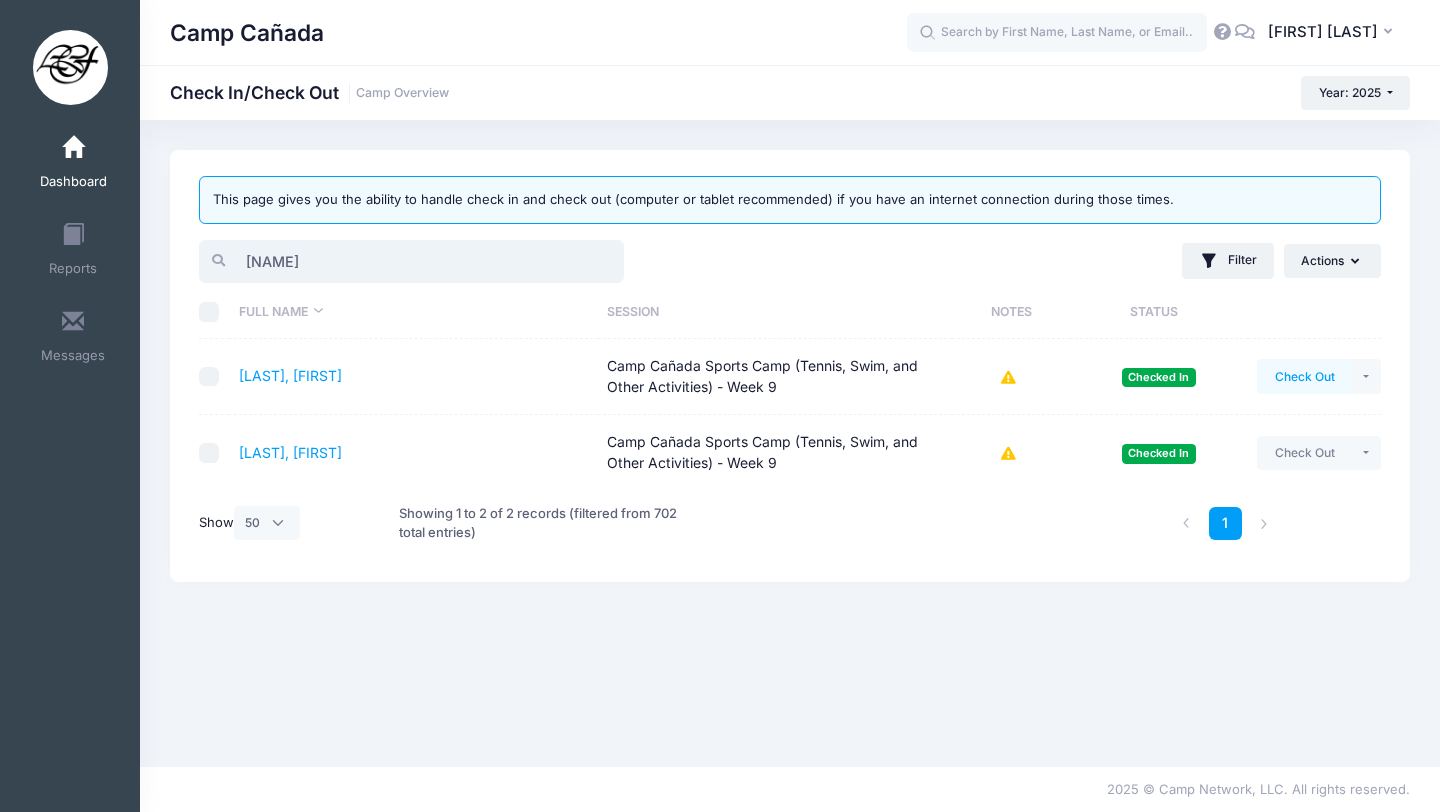 type on "[NAME]" 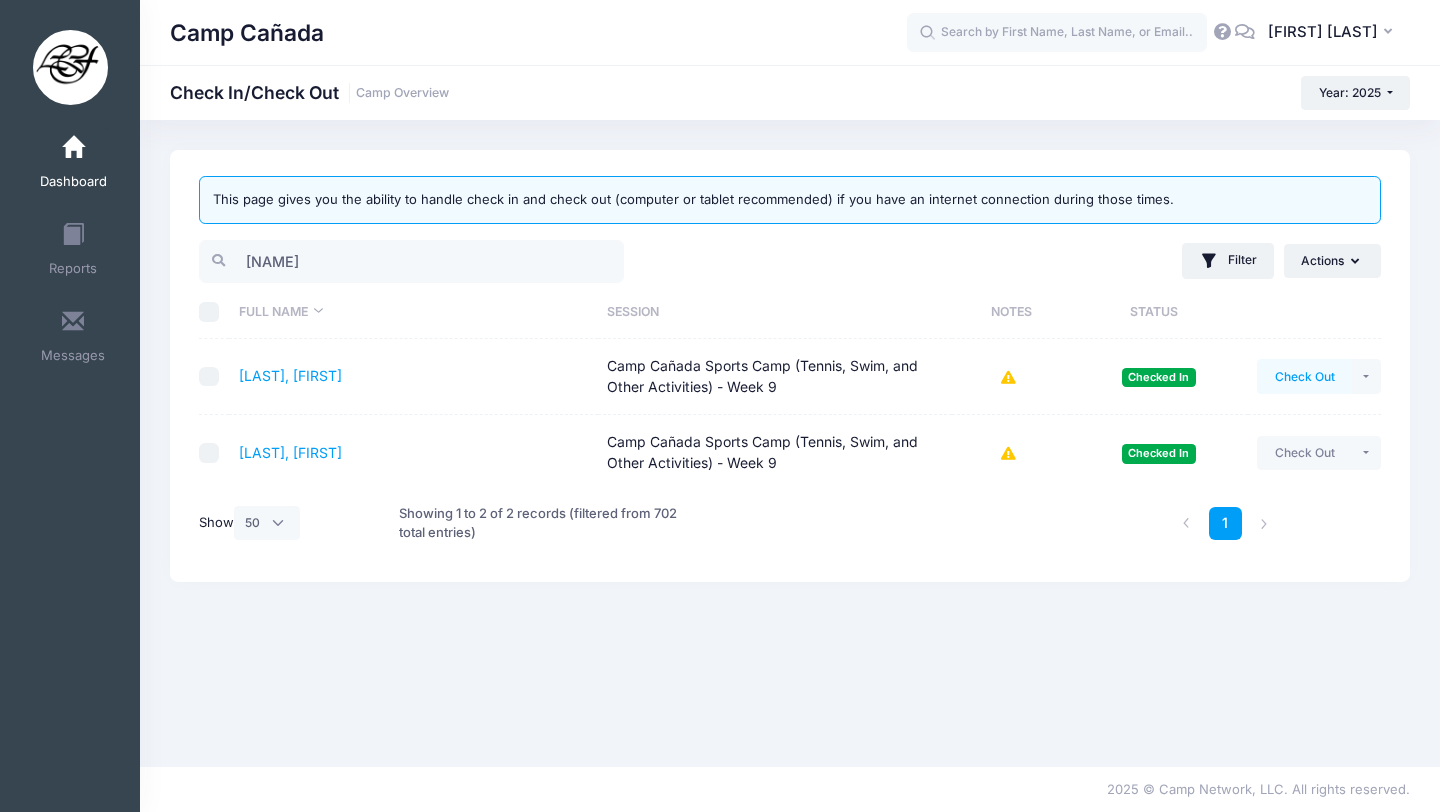 click on "Check Out" at bounding box center [1304, 376] 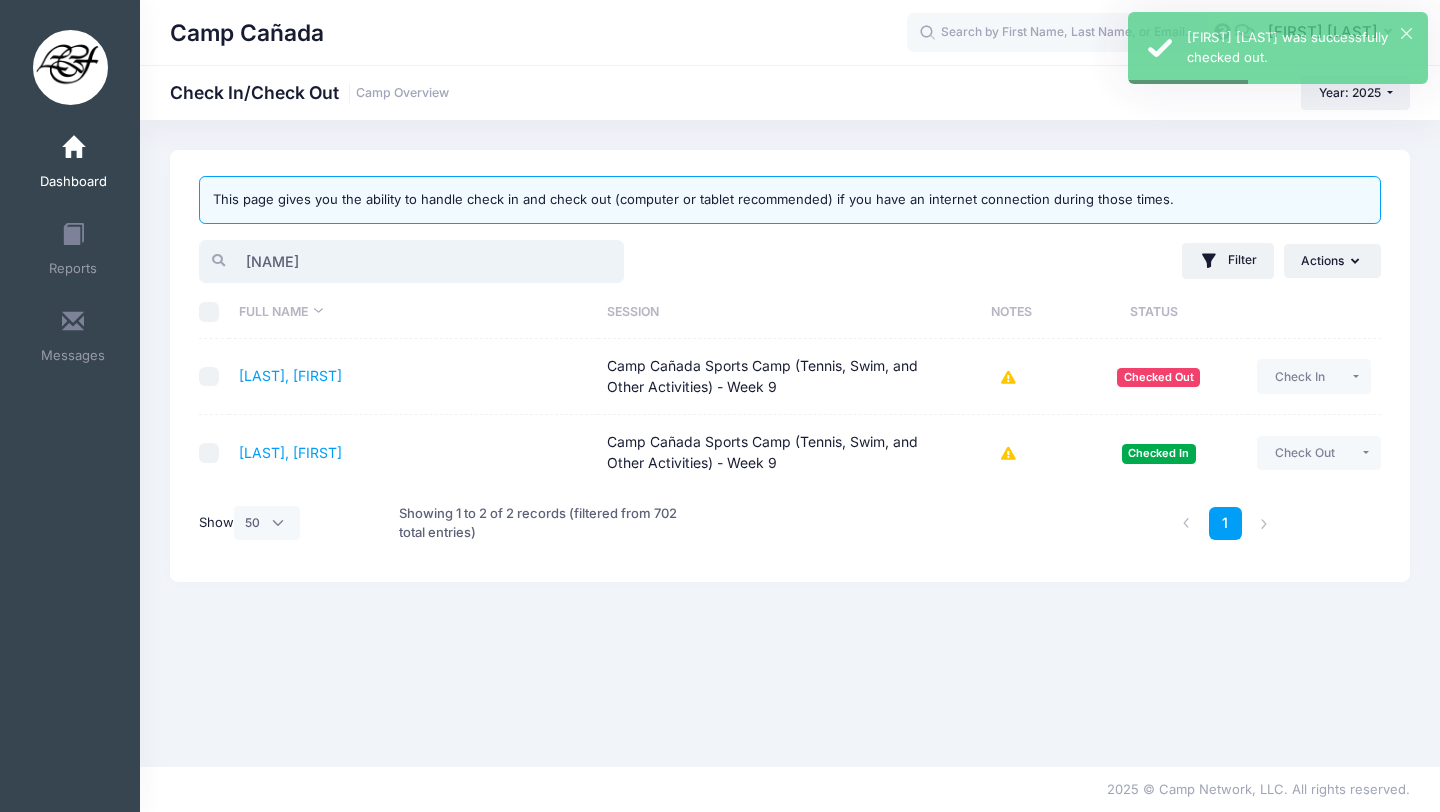 drag, startPoint x: 403, startPoint y: 259, endPoint x: 185, endPoint y: 259, distance: 218 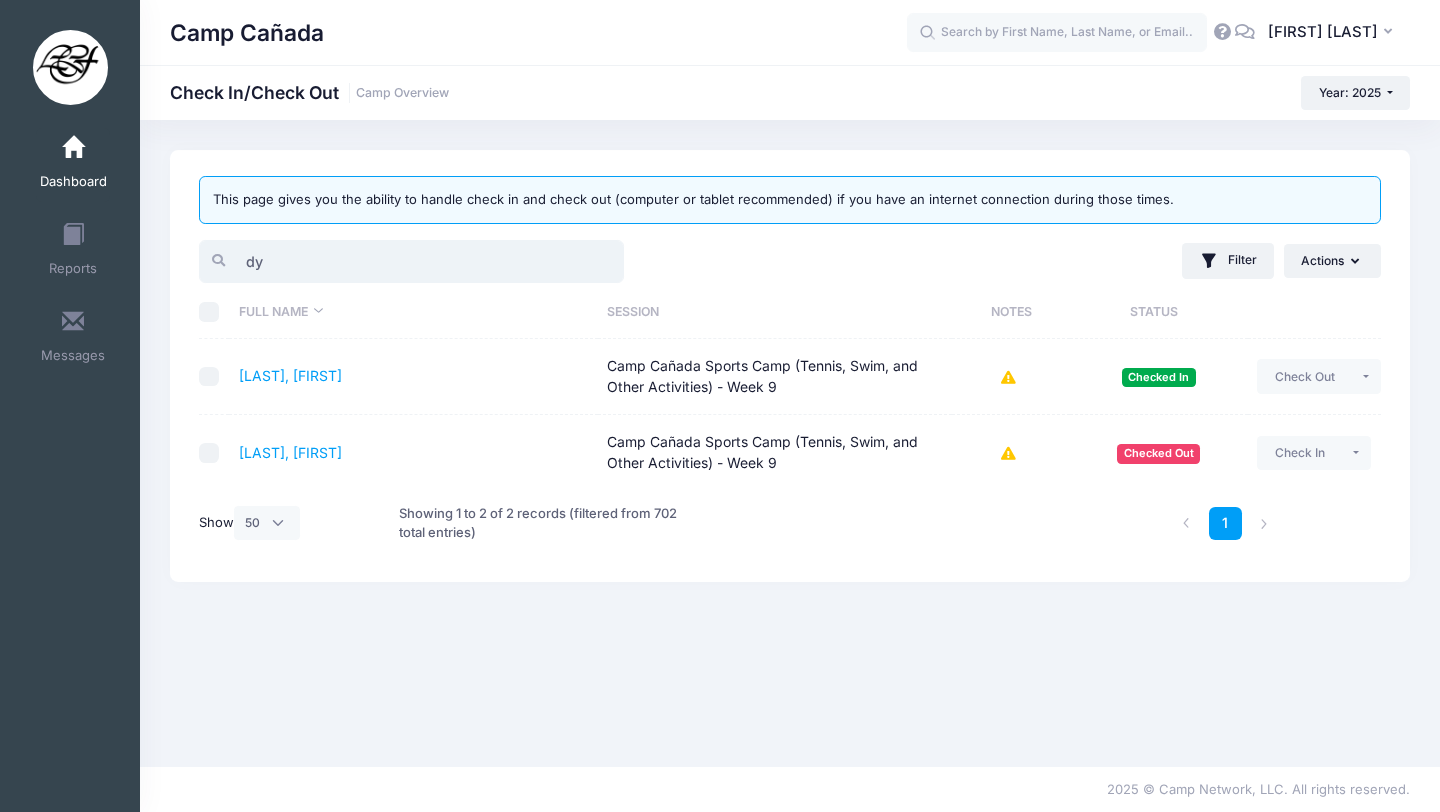 type on "d" 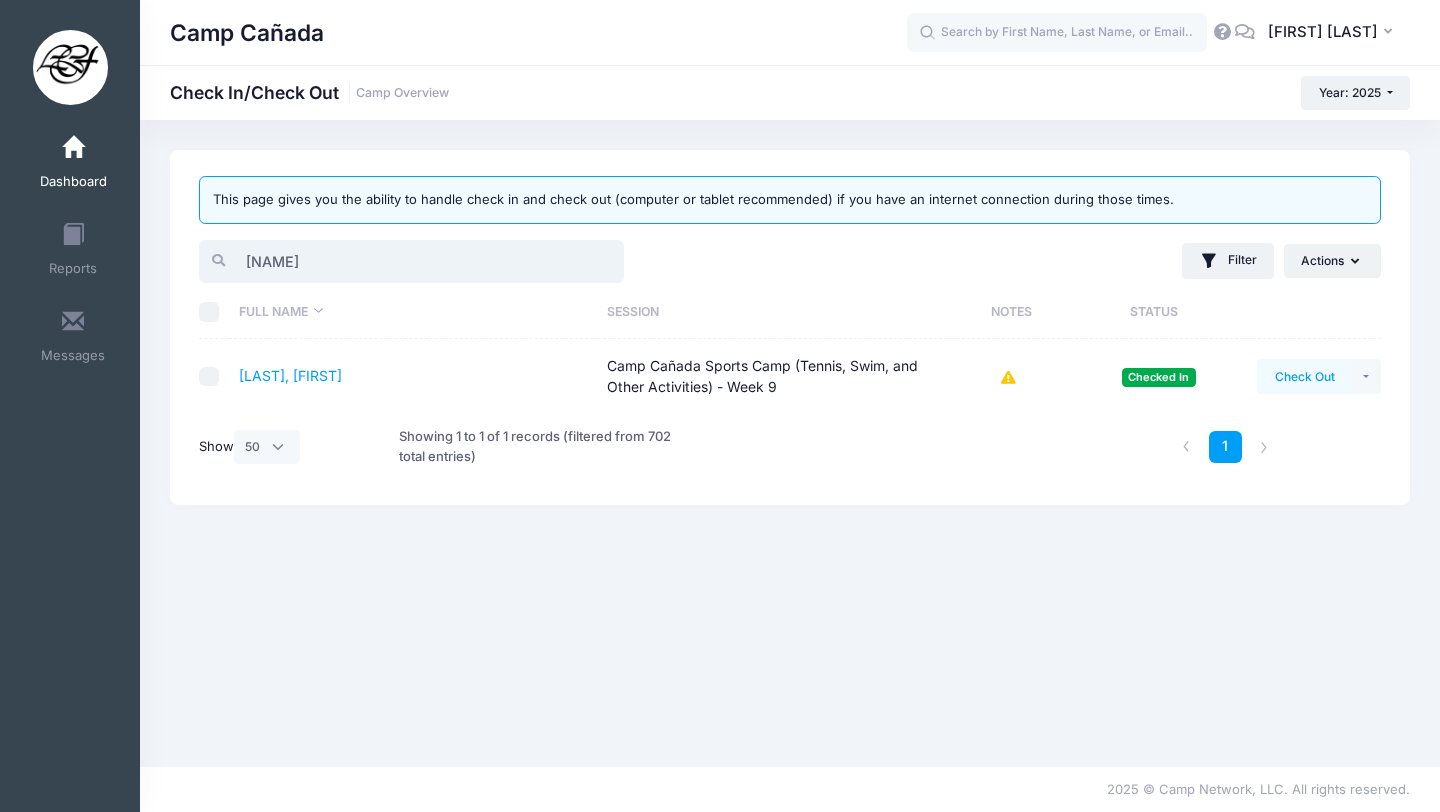 type on "[NAME]" 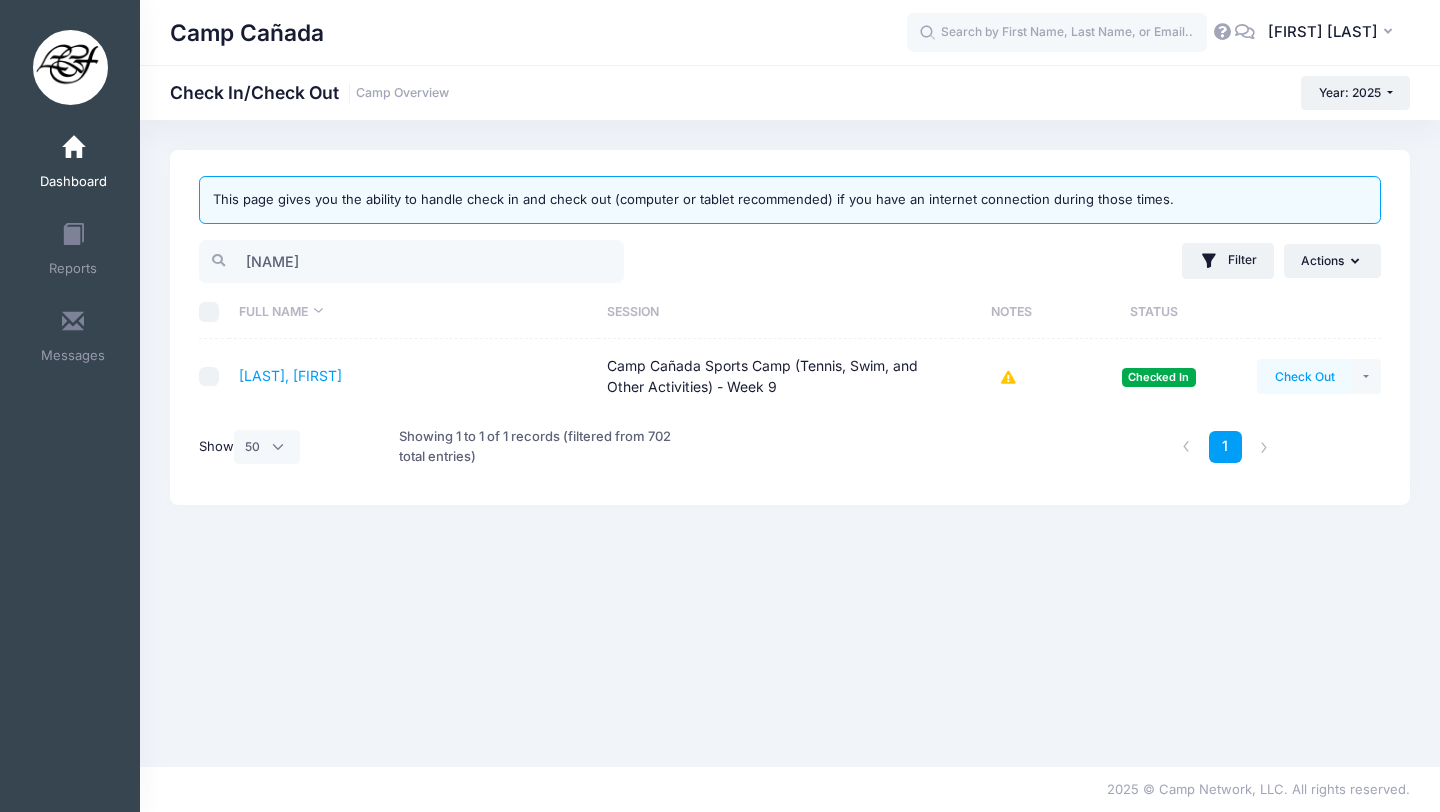 click on "Check Out" at bounding box center (1304, 376) 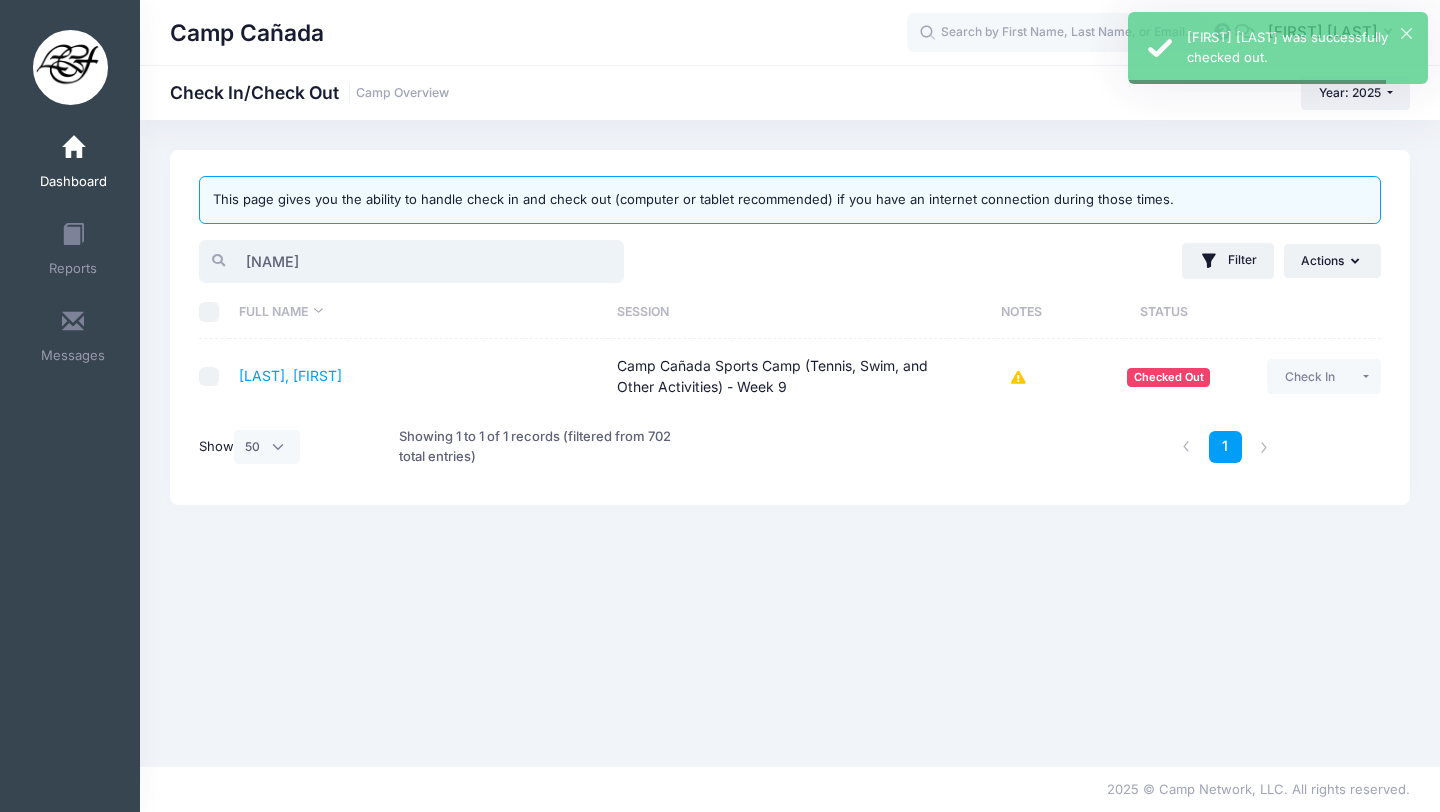 drag, startPoint x: 314, startPoint y: 252, endPoint x: 212, endPoint y: 252, distance: 102 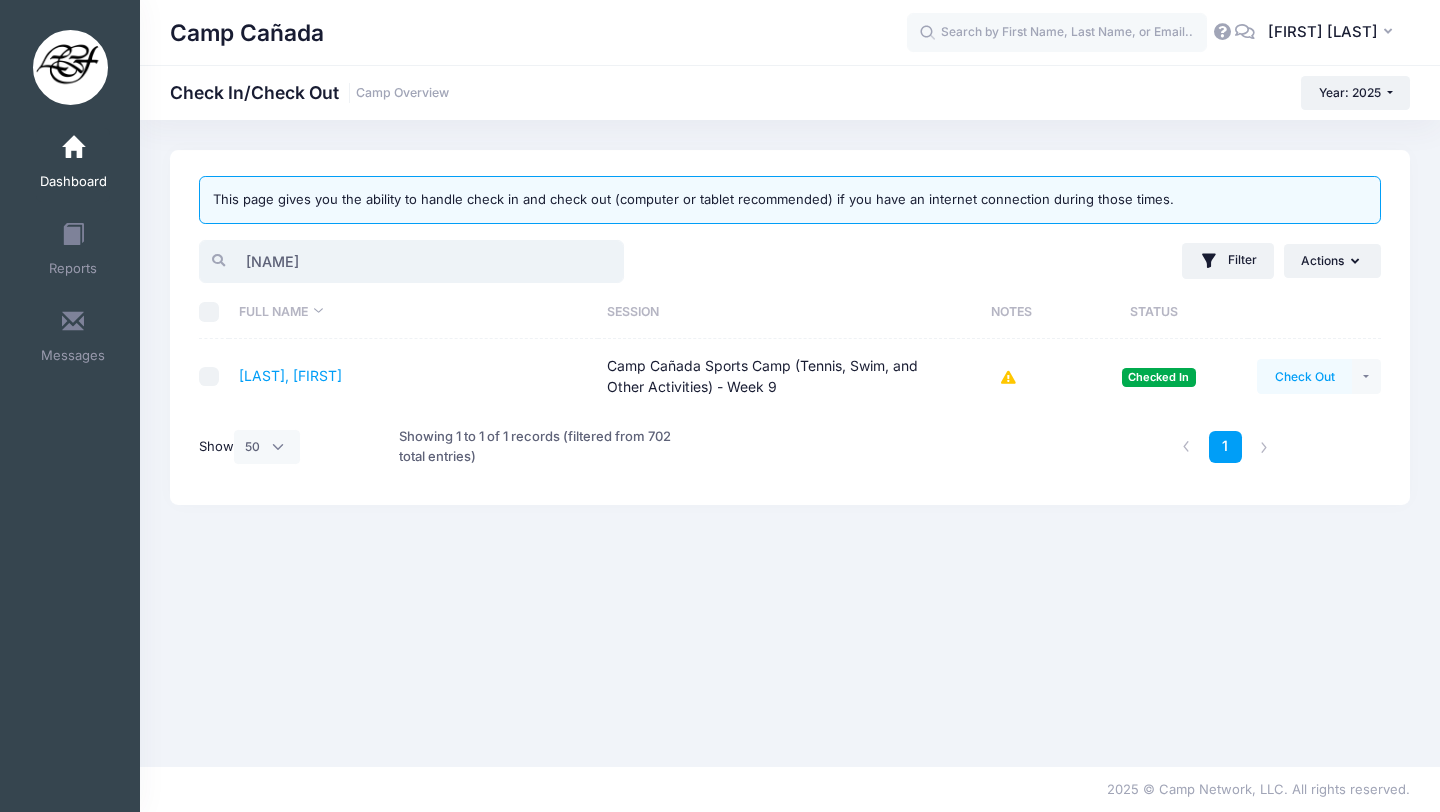 type on "[NAME]" 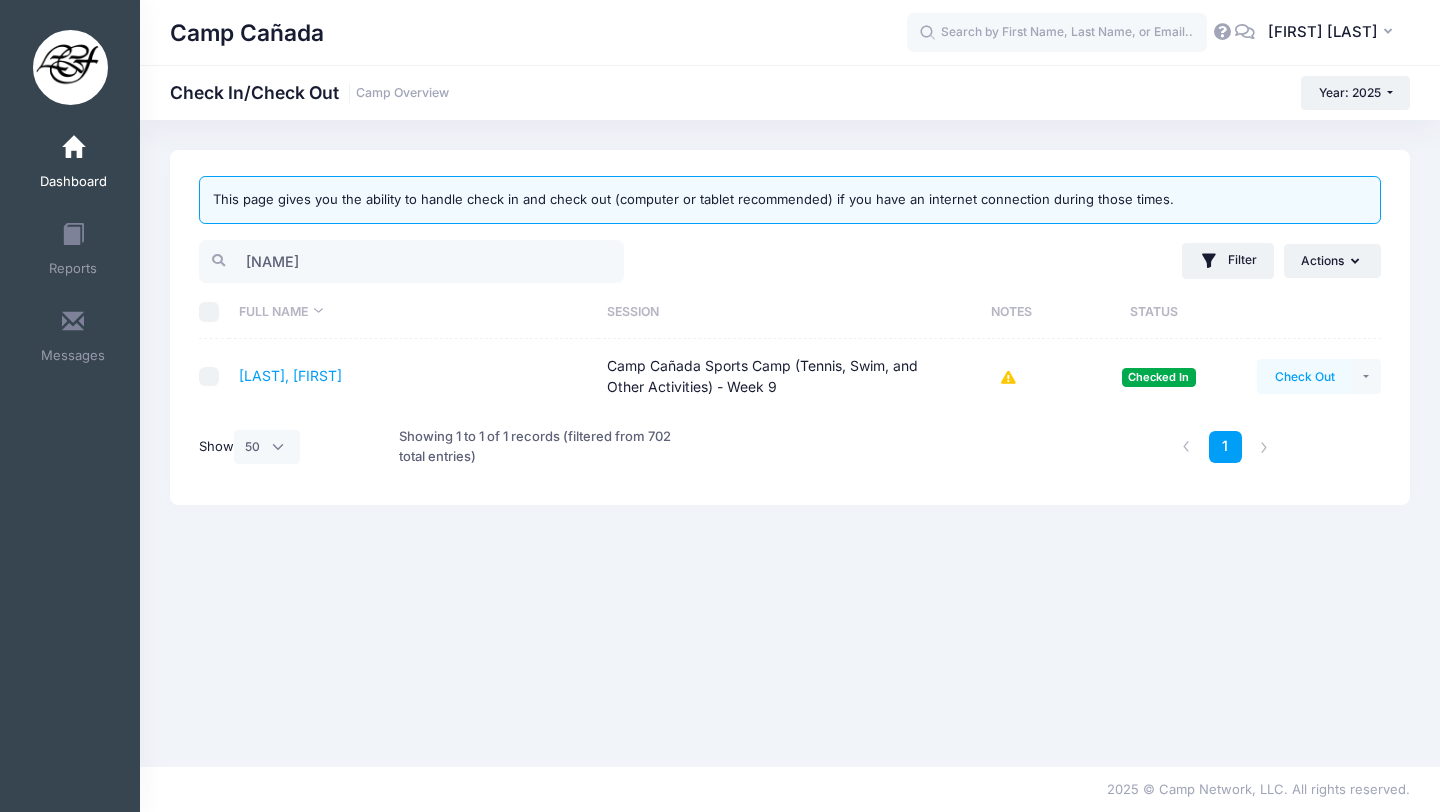 click on "Check Out" at bounding box center [1304, 376] 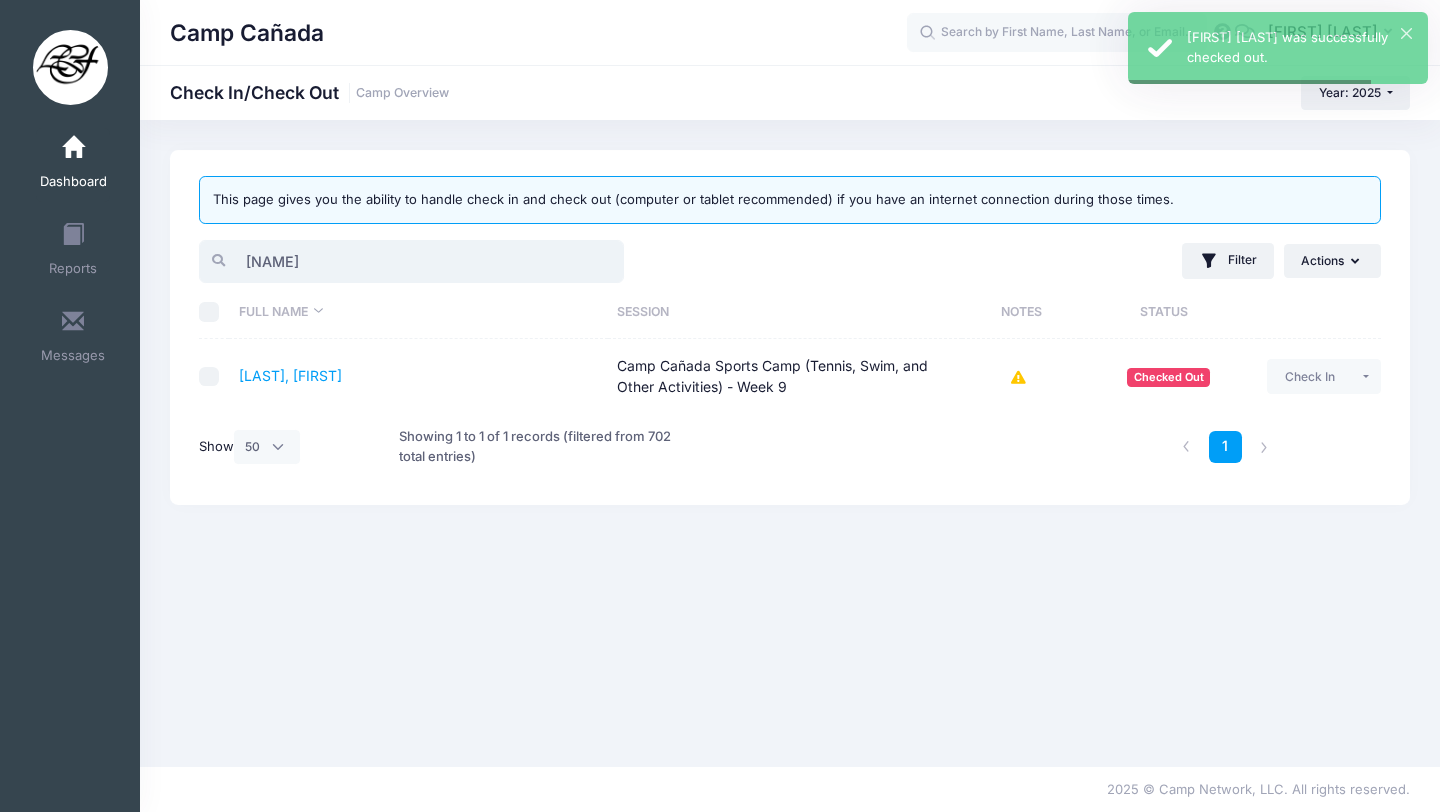 drag, startPoint x: 368, startPoint y: 268, endPoint x: 130, endPoint y: 252, distance: 238.53722 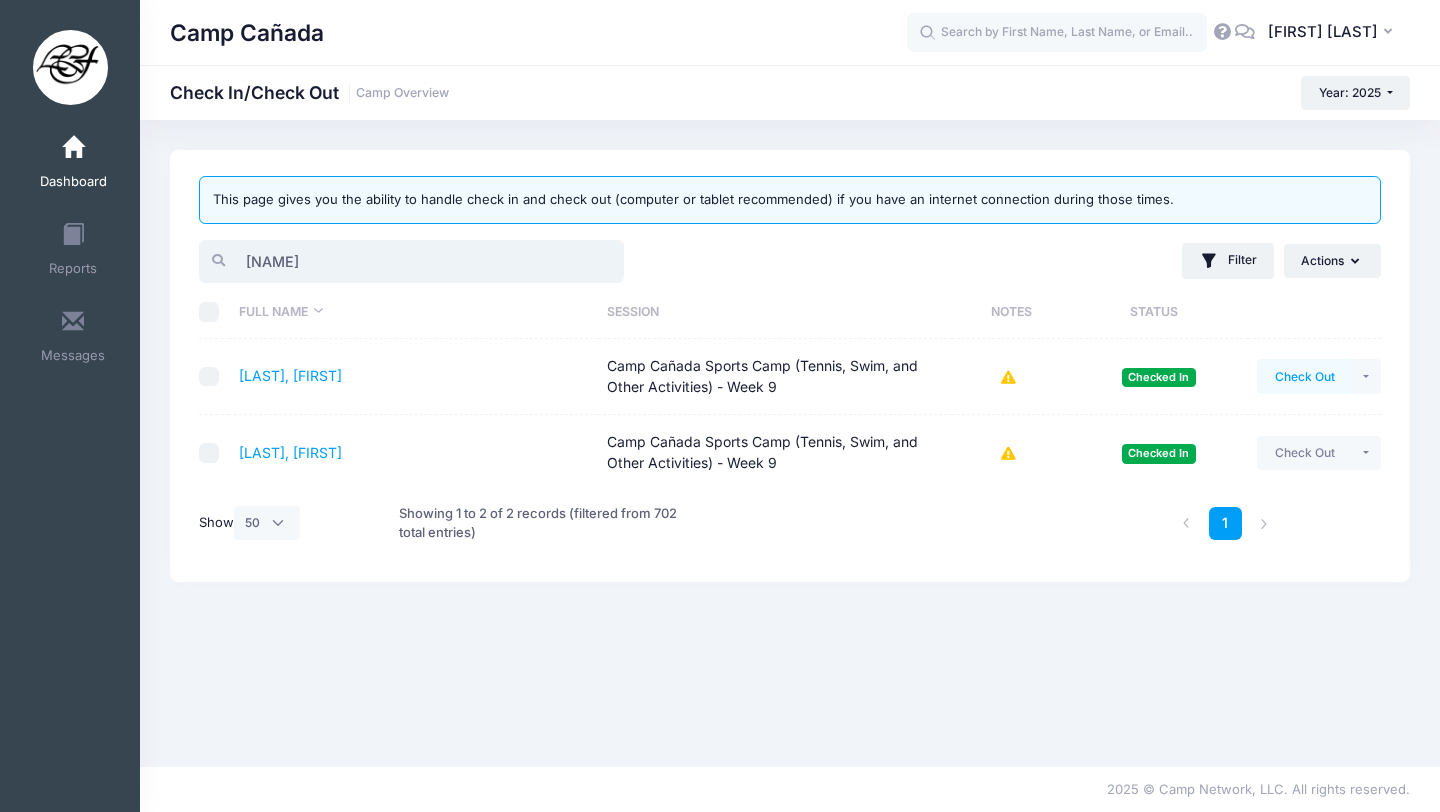type on "[NAME]" 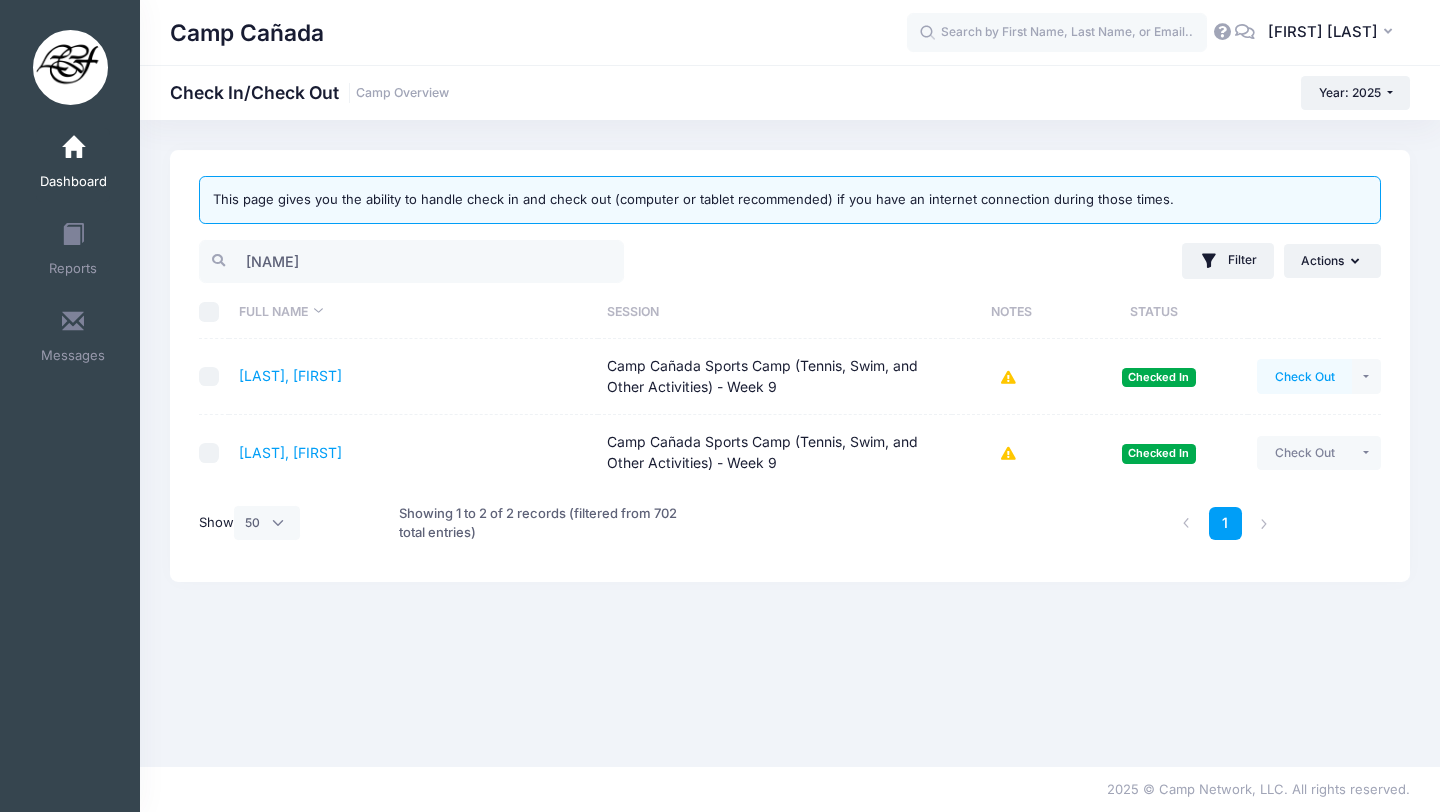 click on "Check Out" at bounding box center [1304, 376] 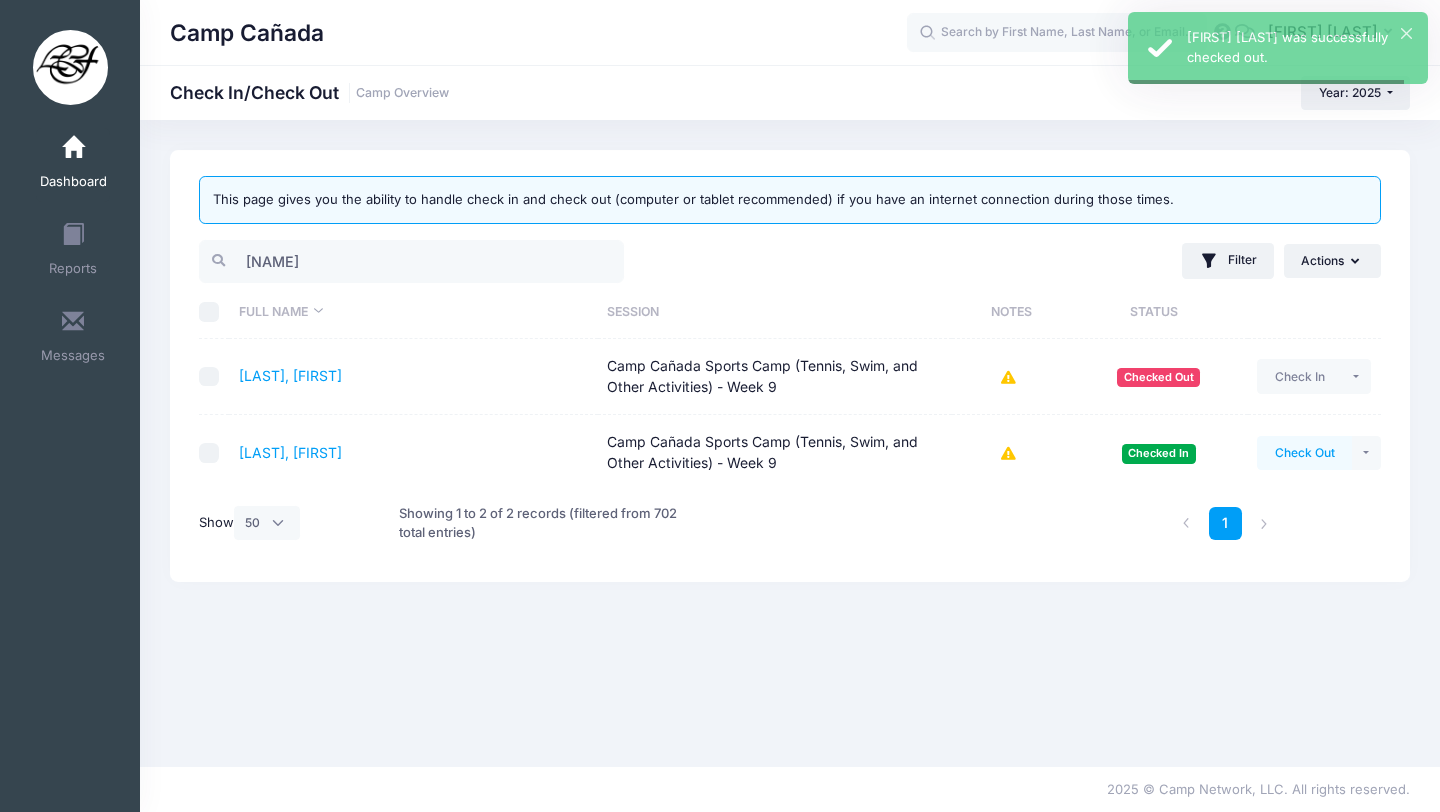 click on "Check Out" at bounding box center (1304, 453) 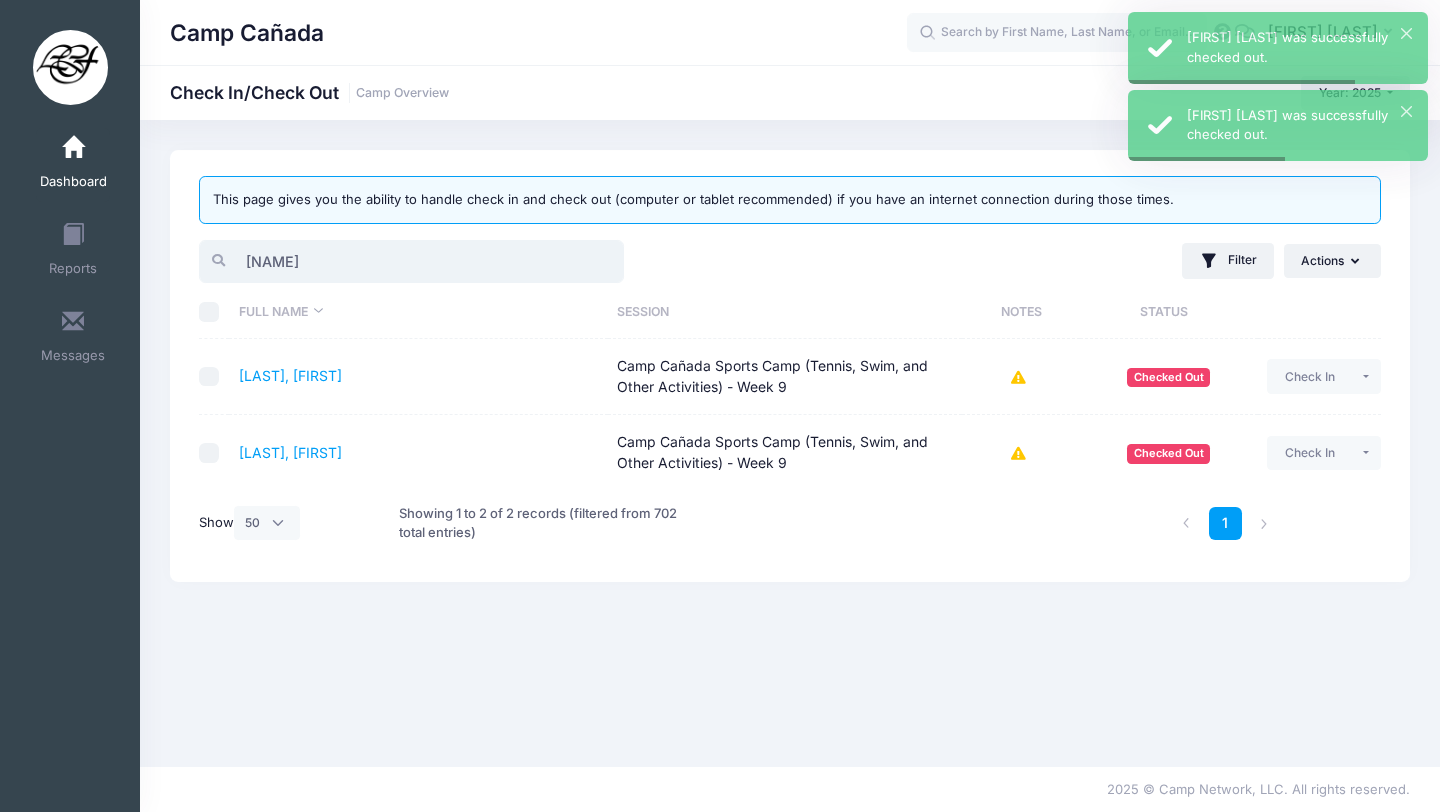 drag, startPoint x: 306, startPoint y: 271, endPoint x: 181, endPoint y: 271, distance: 125 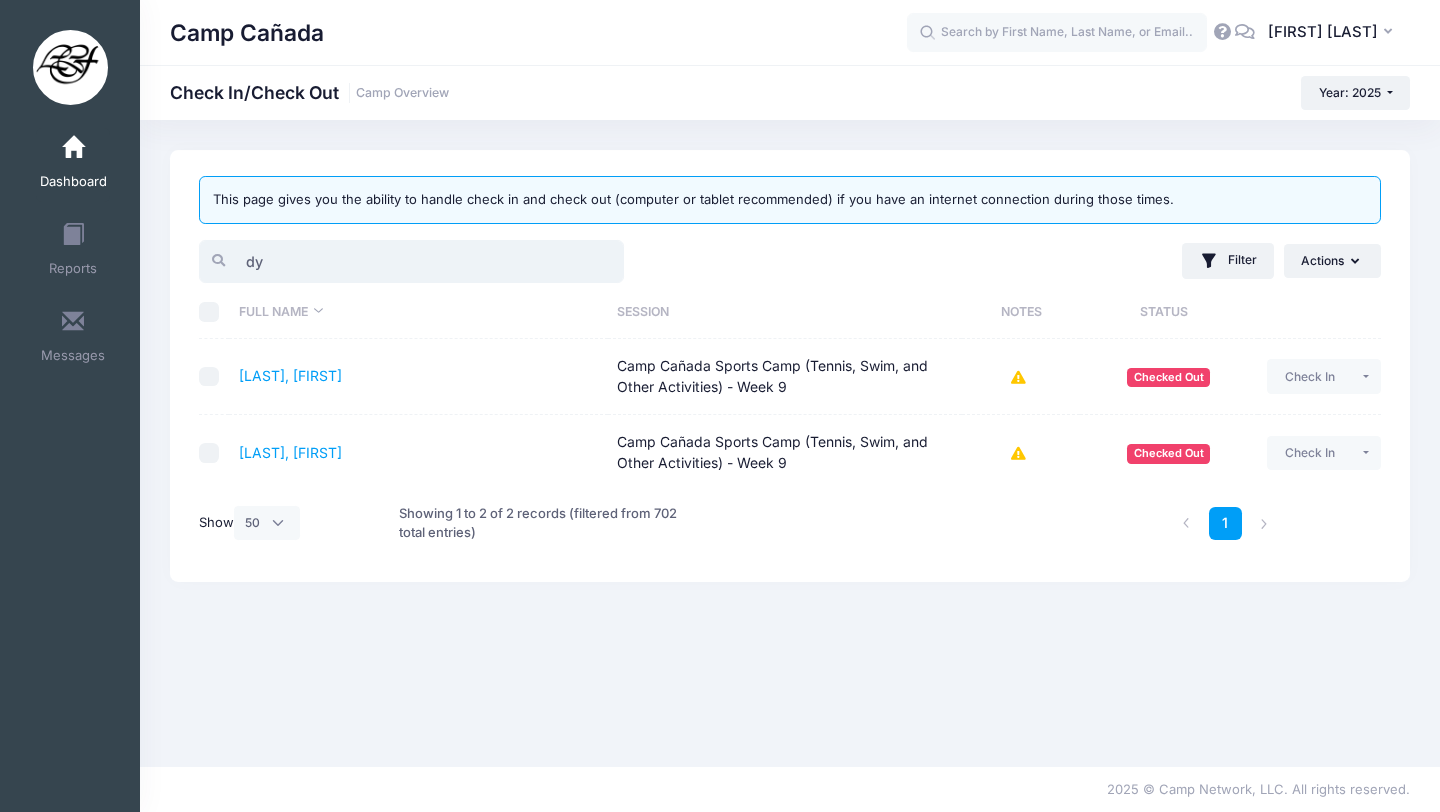 type on "d" 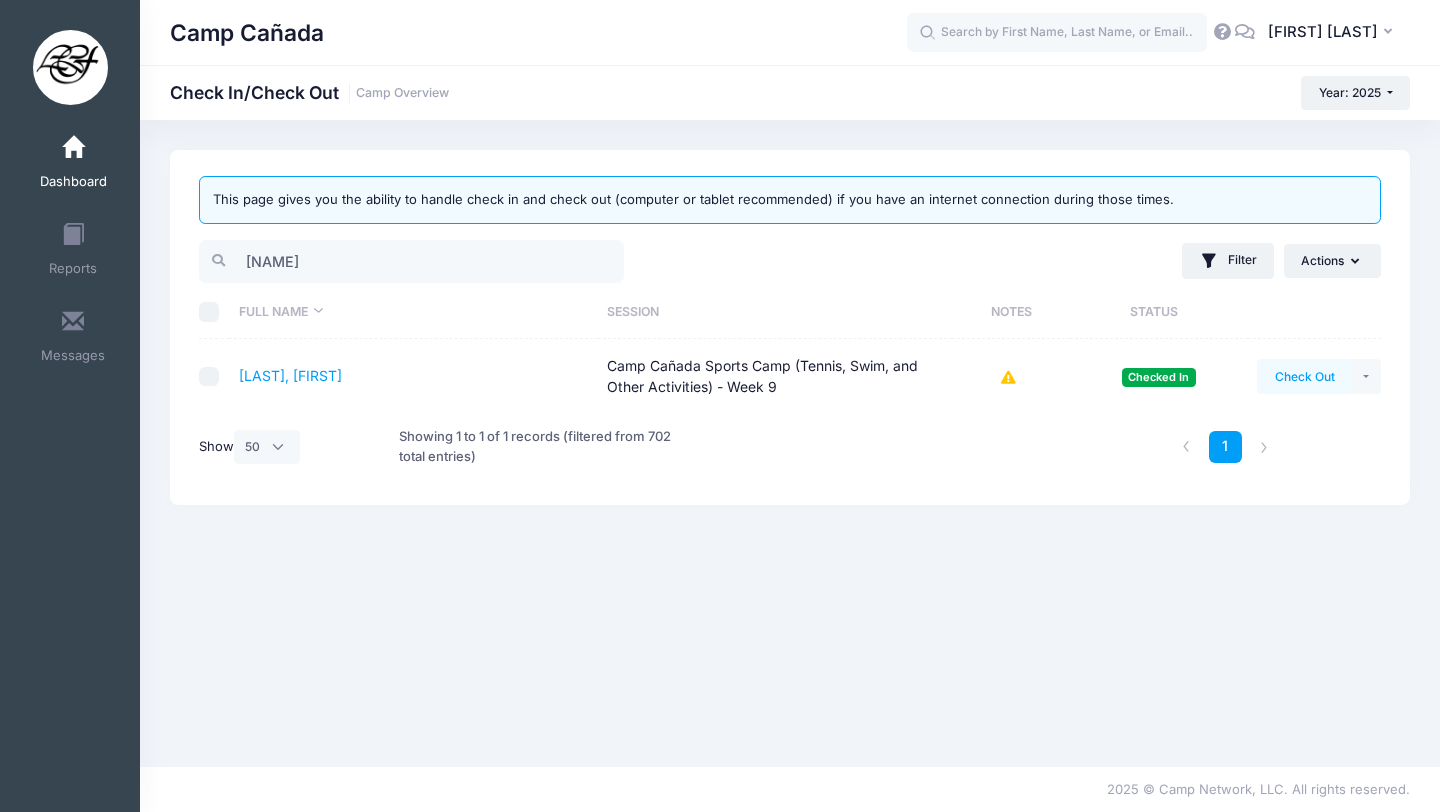 click on "Check Out" at bounding box center (1304, 376) 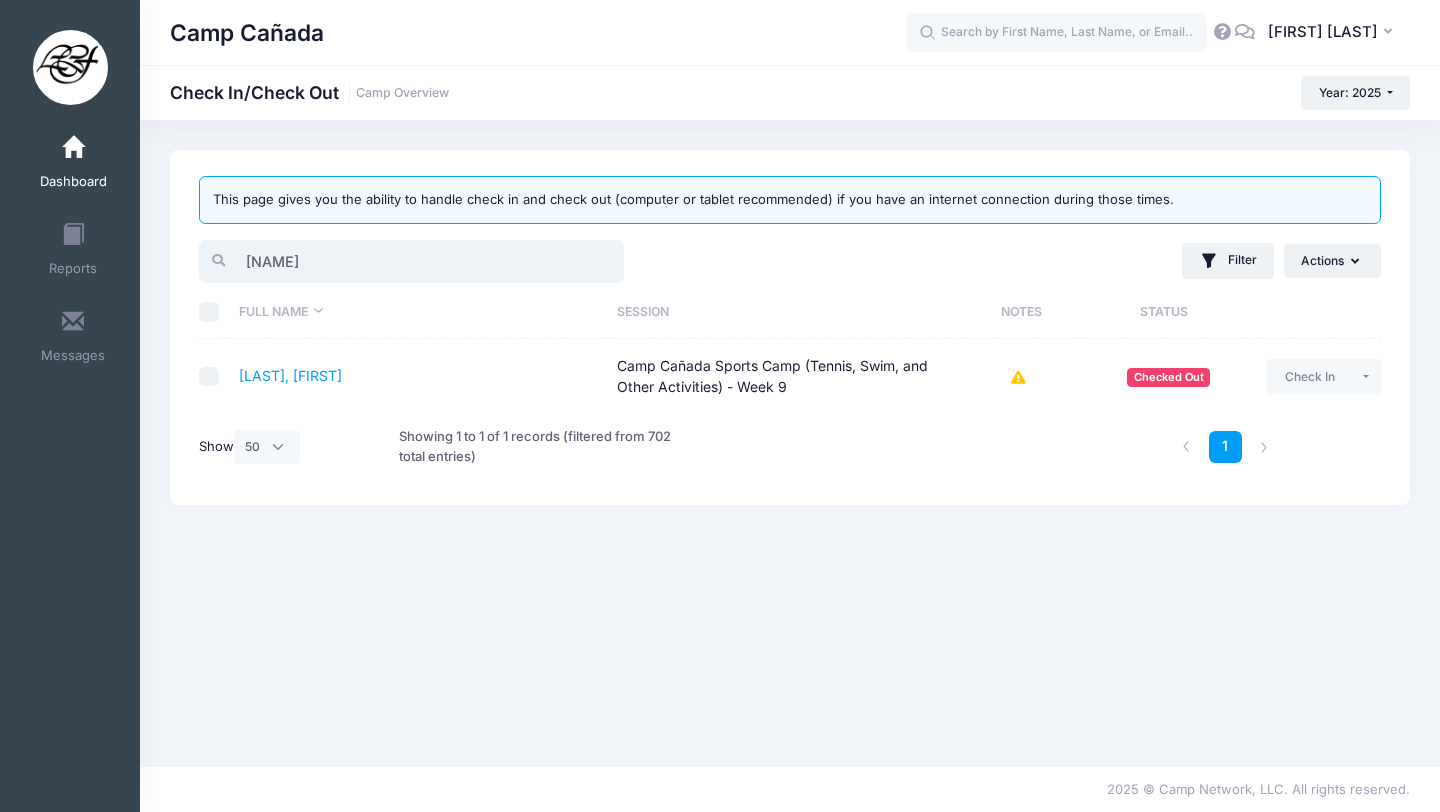 click on "[NAME]" at bounding box center [411, 261] 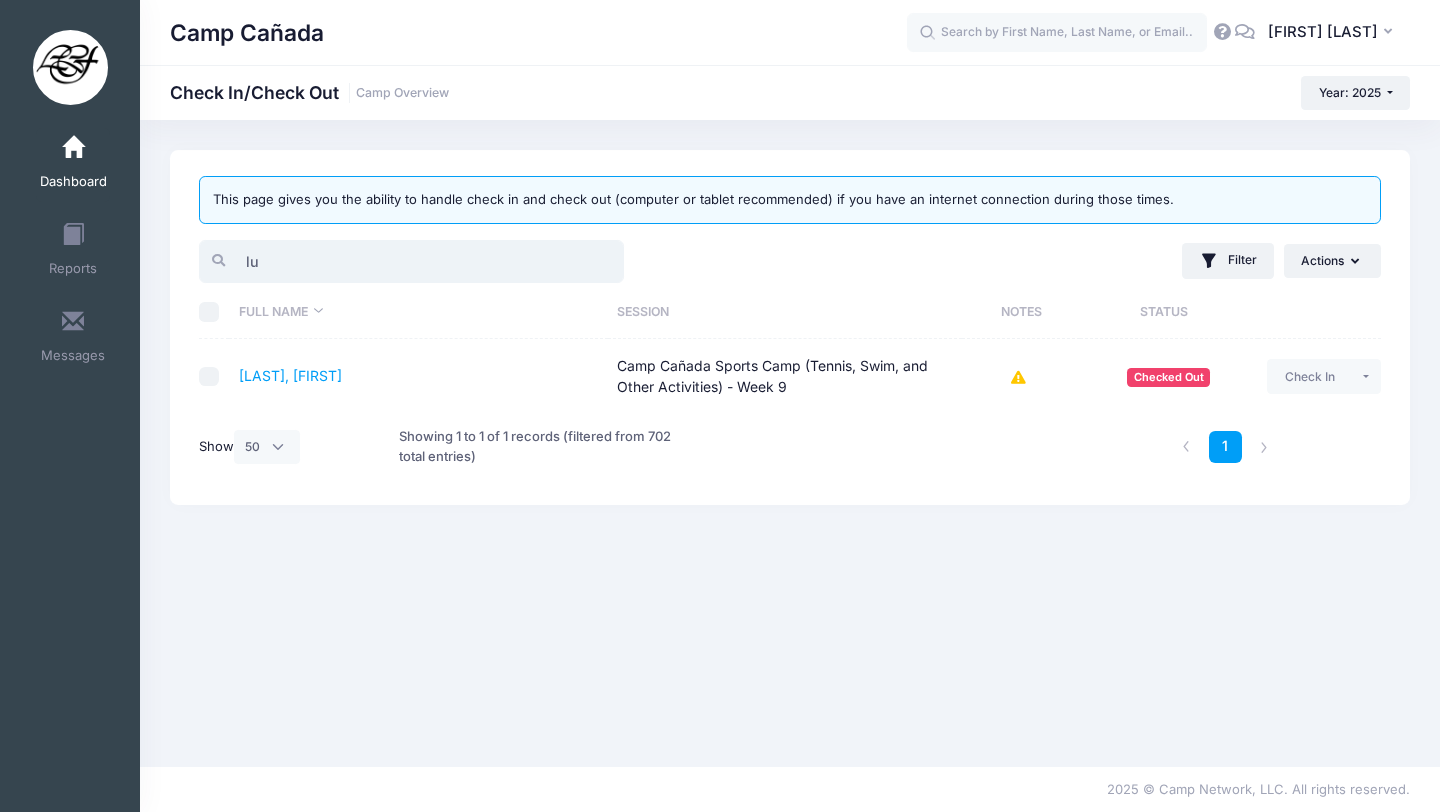 type on "l" 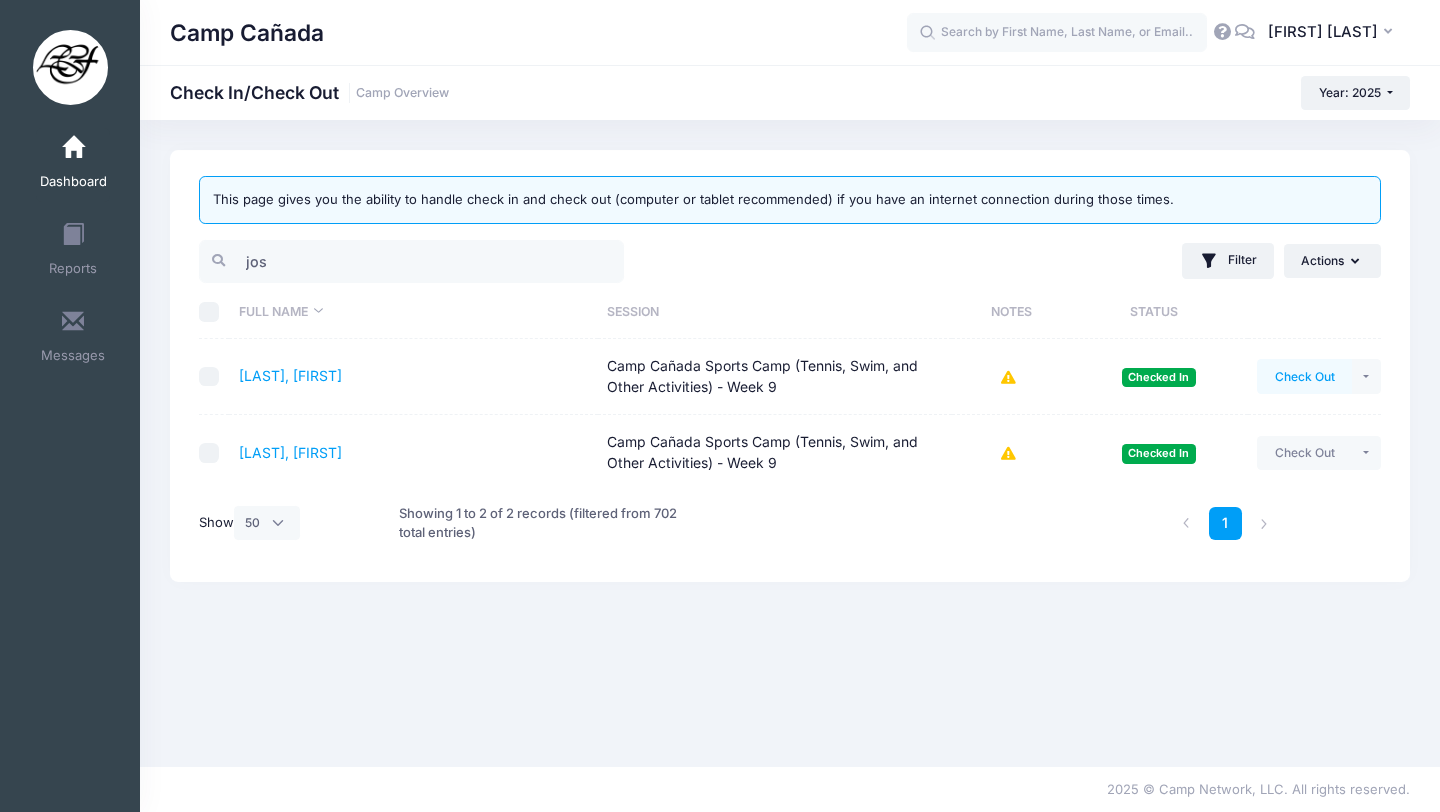 click on "Check Out" at bounding box center [1304, 376] 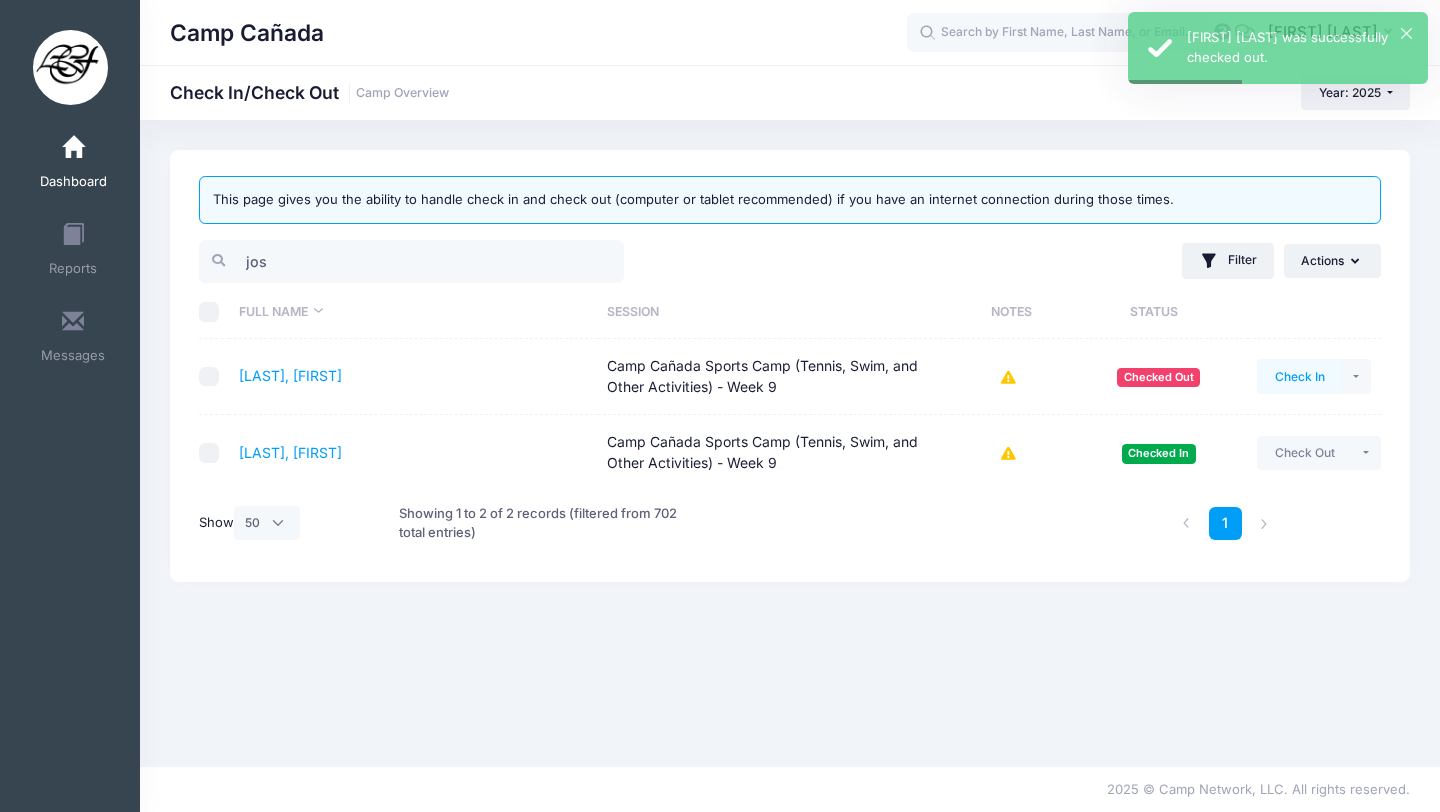 click on "Check In" at bounding box center (1299, 376) 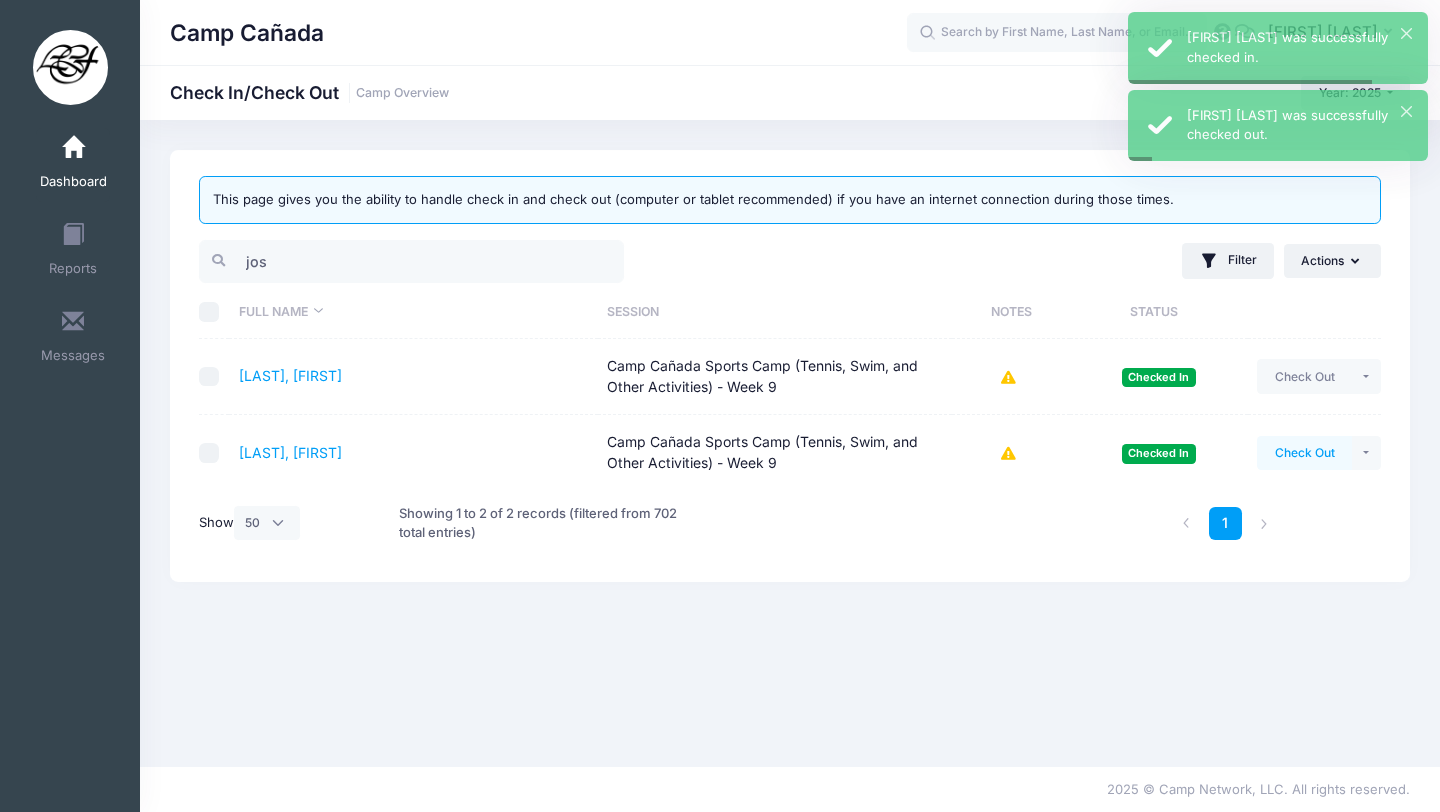 click on "Check Out" at bounding box center [1304, 453] 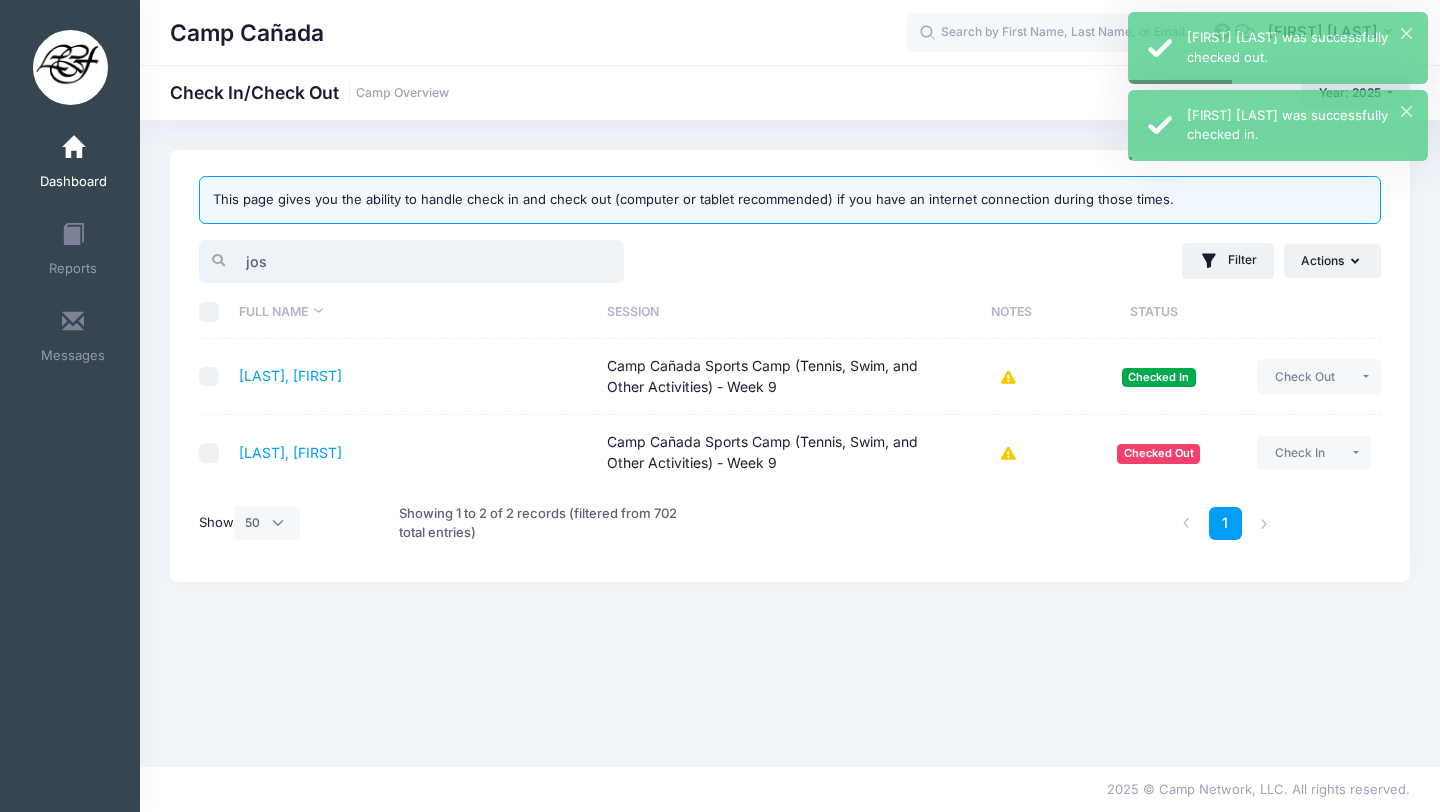 click on "jos" at bounding box center [411, 261] 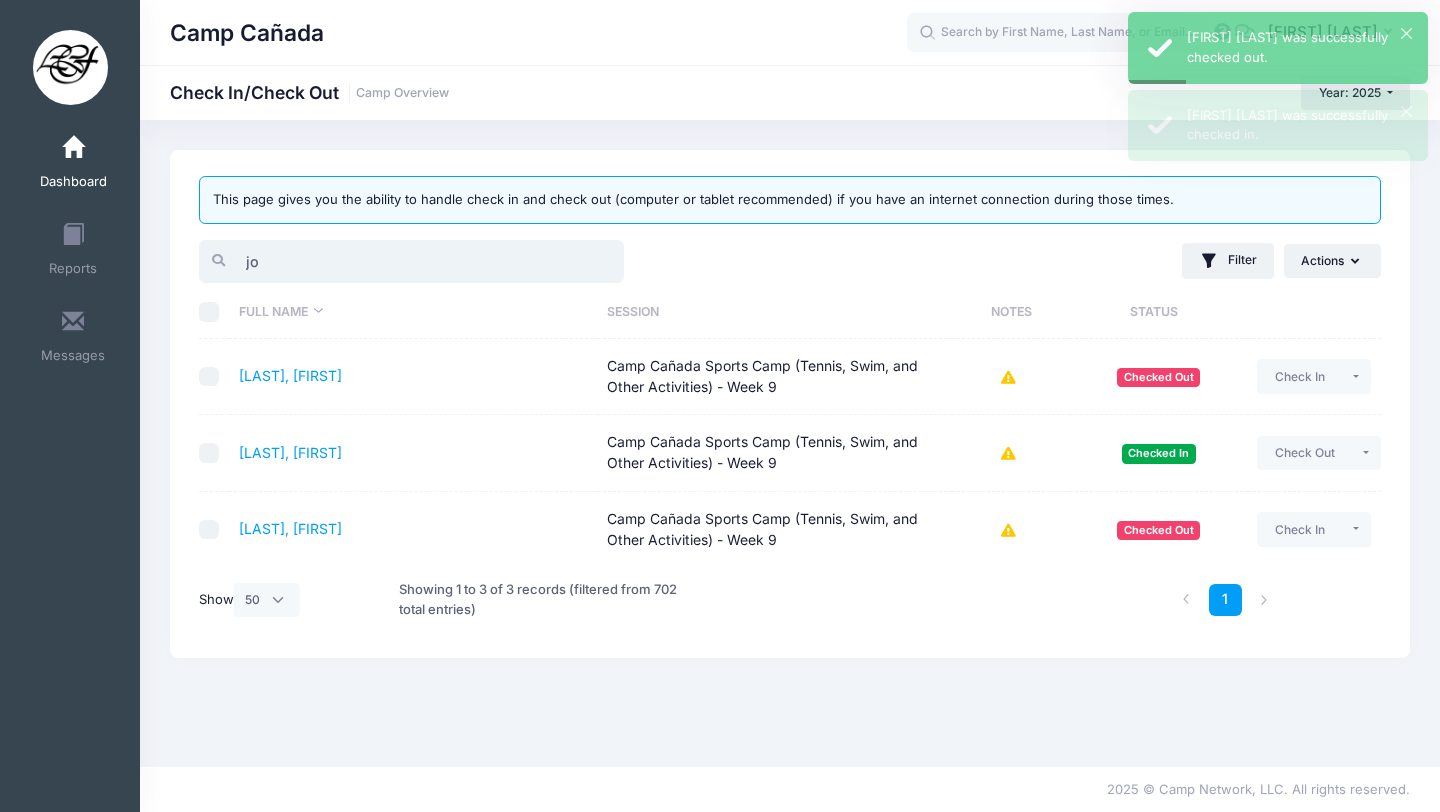 type on "j" 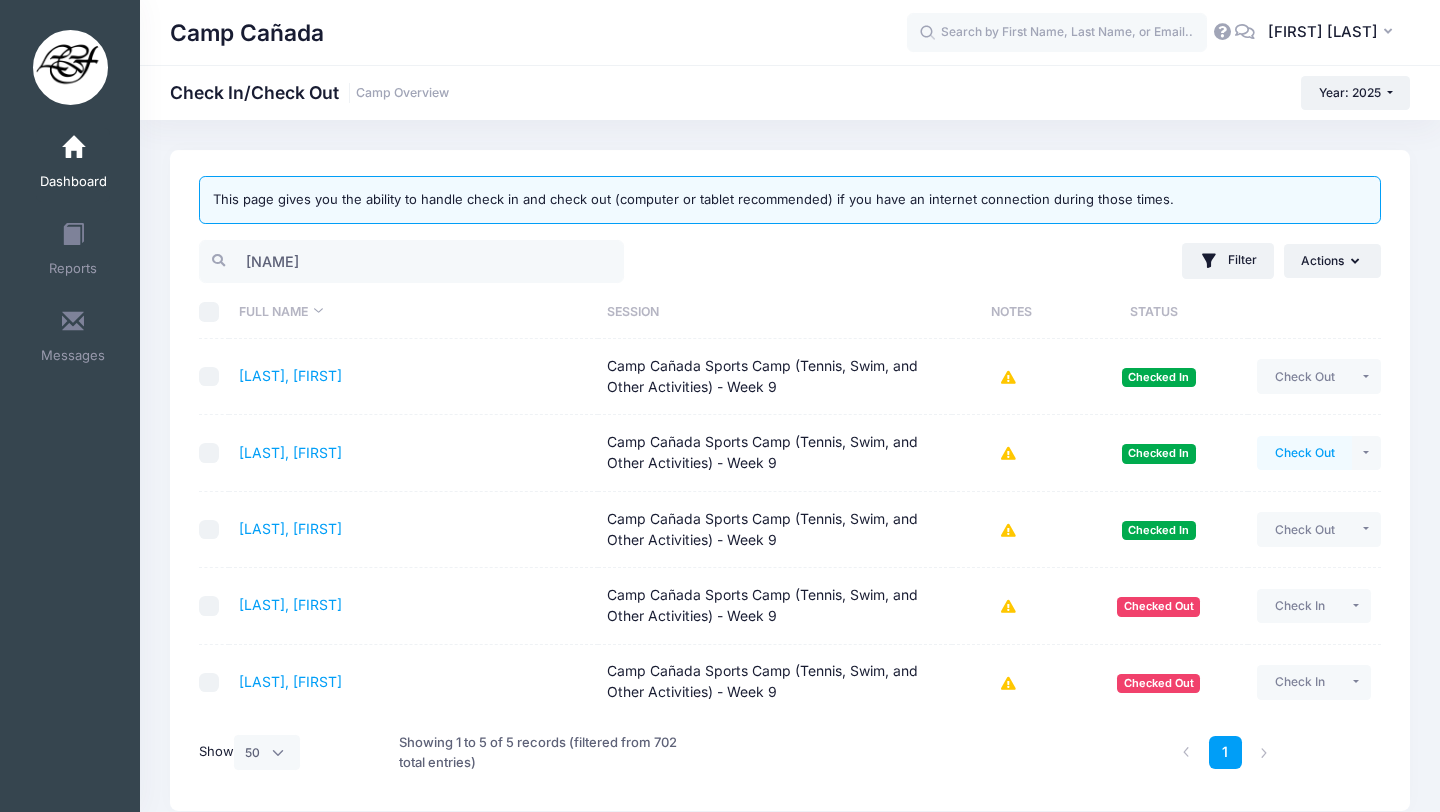 click on "Check Out" at bounding box center [1304, 453] 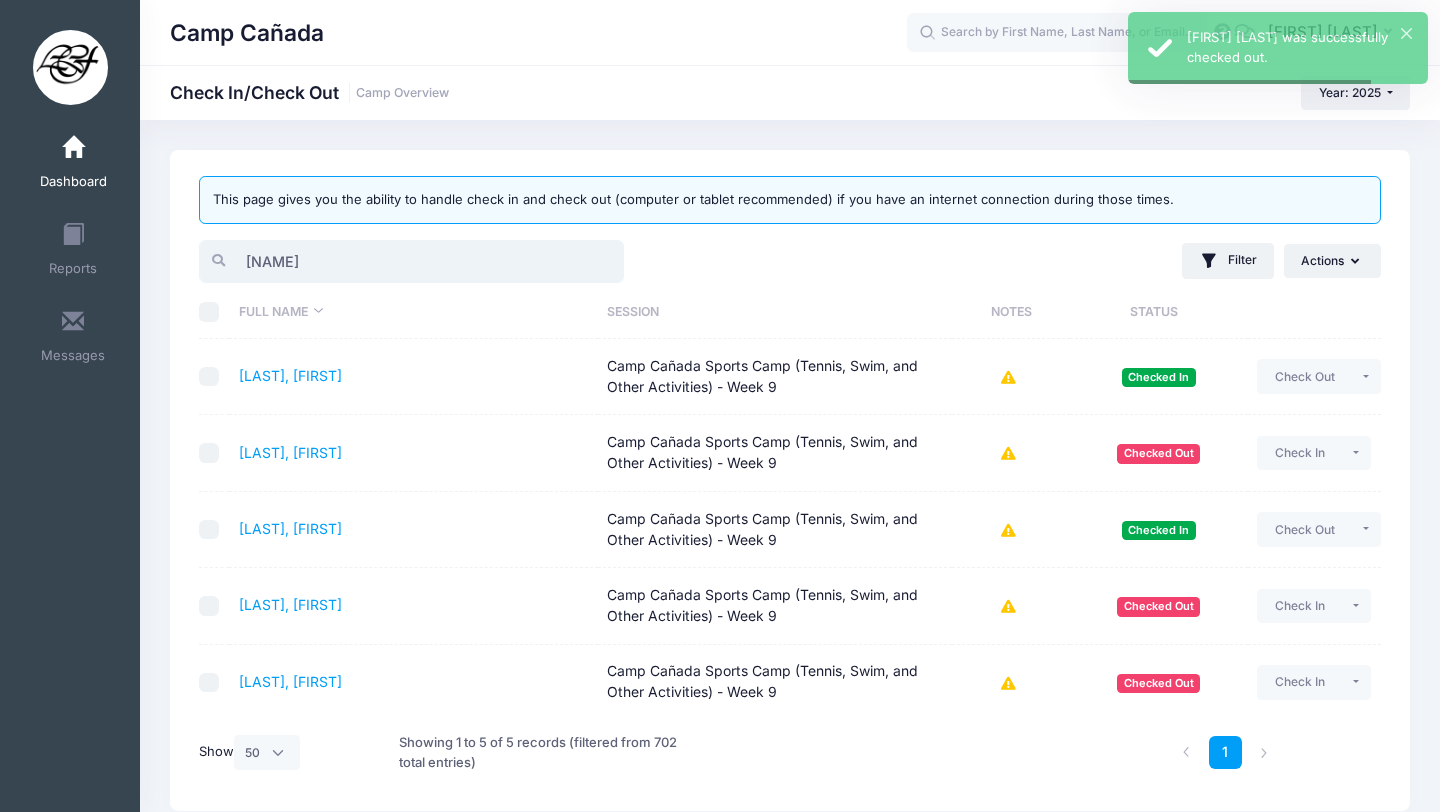 click on "[NAME]" at bounding box center (411, 261) 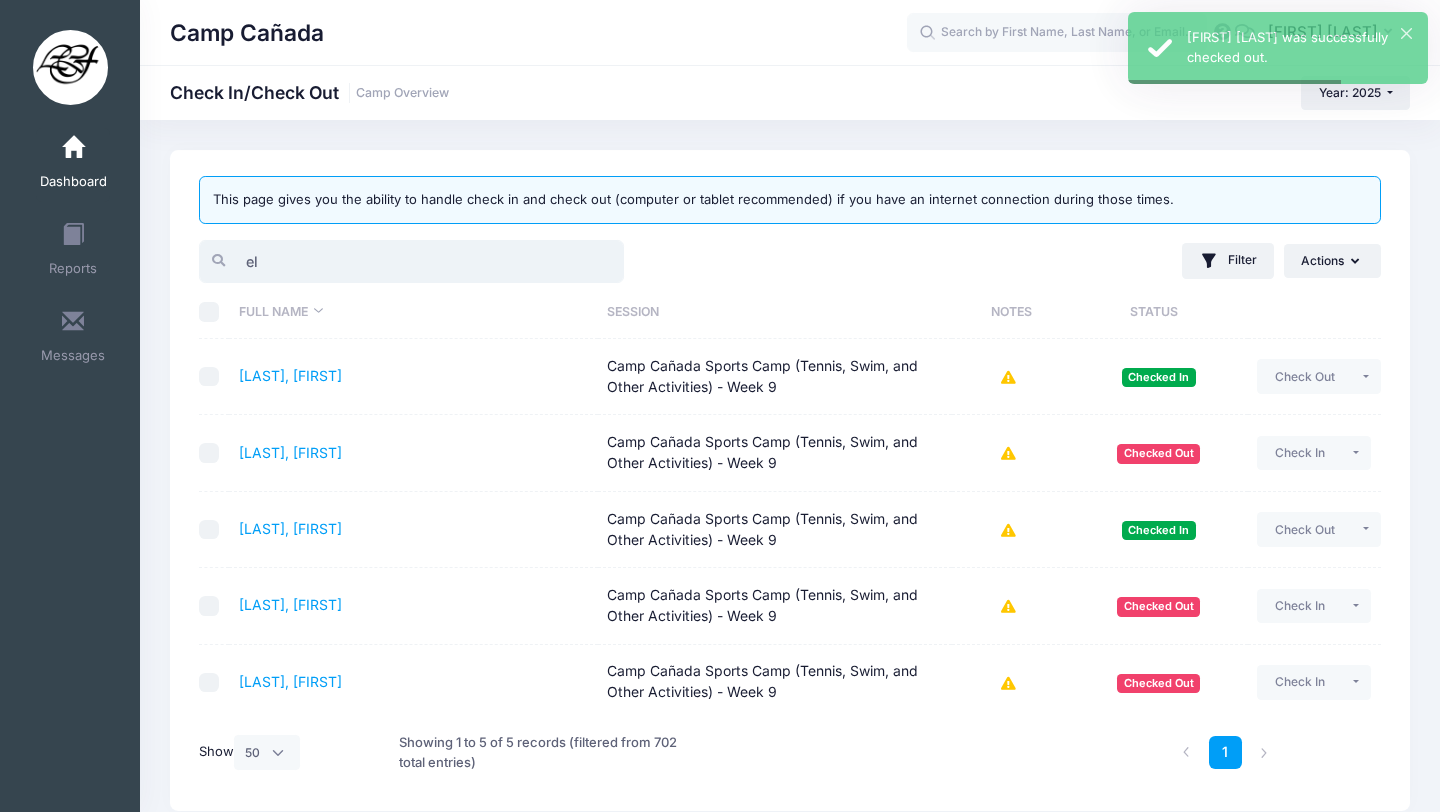 type on "e" 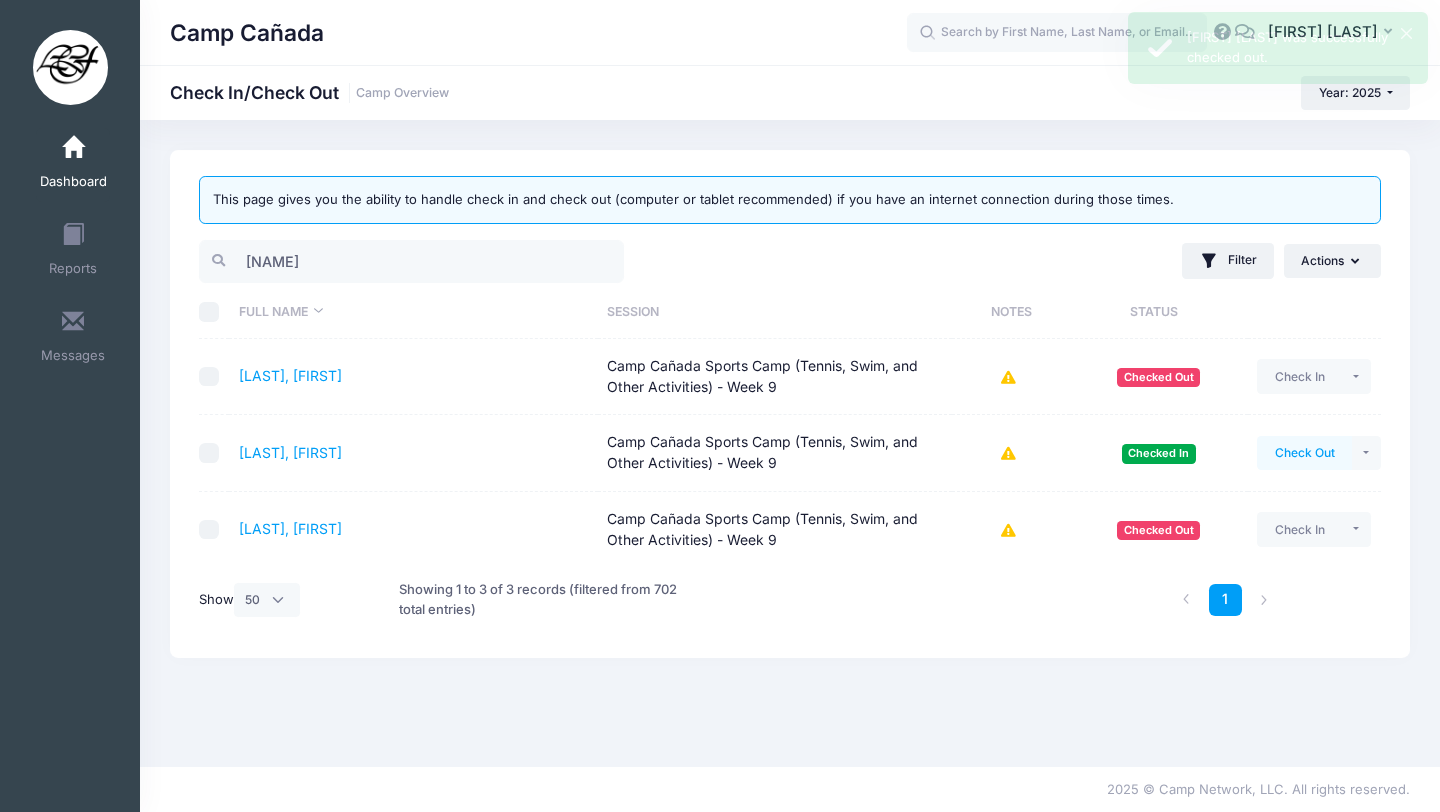 click on "Check Out" at bounding box center [1304, 453] 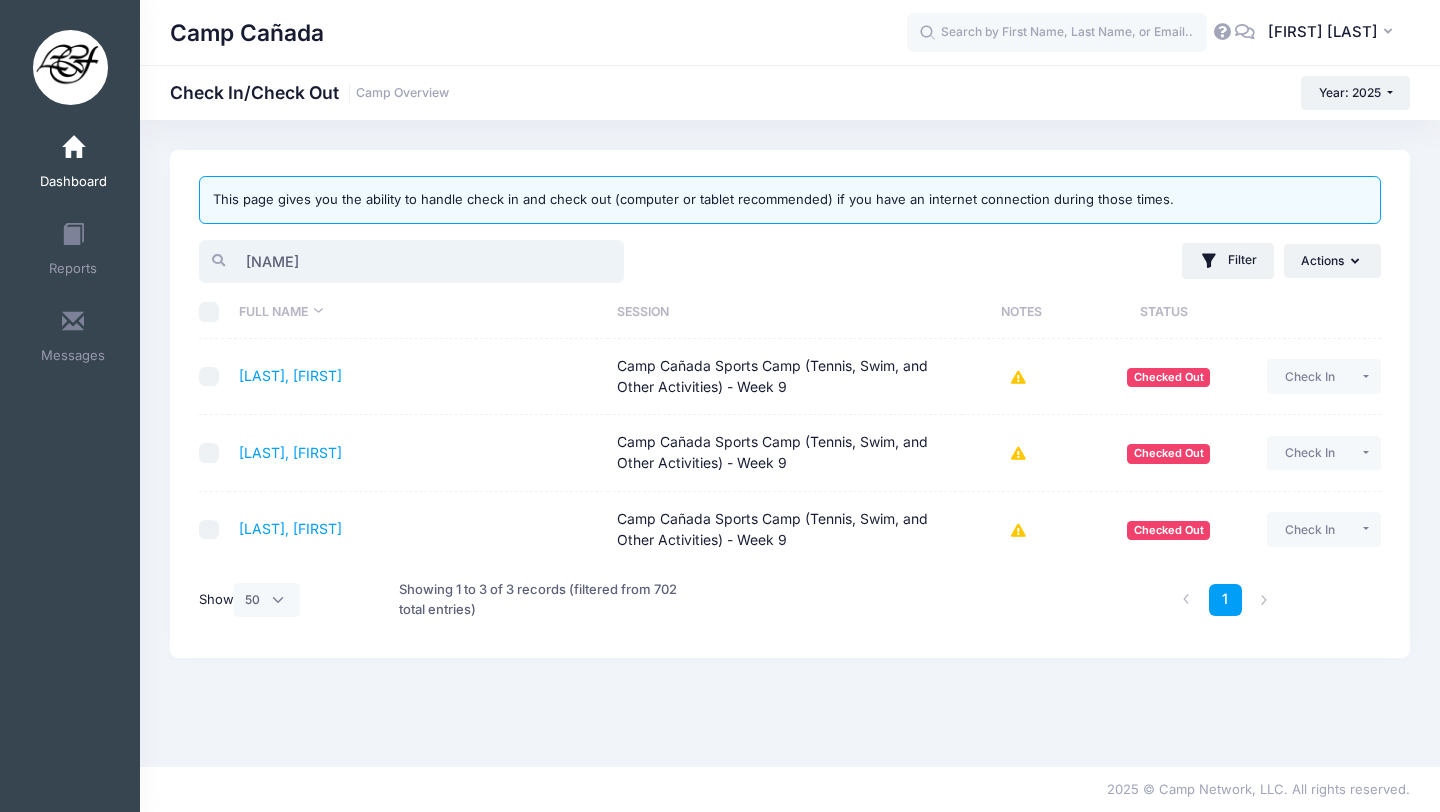 click on "[NAME]" at bounding box center (411, 261) 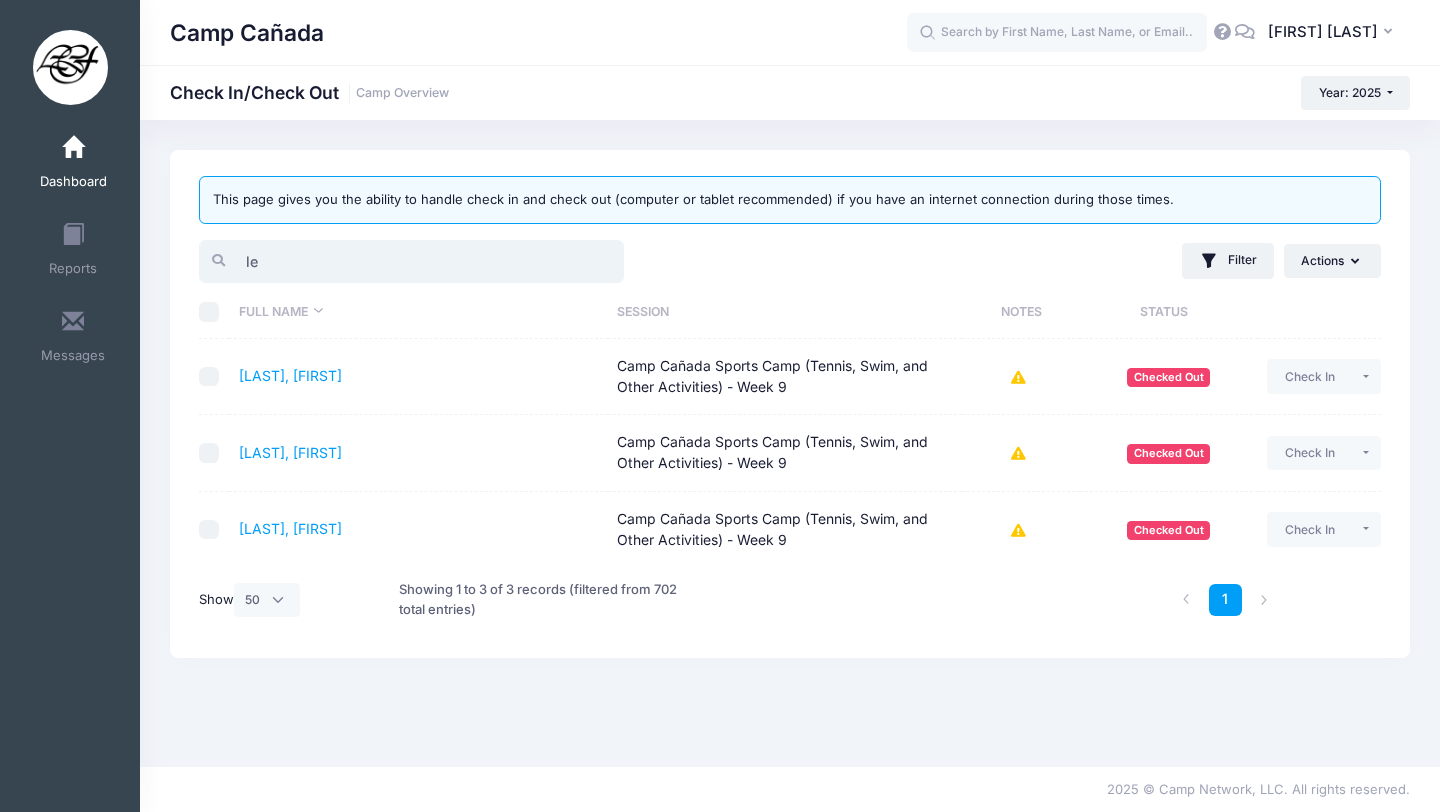 type on "l" 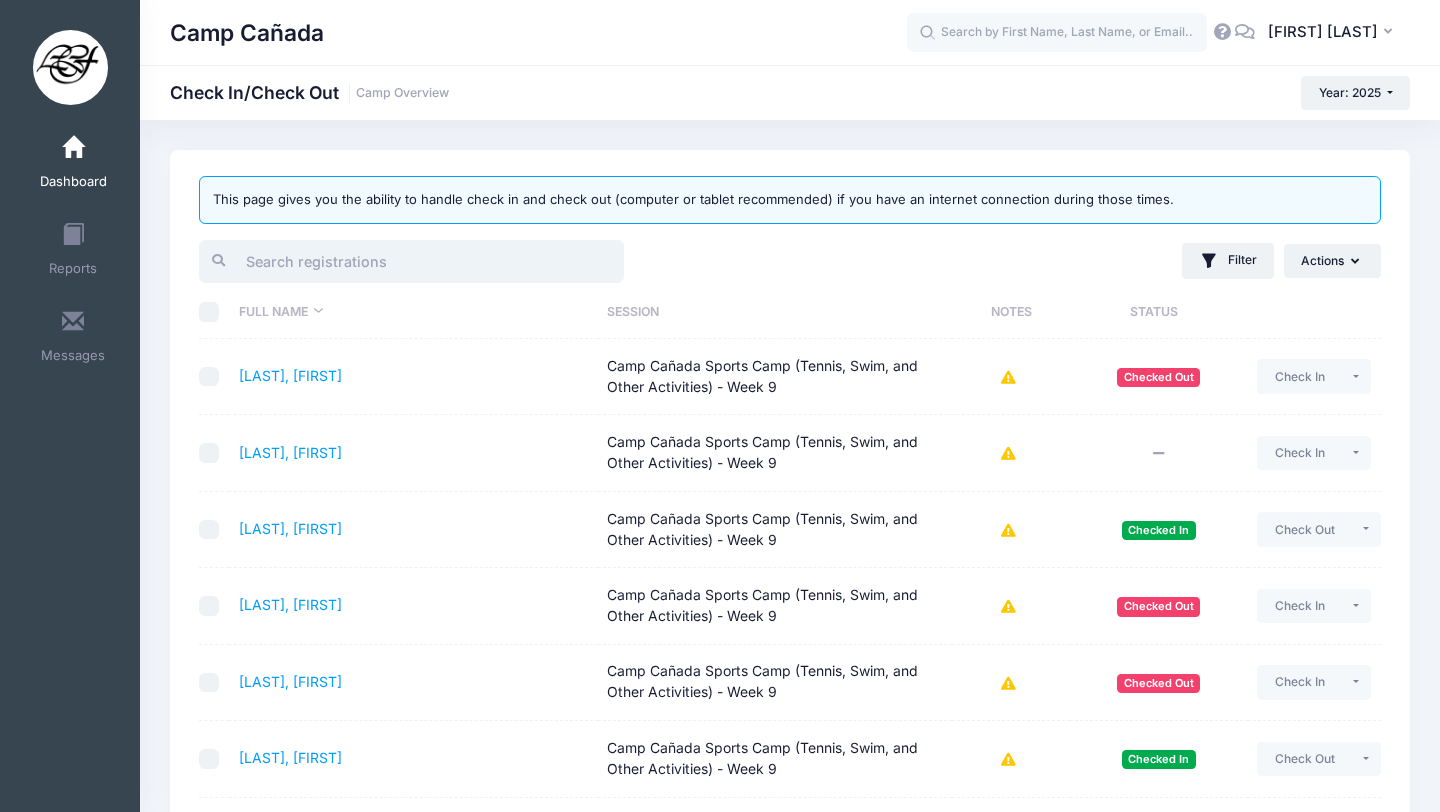 type on "]" 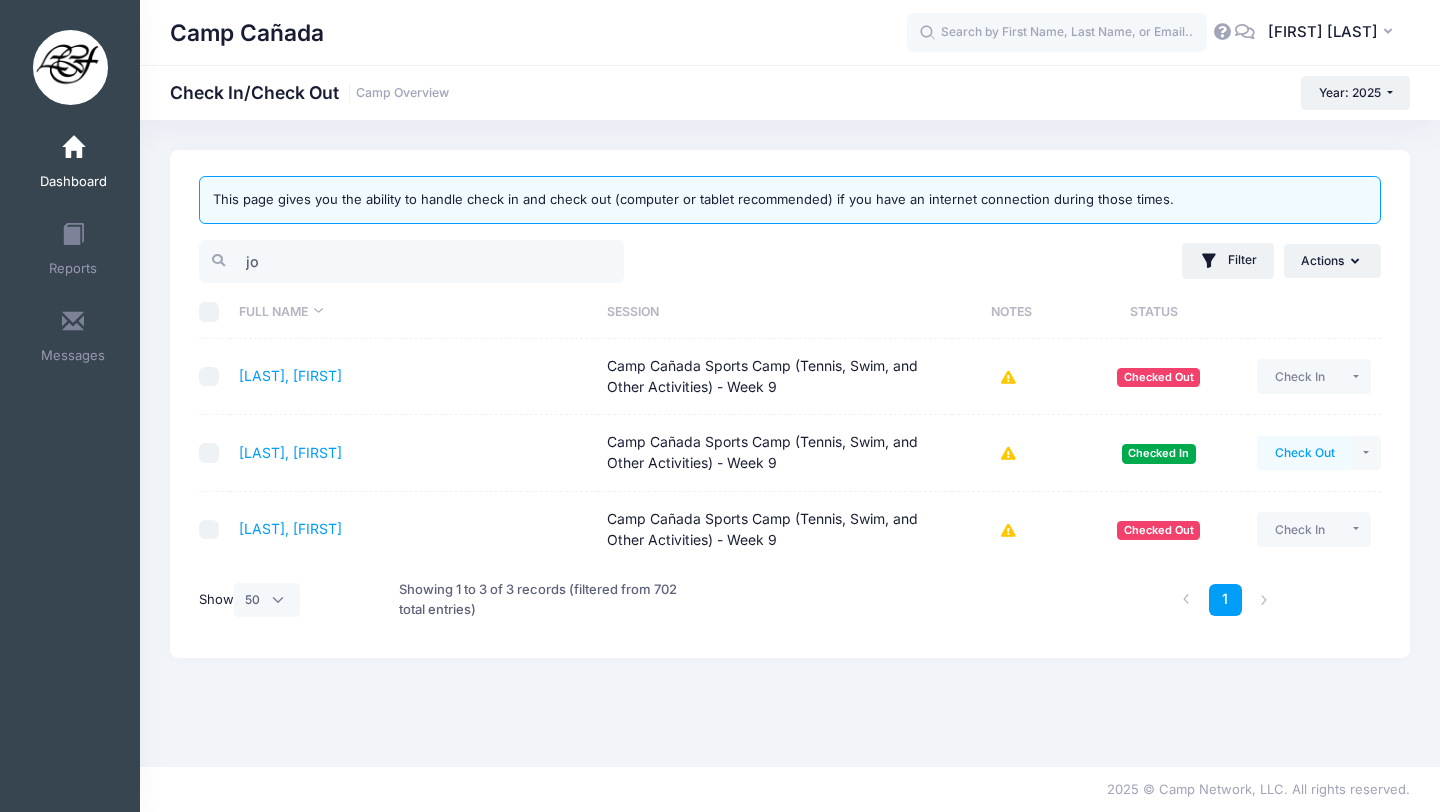 click on "Check Out" at bounding box center (1304, 453) 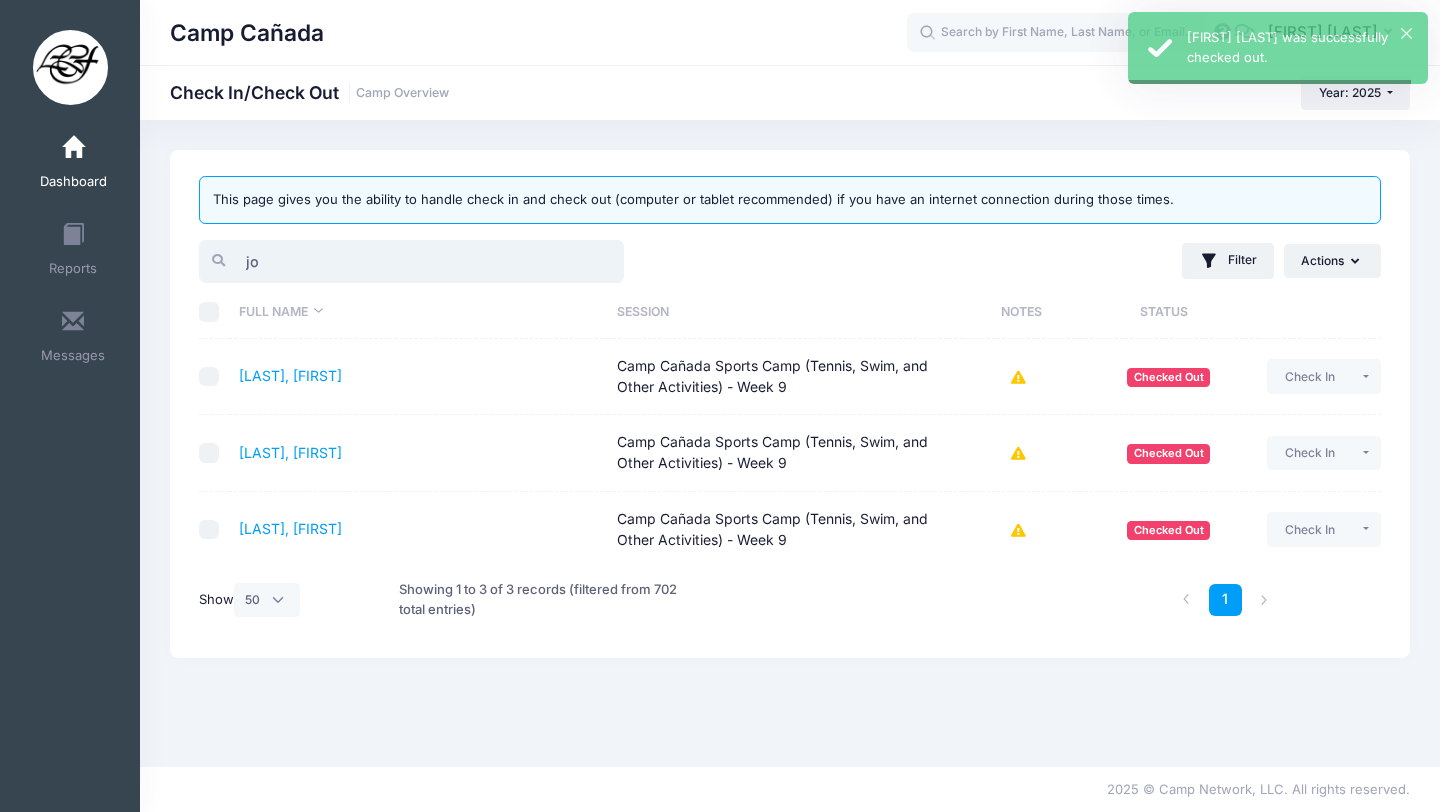click on "jo" at bounding box center [411, 261] 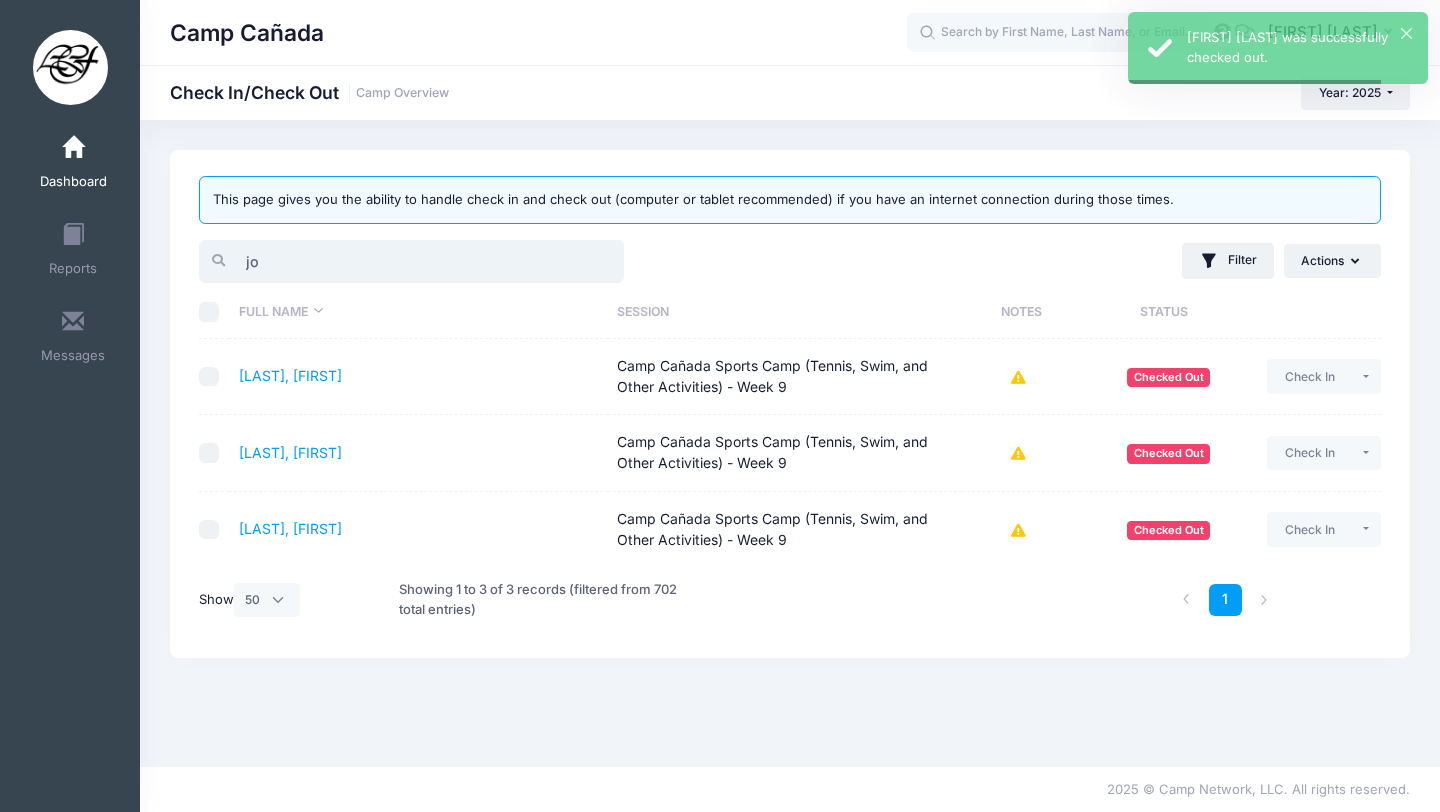 type on "j" 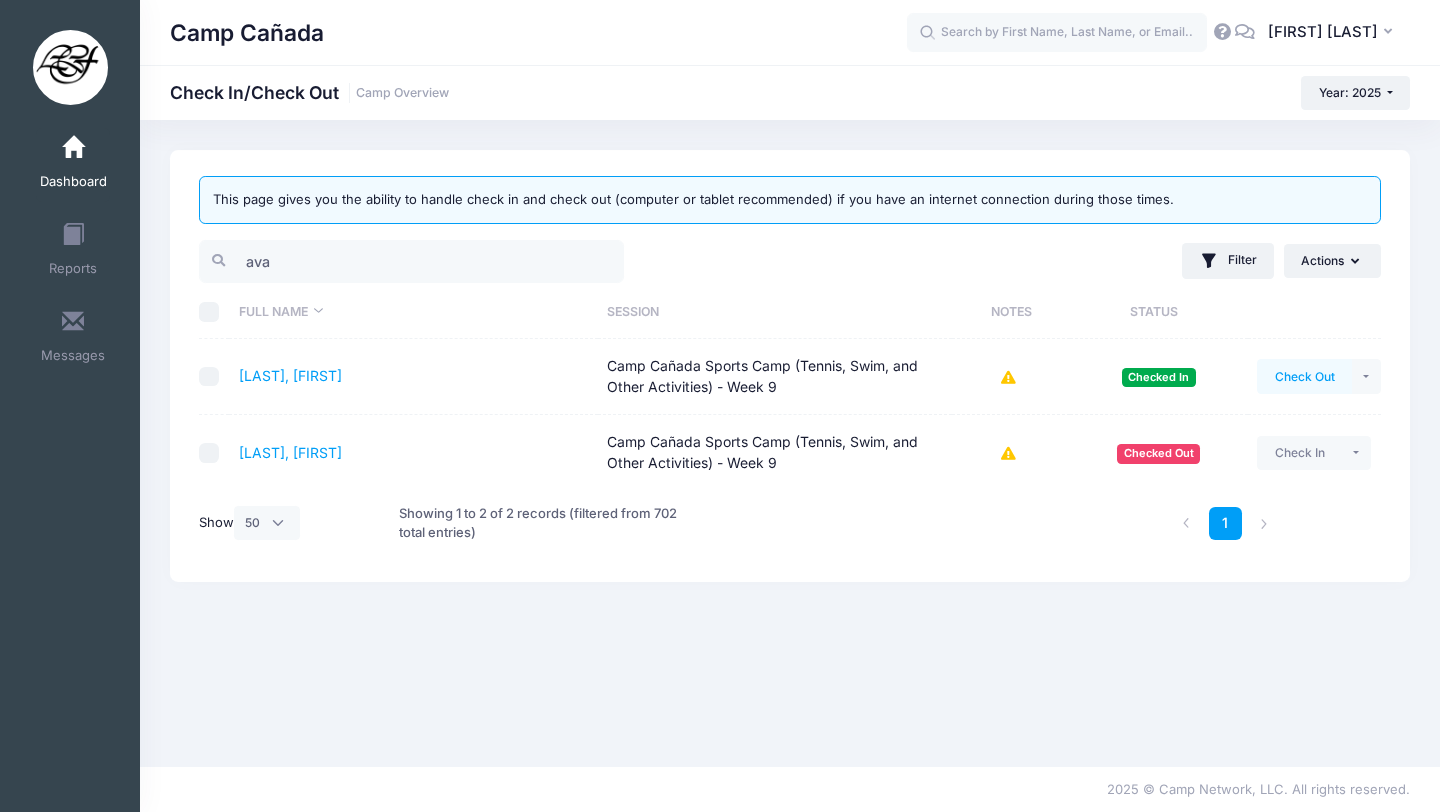 click on "Check Out" at bounding box center (1304, 376) 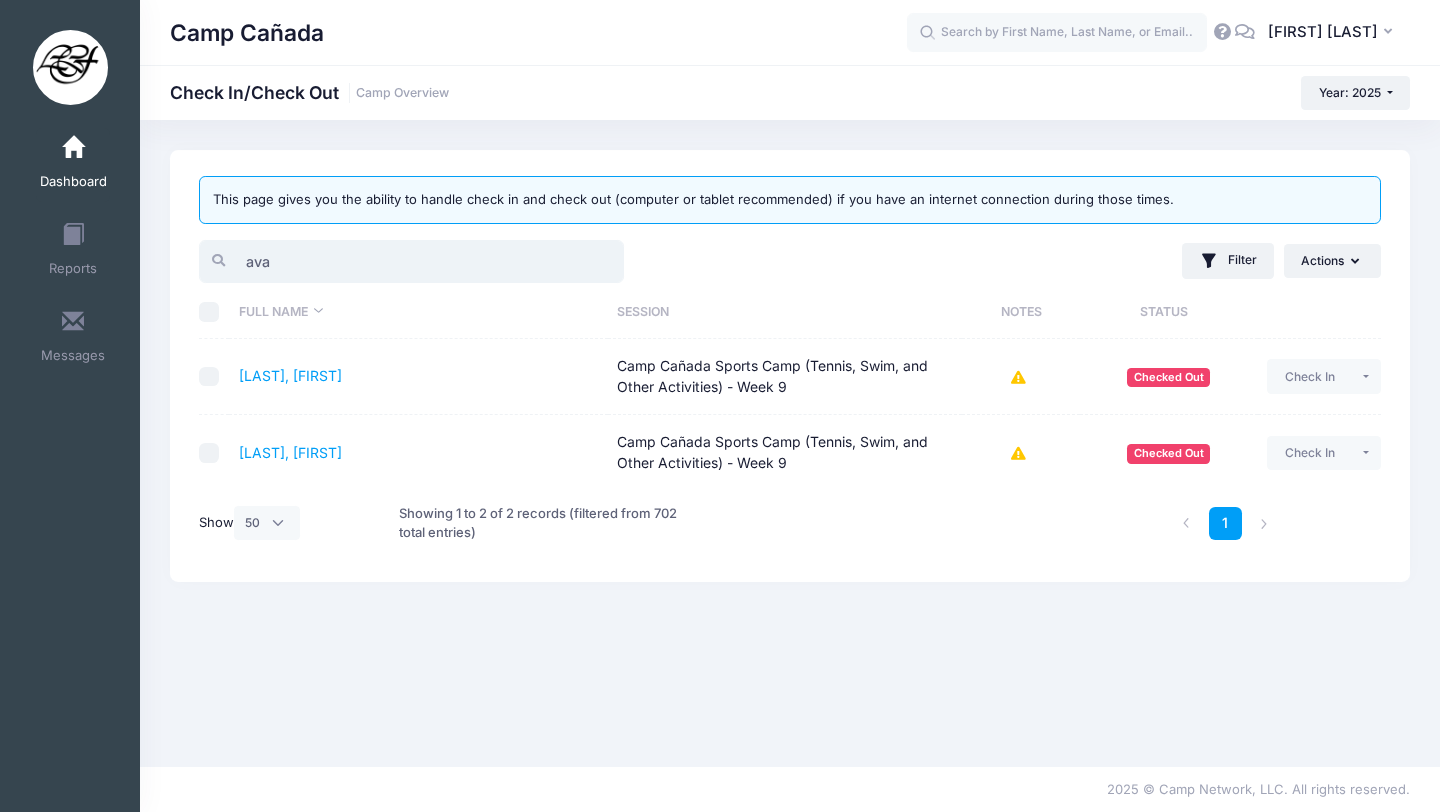 click on "ava" at bounding box center [411, 261] 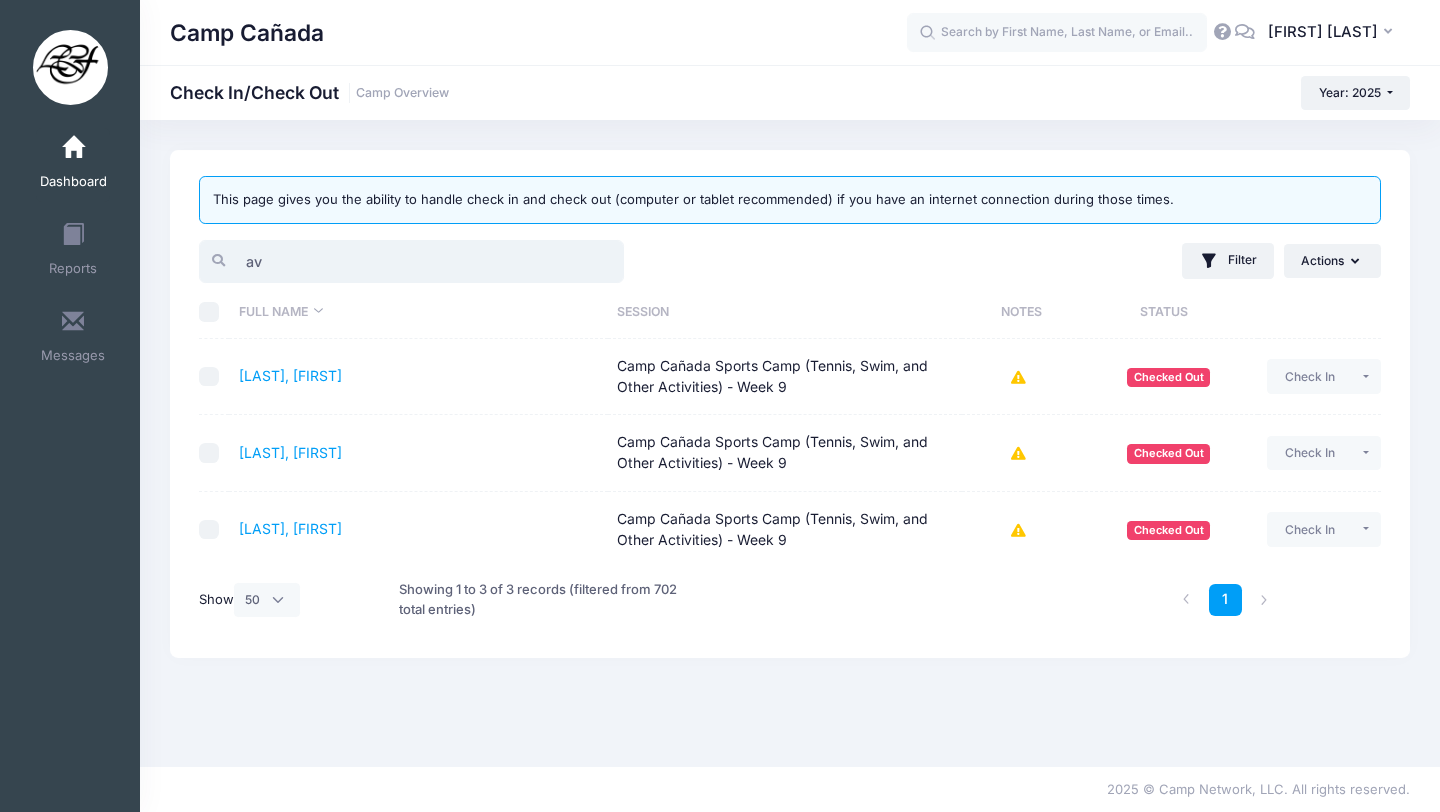 type on "a" 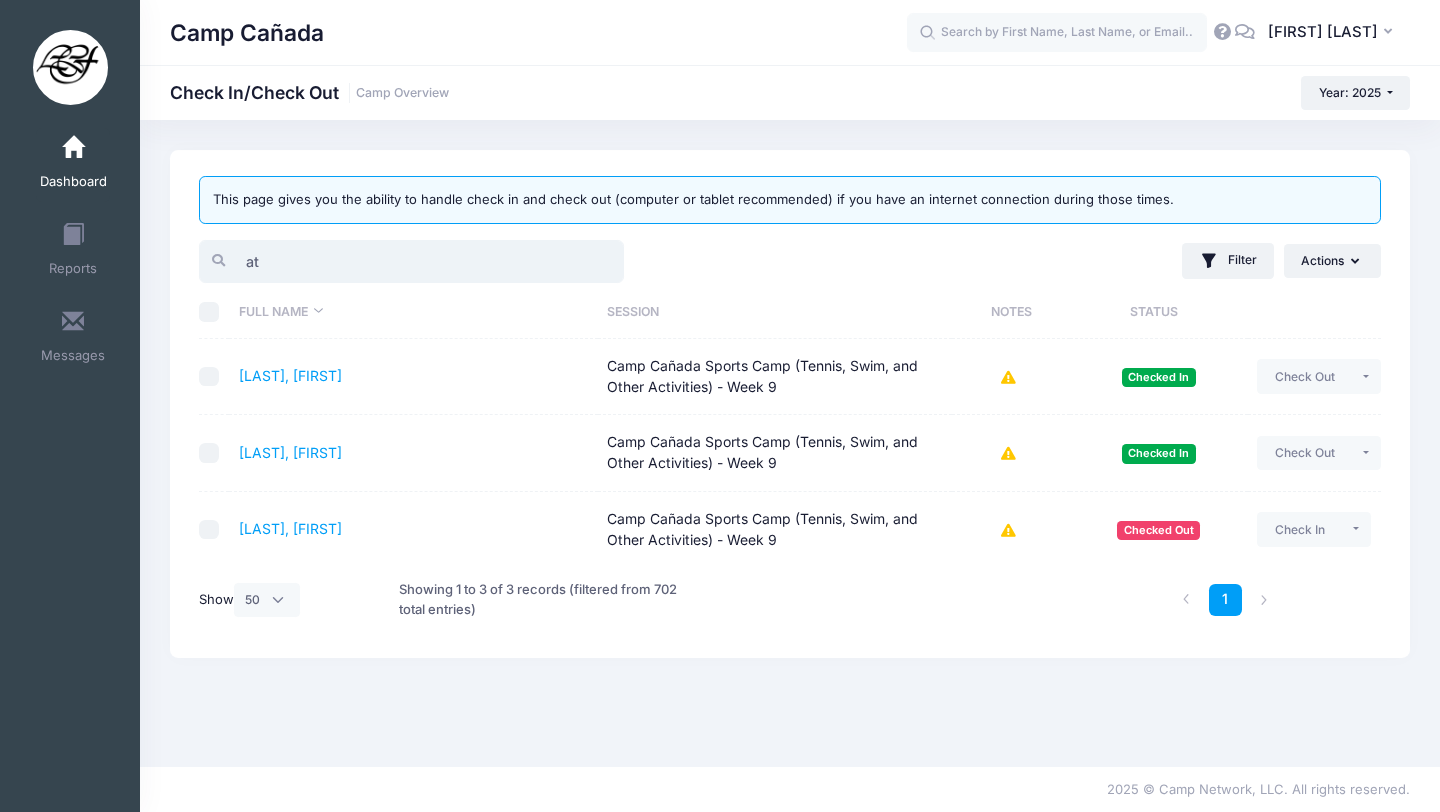 type on "a" 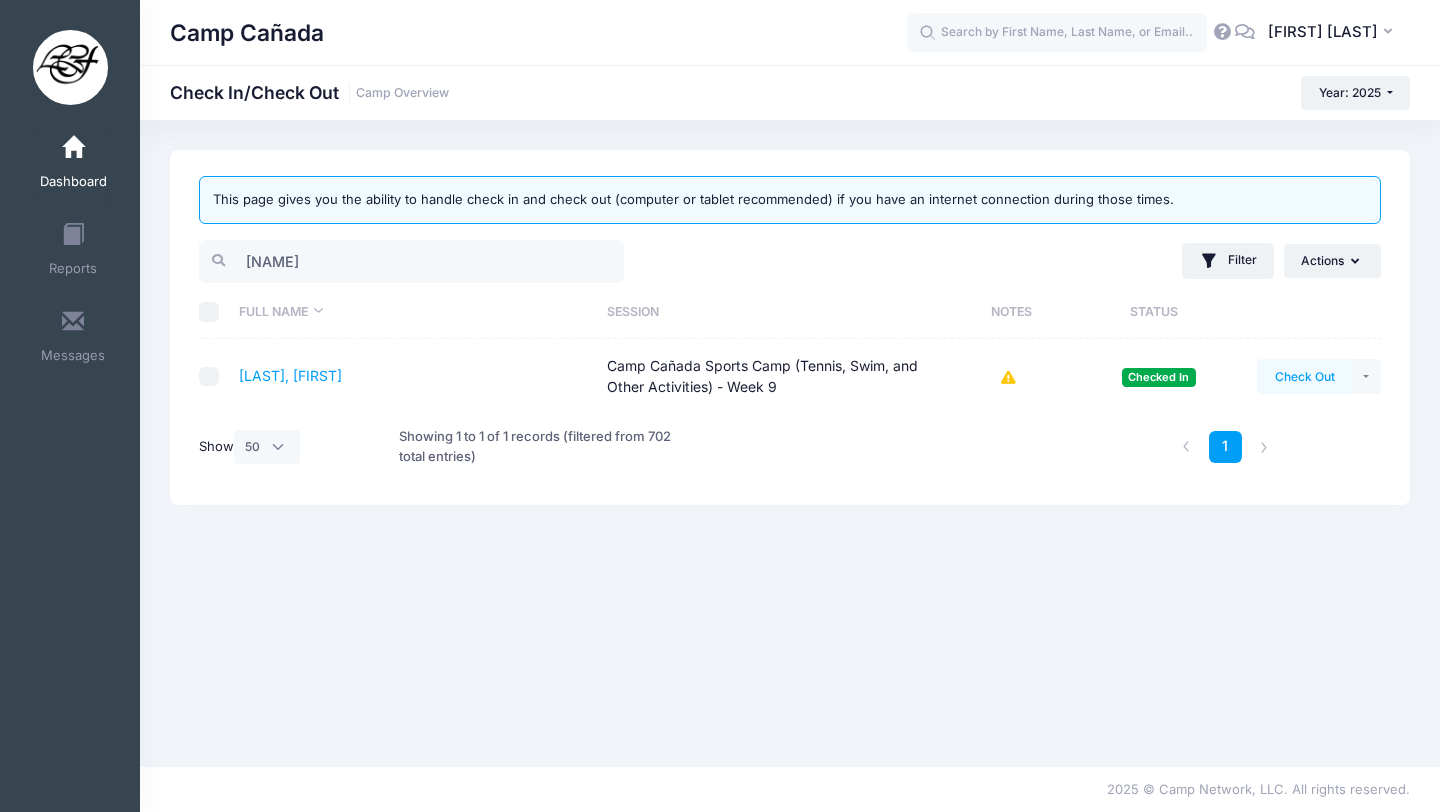 click on "Check Out" at bounding box center (1304, 376) 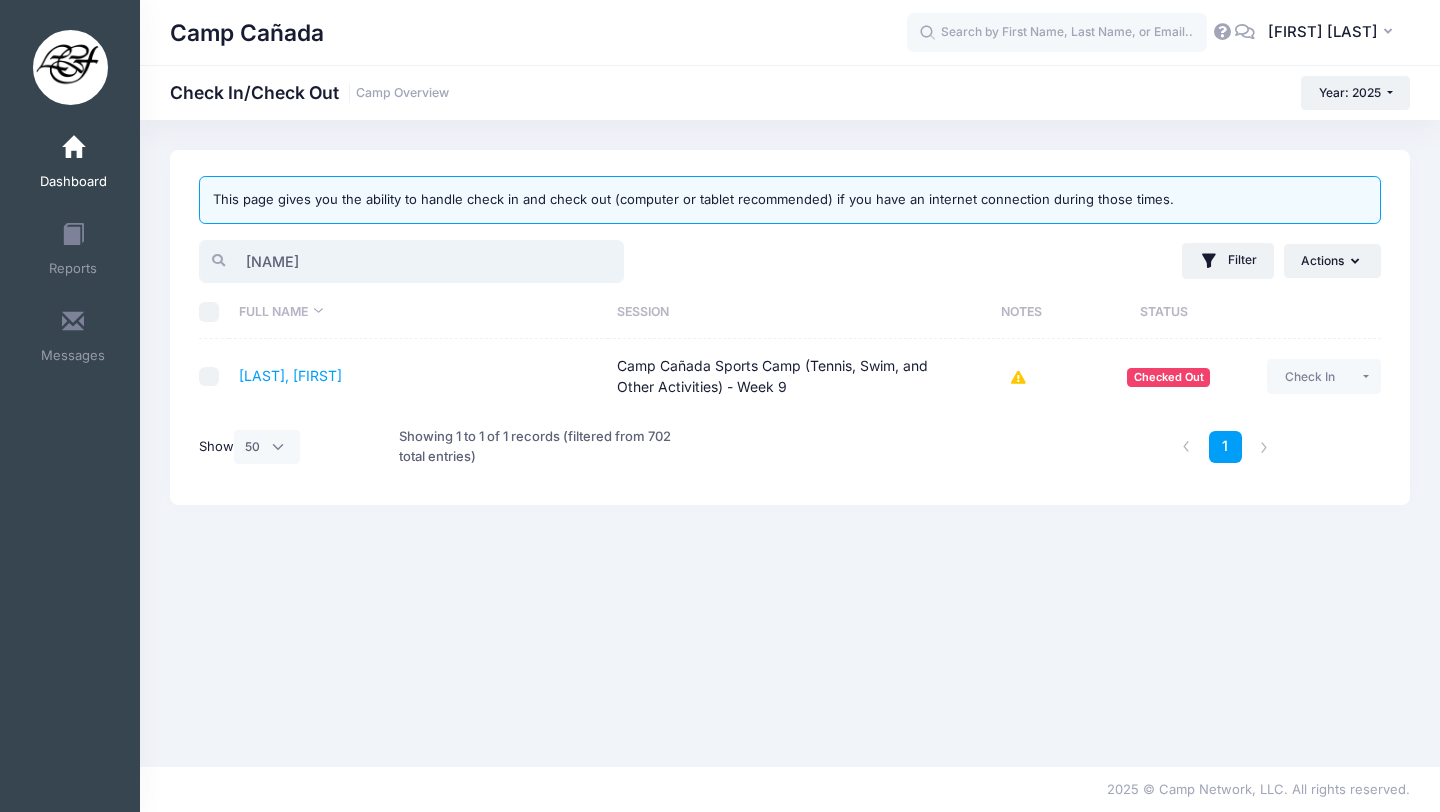 click on "[NAME]" at bounding box center [411, 261] 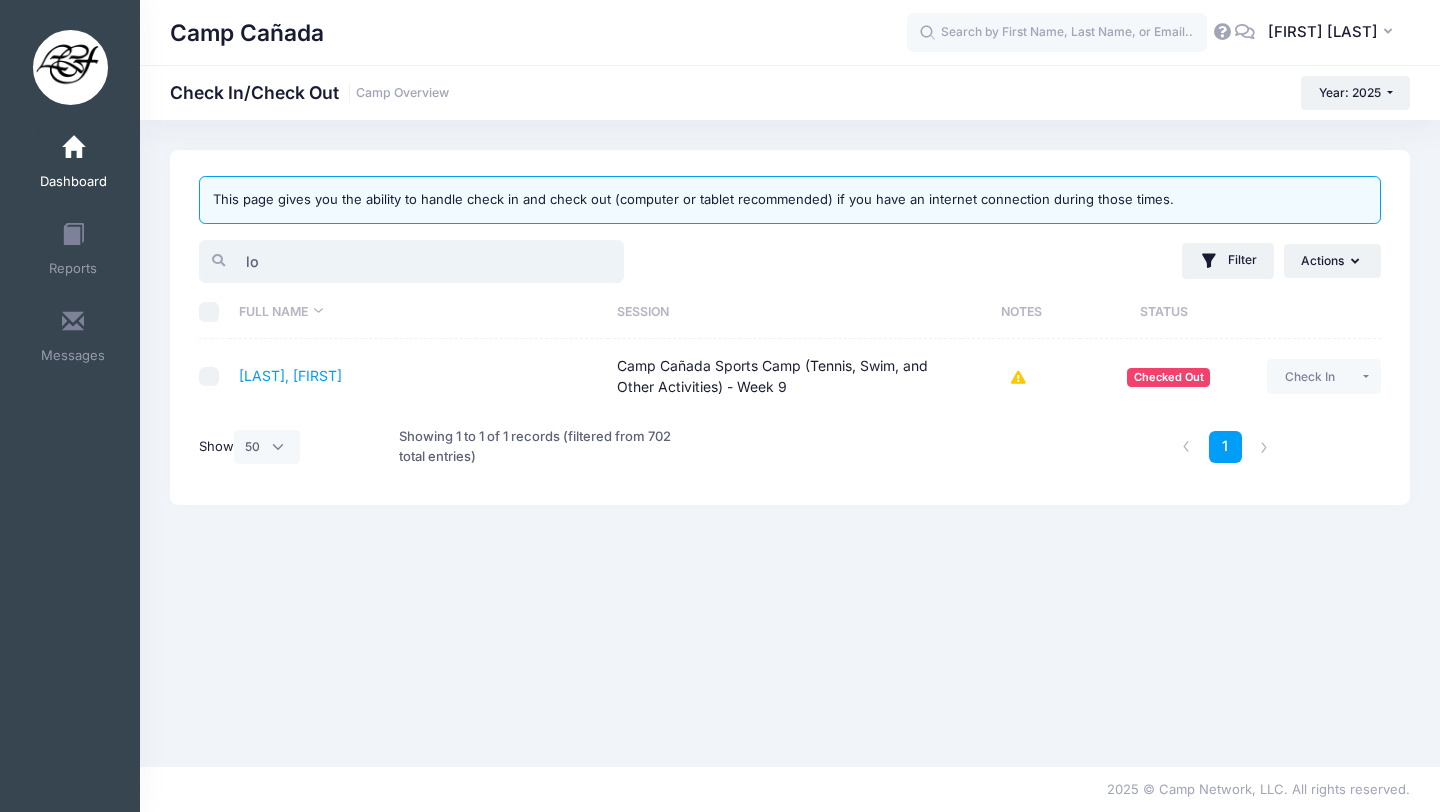 type on "l" 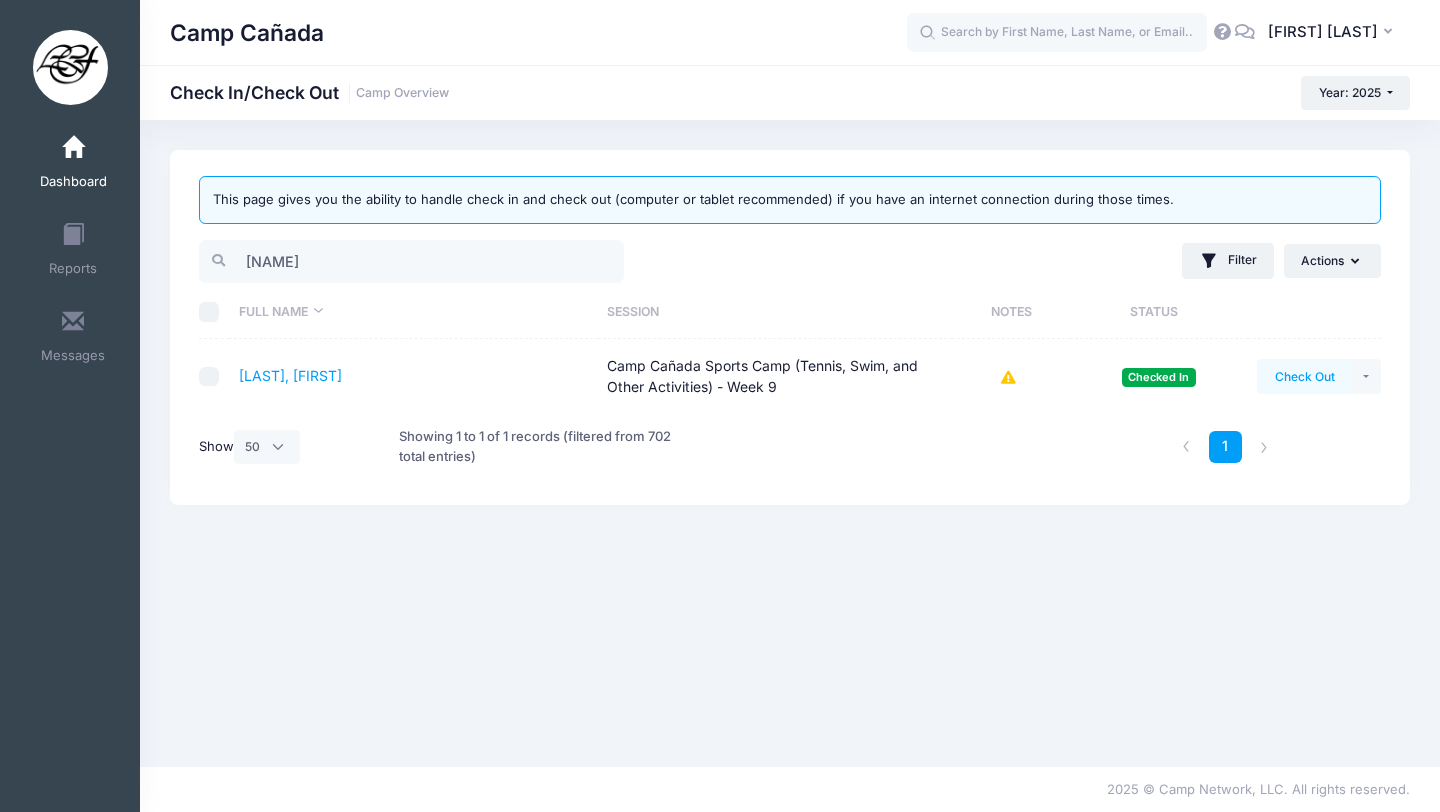 click on "Check Out" at bounding box center (1304, 376) 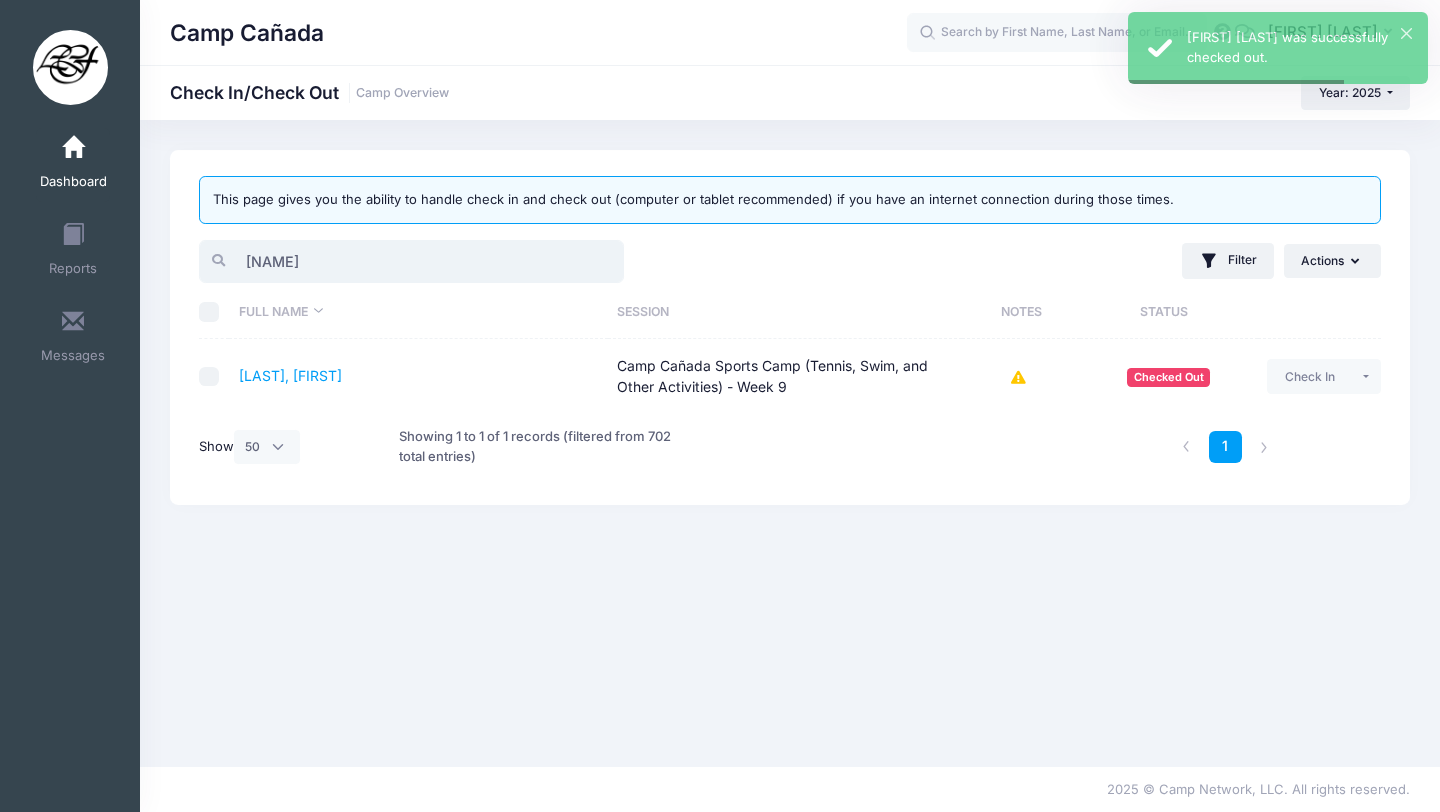 click on "[NAME]" at bounding box center [411, 261] 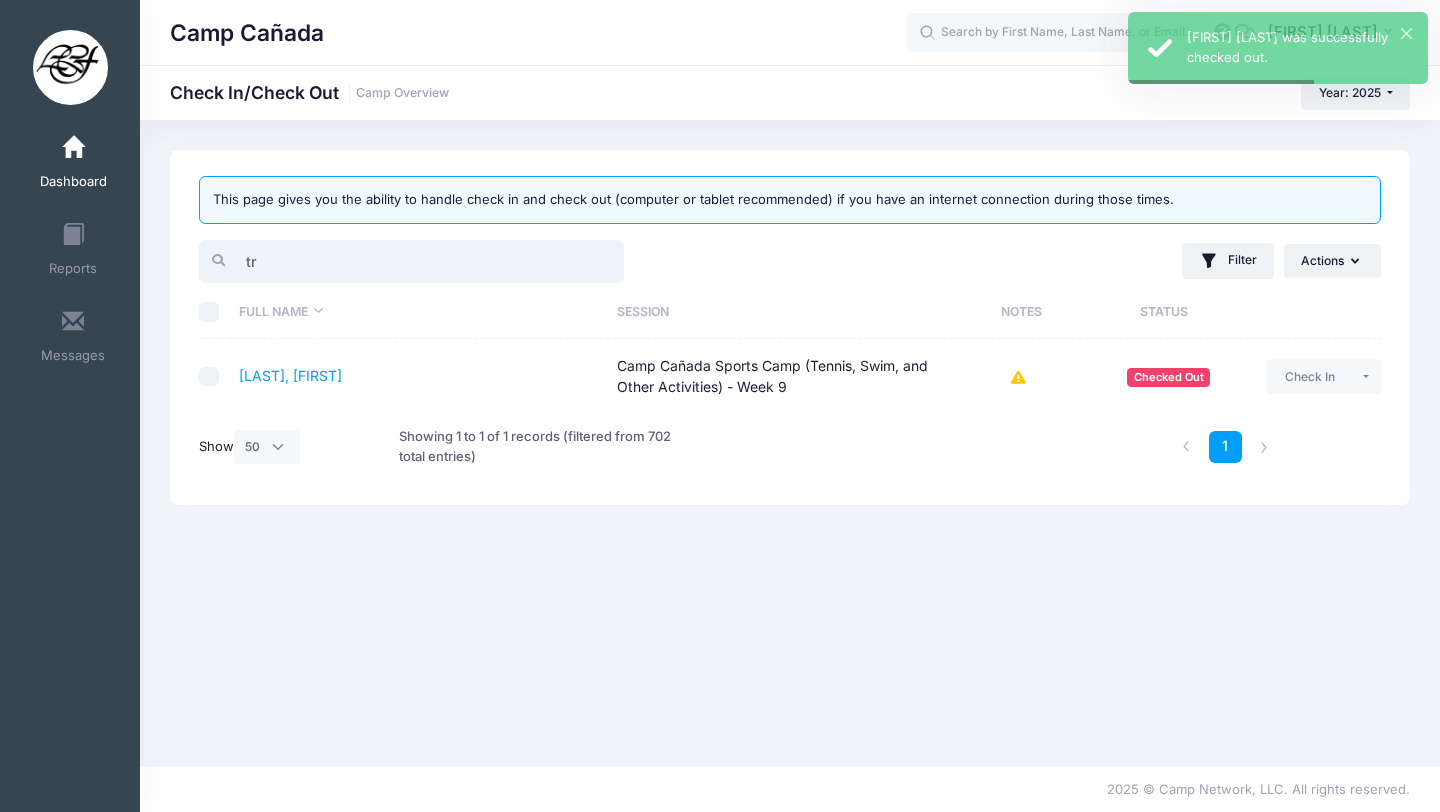 type on "t" 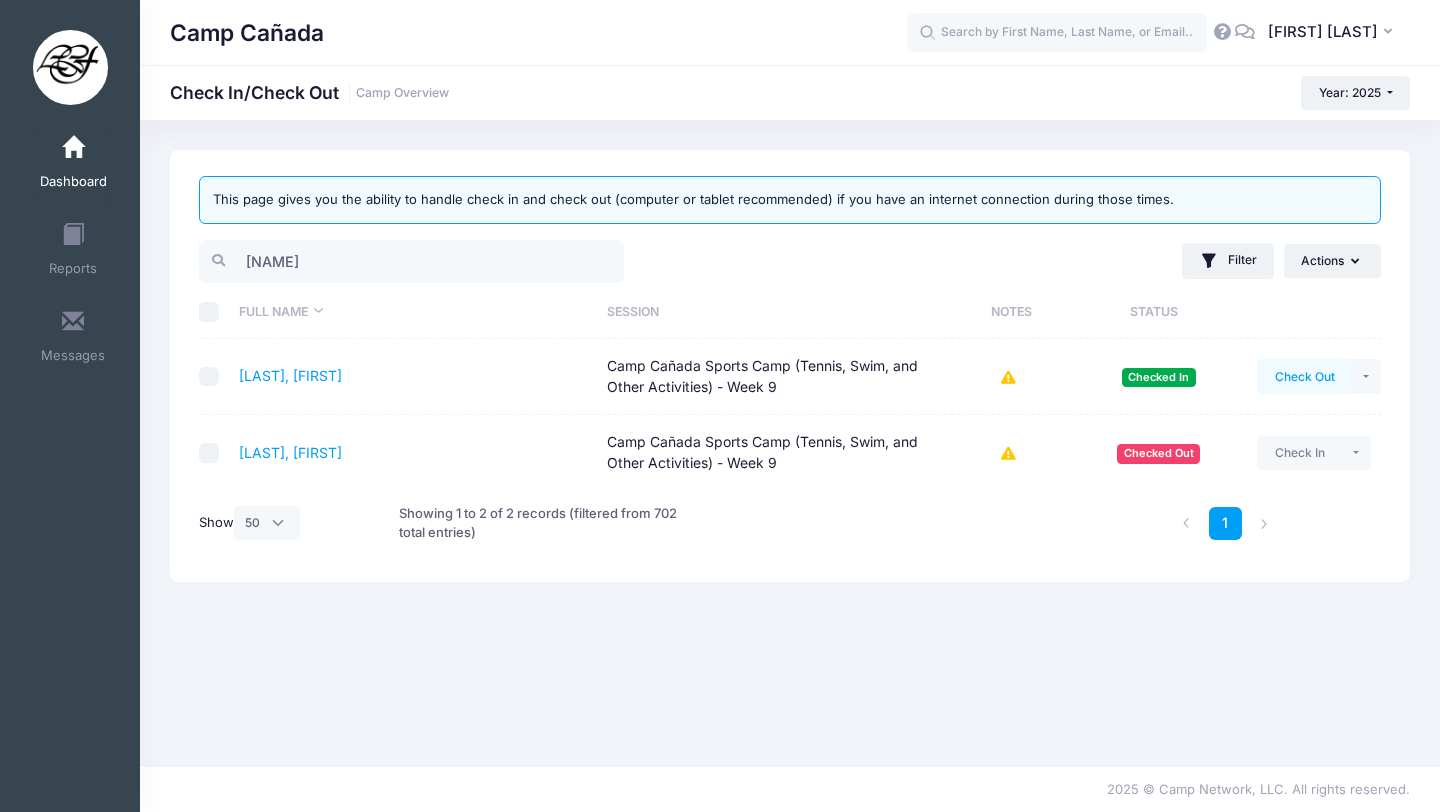 click on "Check Out" at bounding box center (1304, 376) 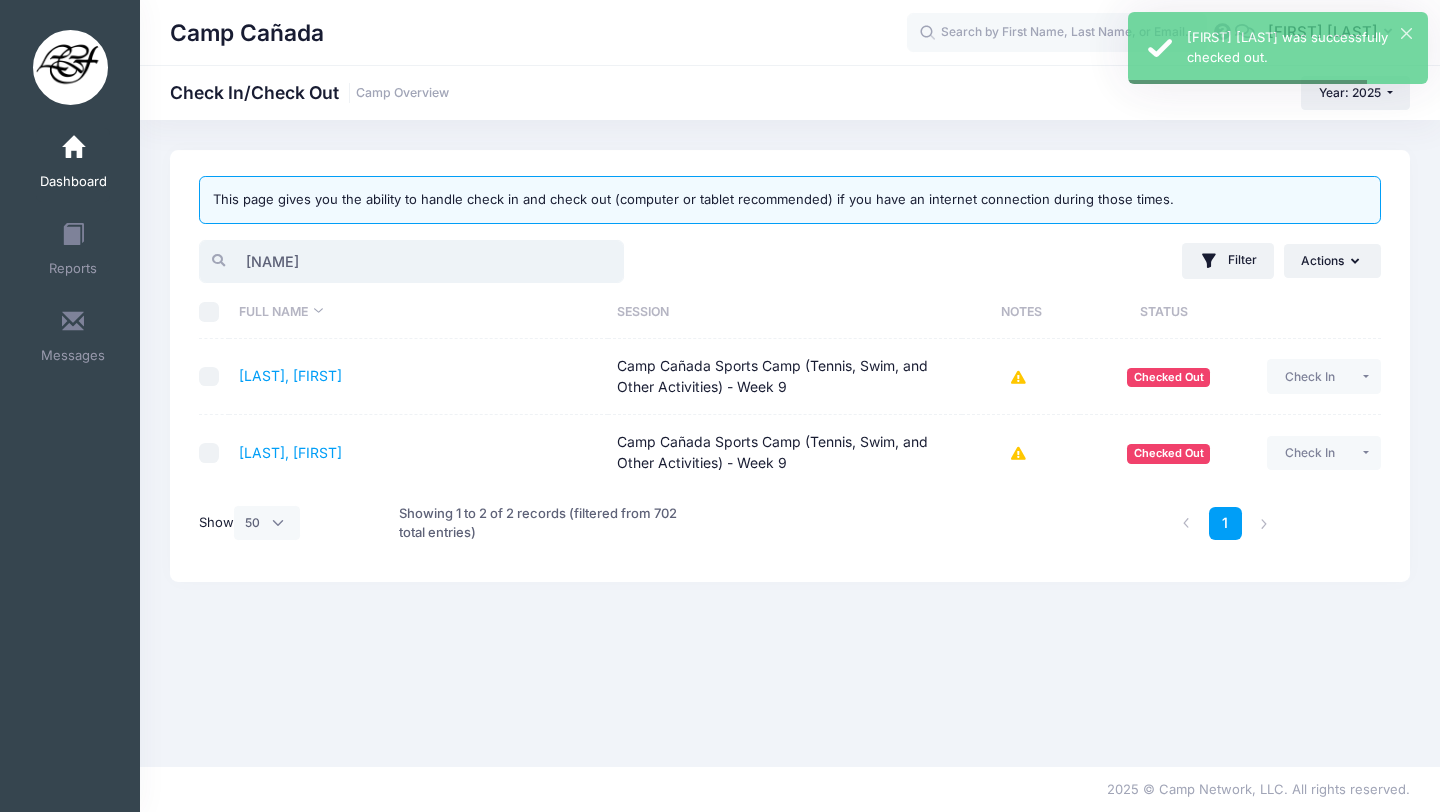 click on "[NAME]" at bounding box center [411, 261] 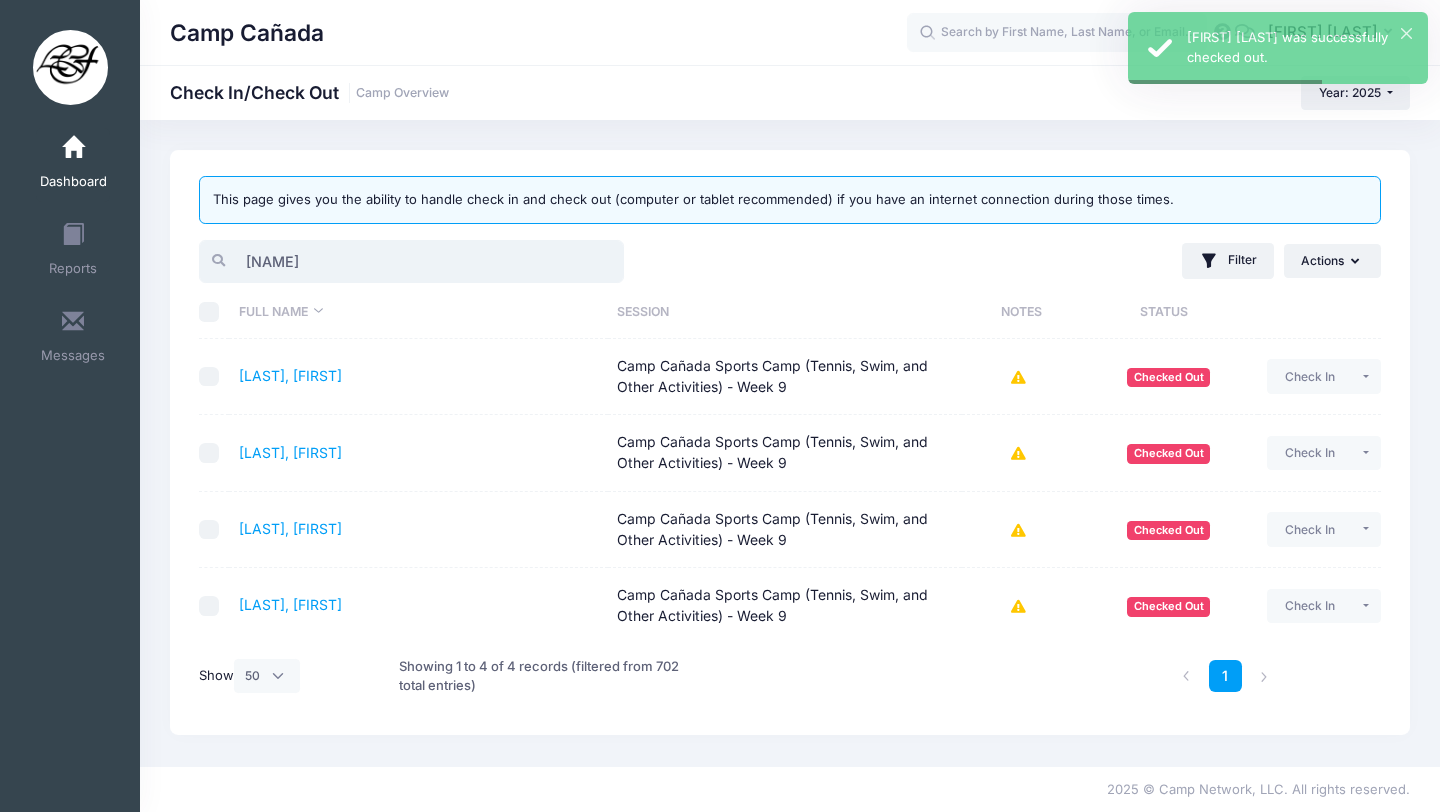 type on "w" 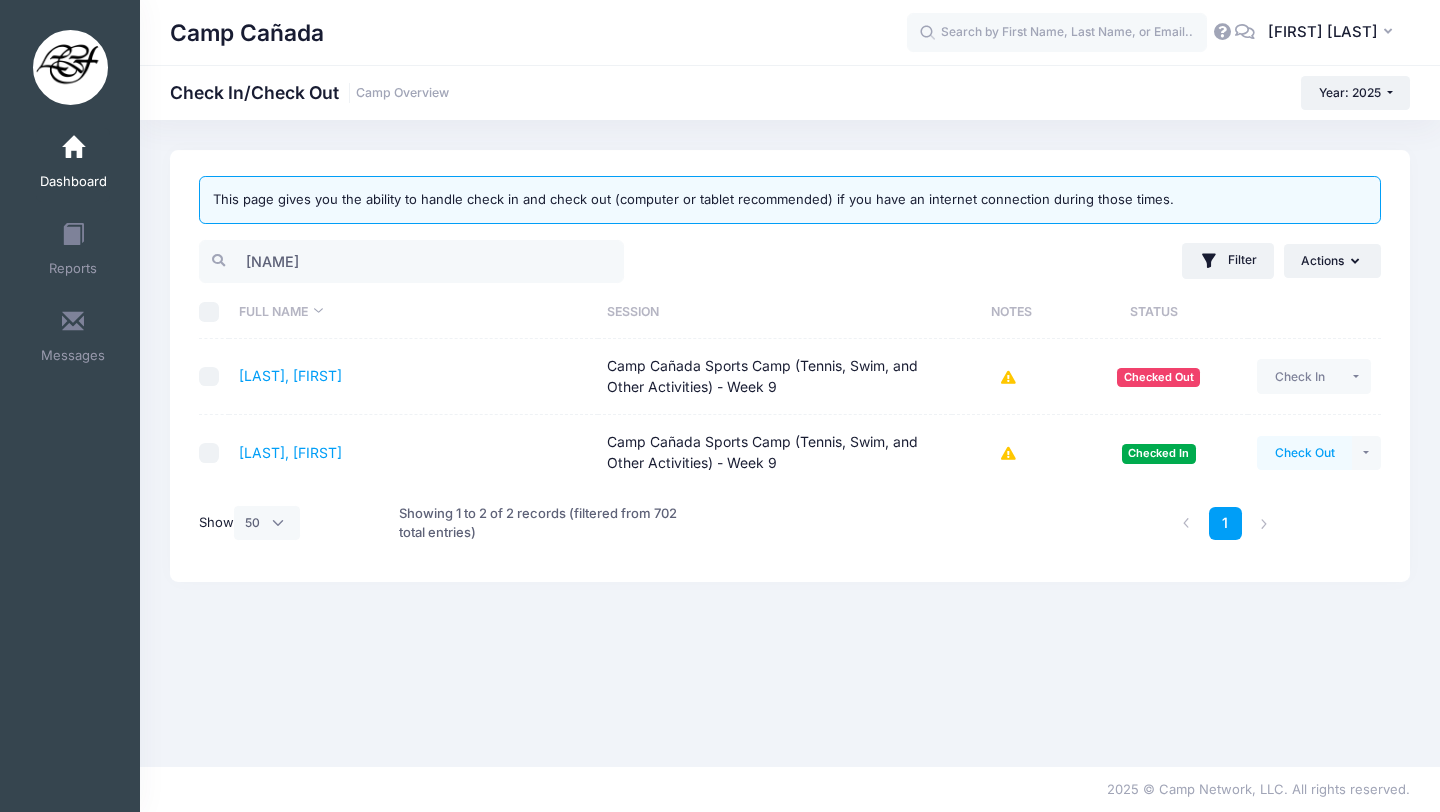 click on "Check Out" at bounding box center [1304, 453] 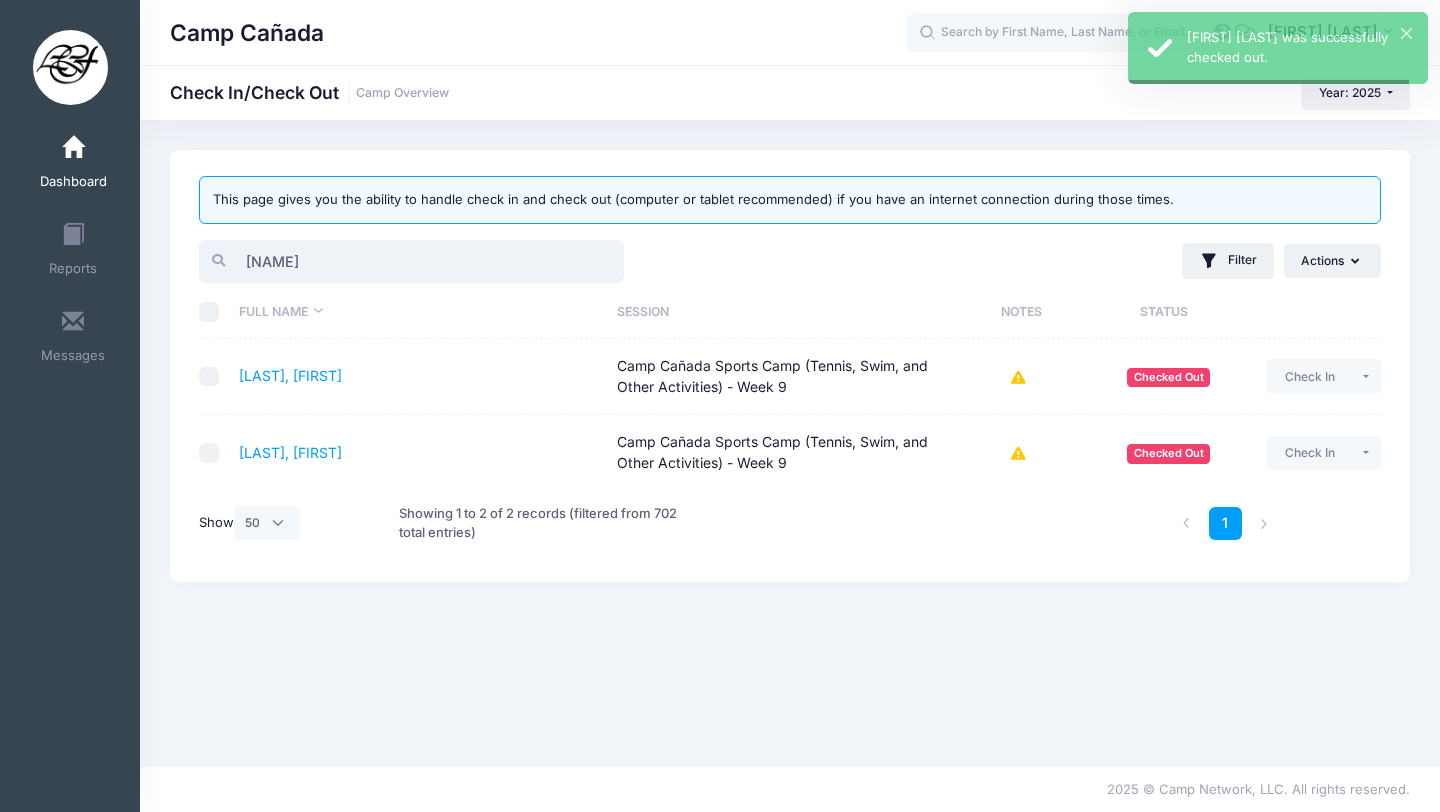 click on "[NAME]" at bounding box center (411, 261) 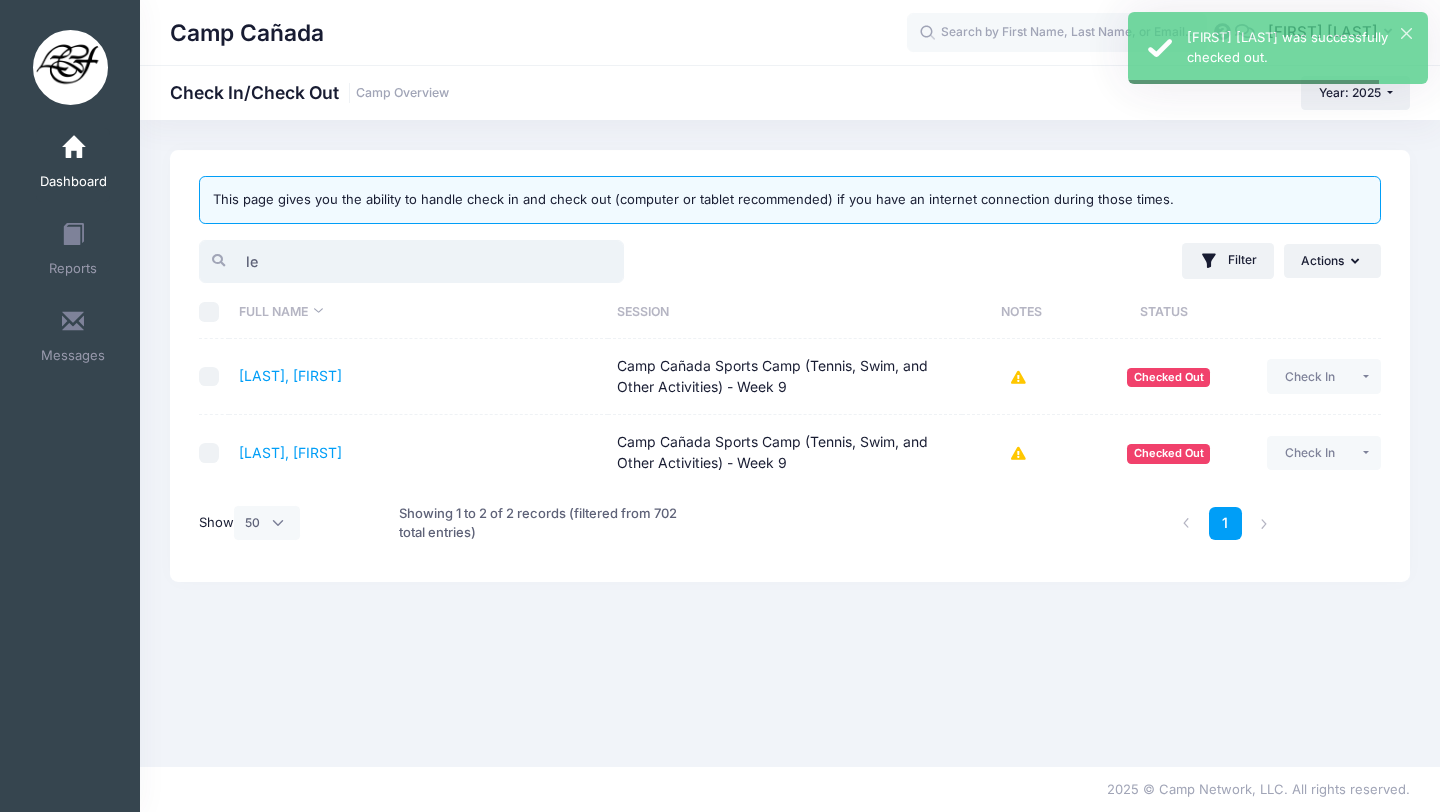 type on "l" 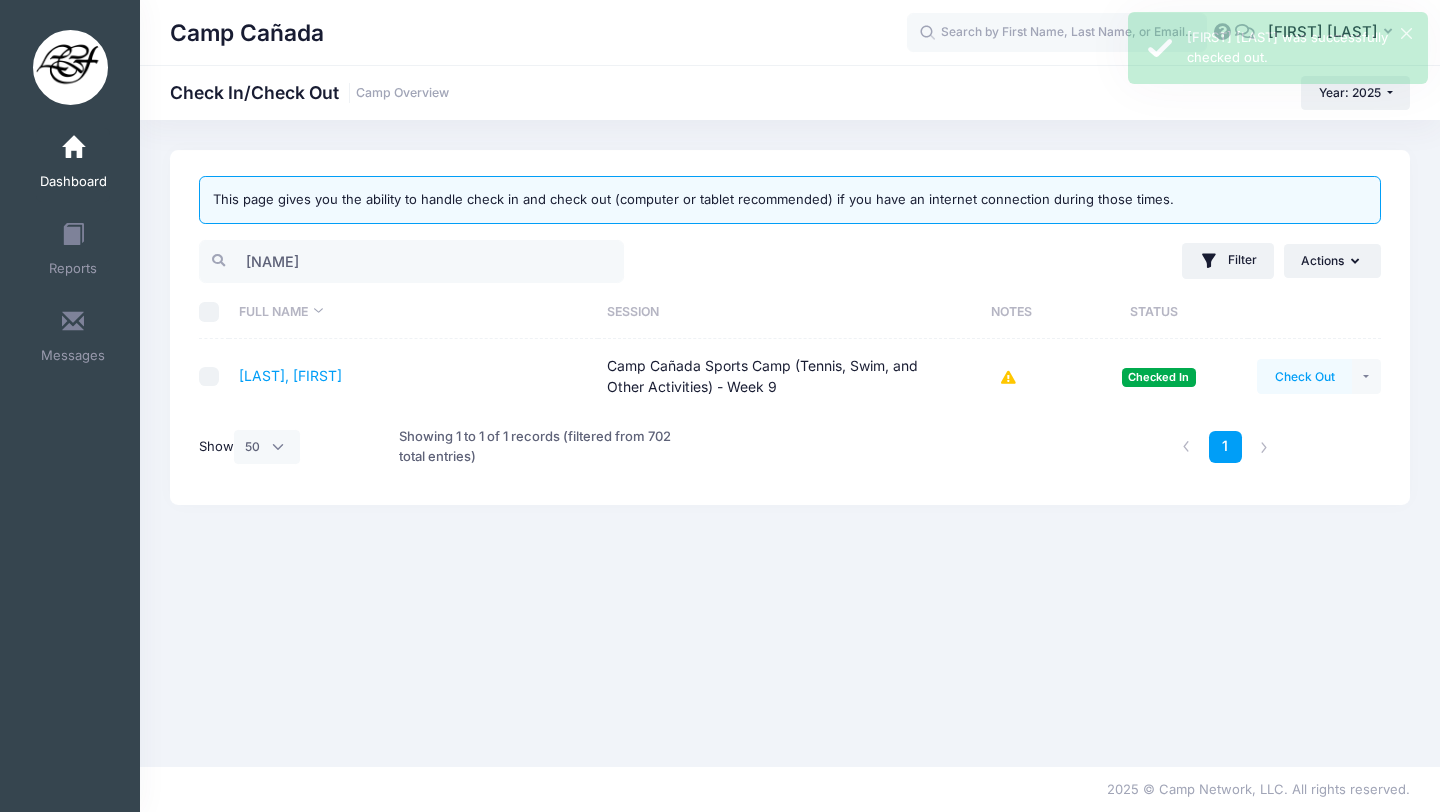 click on "Check Out" at bounding box center [1304, 376] 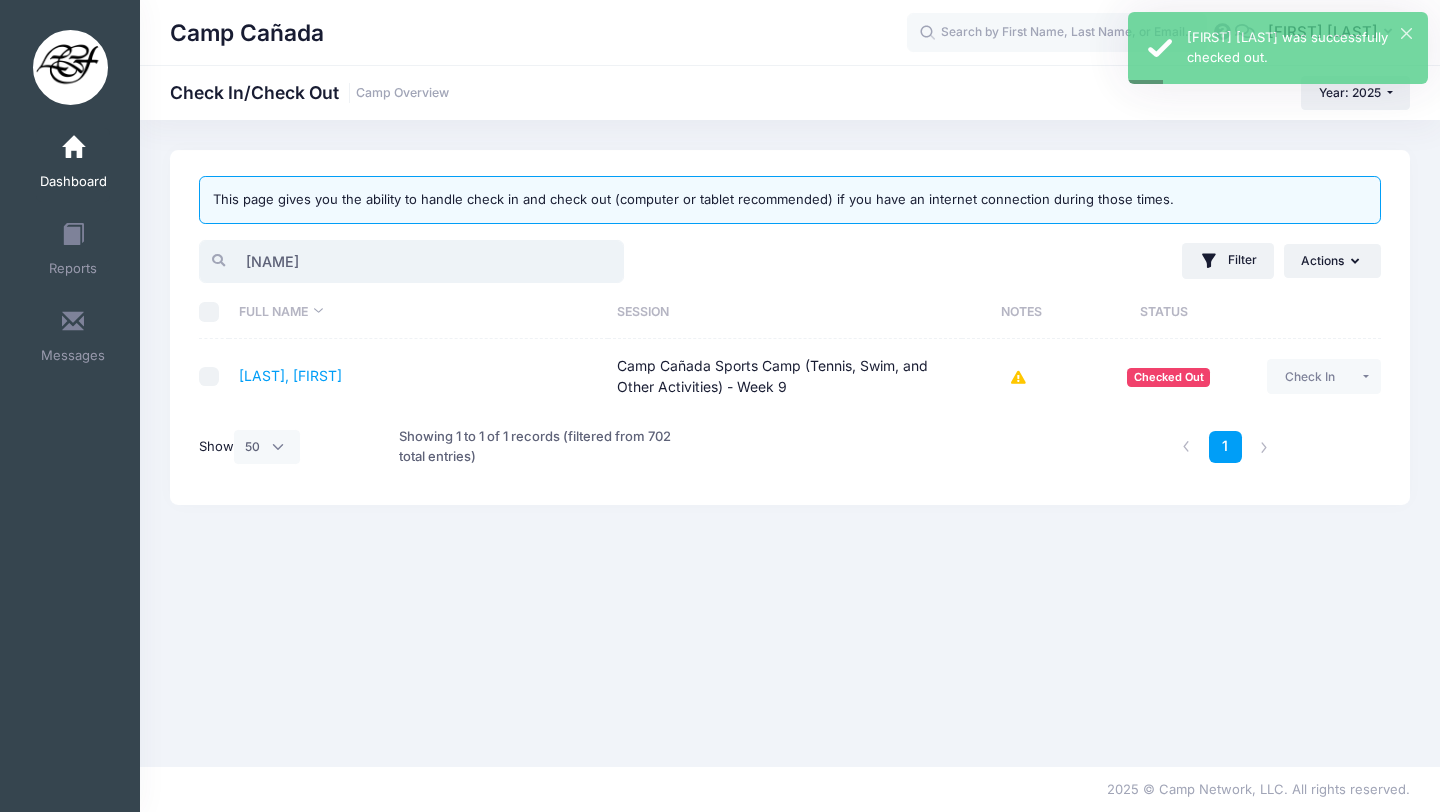 click on "[NAME]" at bounding box center (411, 261) 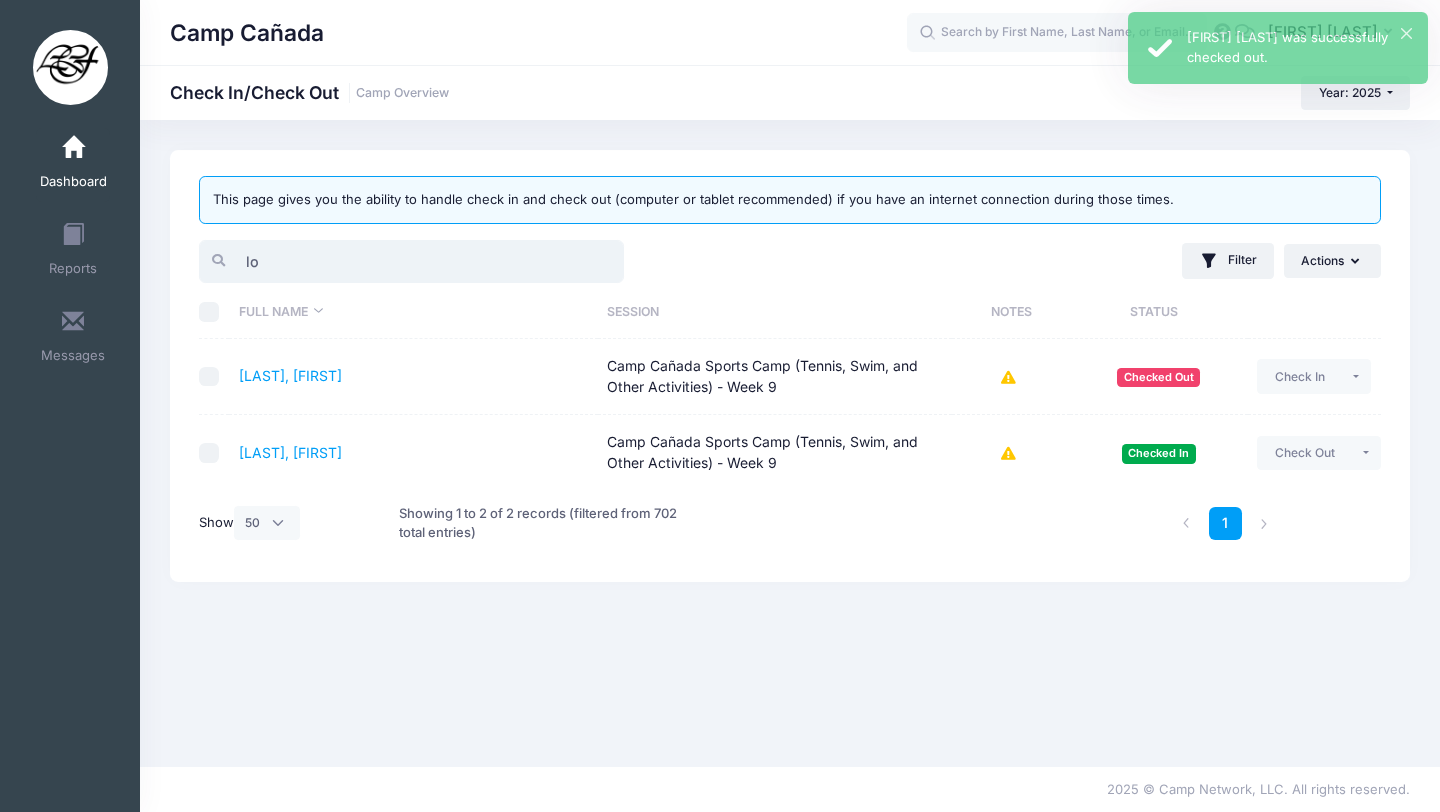 type on "l" 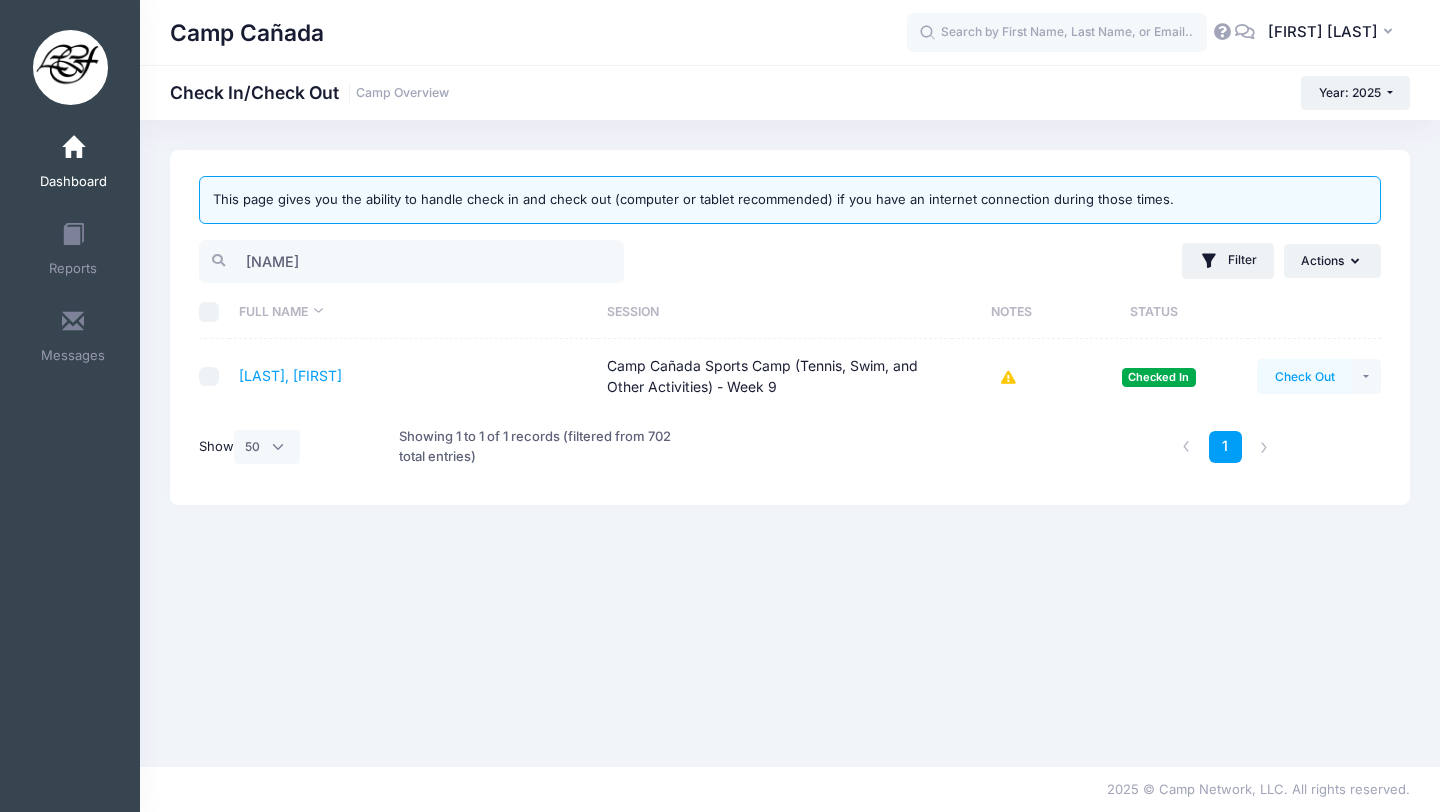 click on "Check Out" at bounding box center [1304, 376] 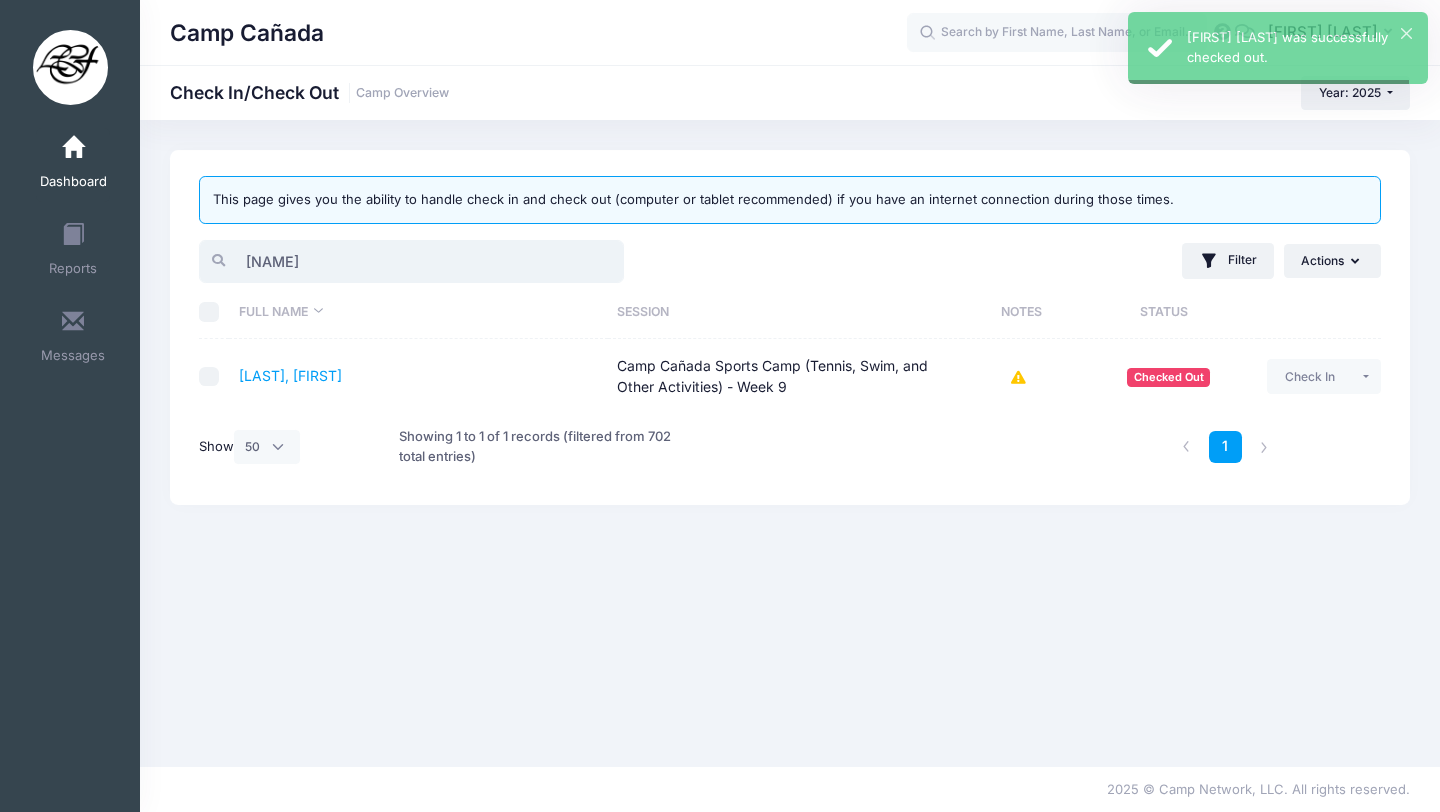 click on "[NAME]" at bounding box center [411, 261] 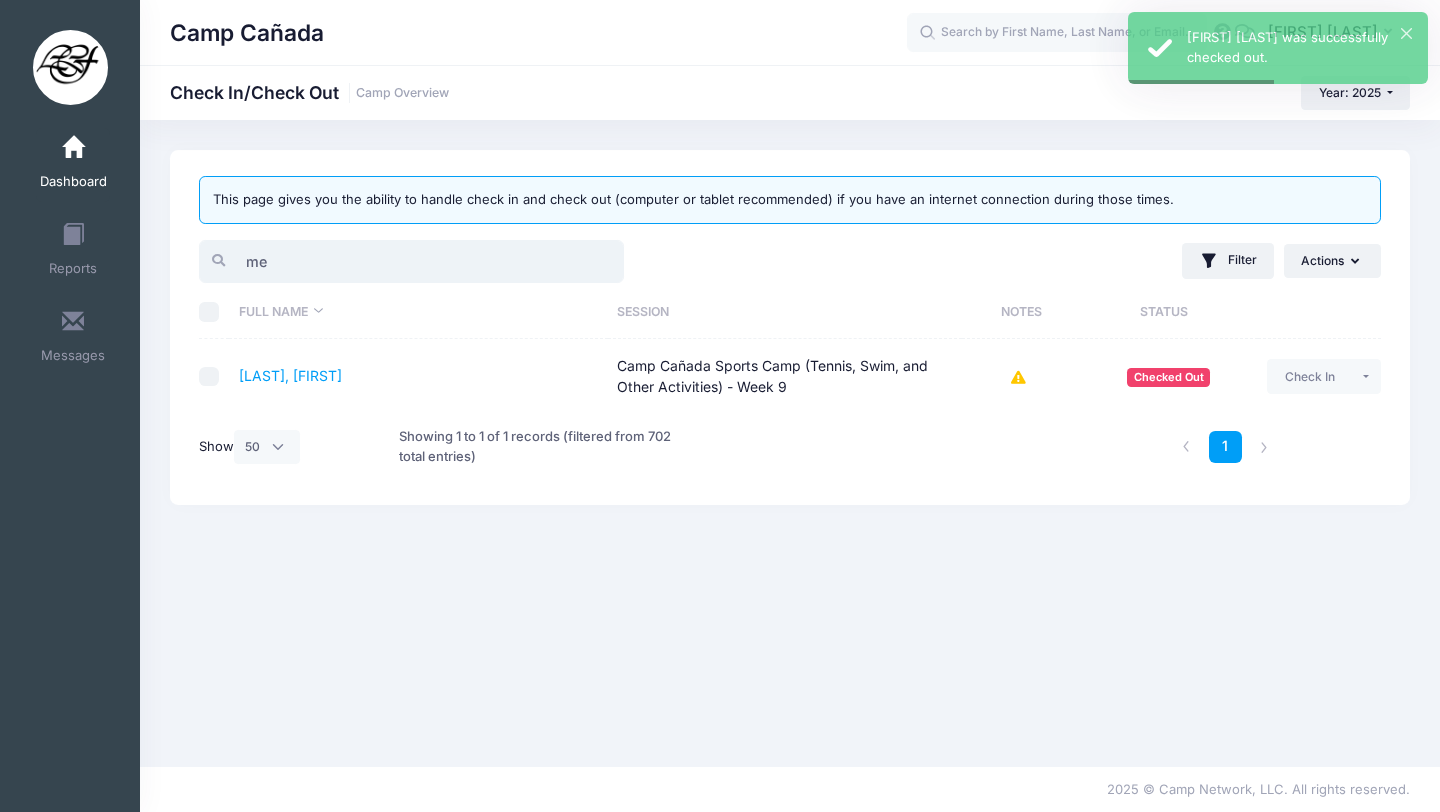 type on "m" 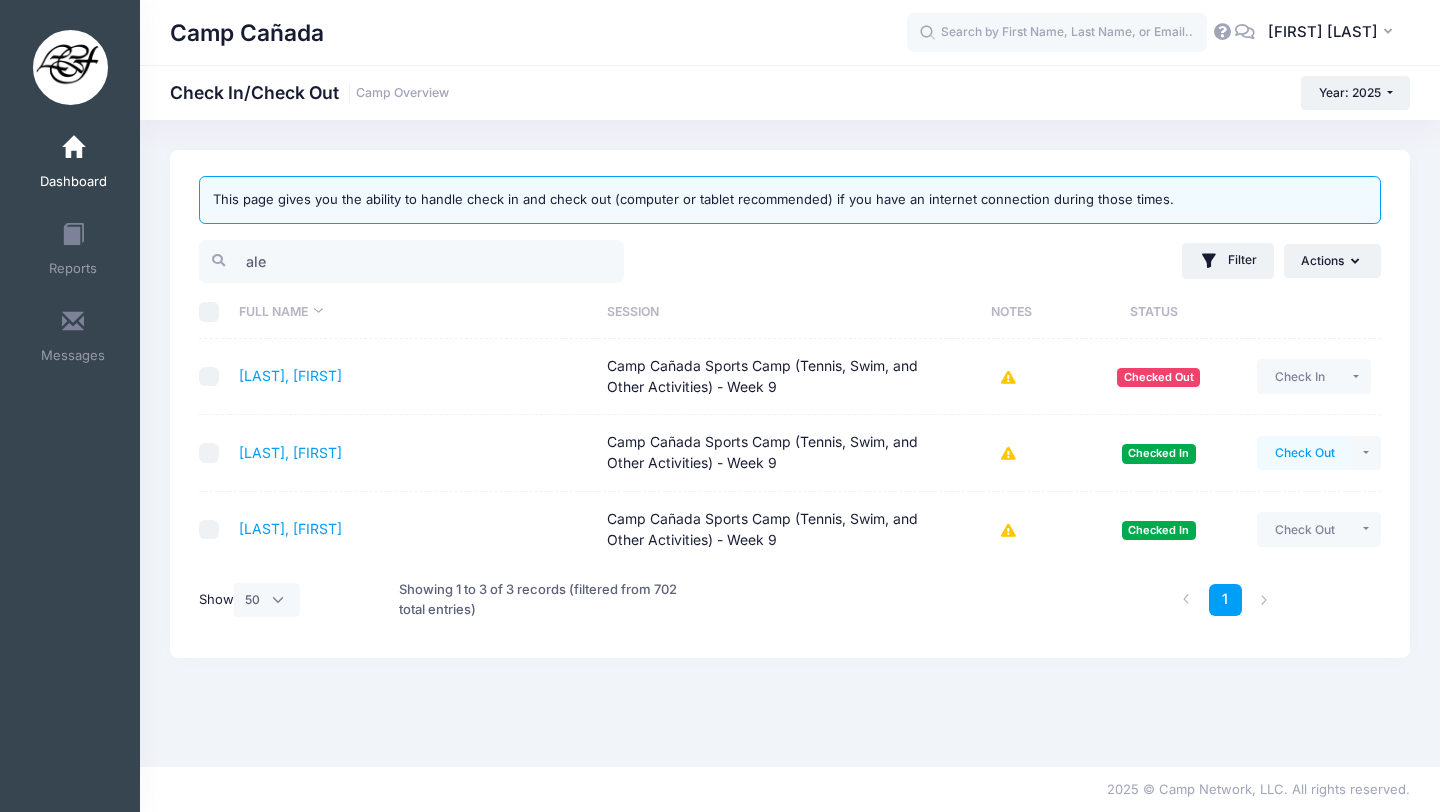 click on "Check Out" at bounding box center [1304, 453] 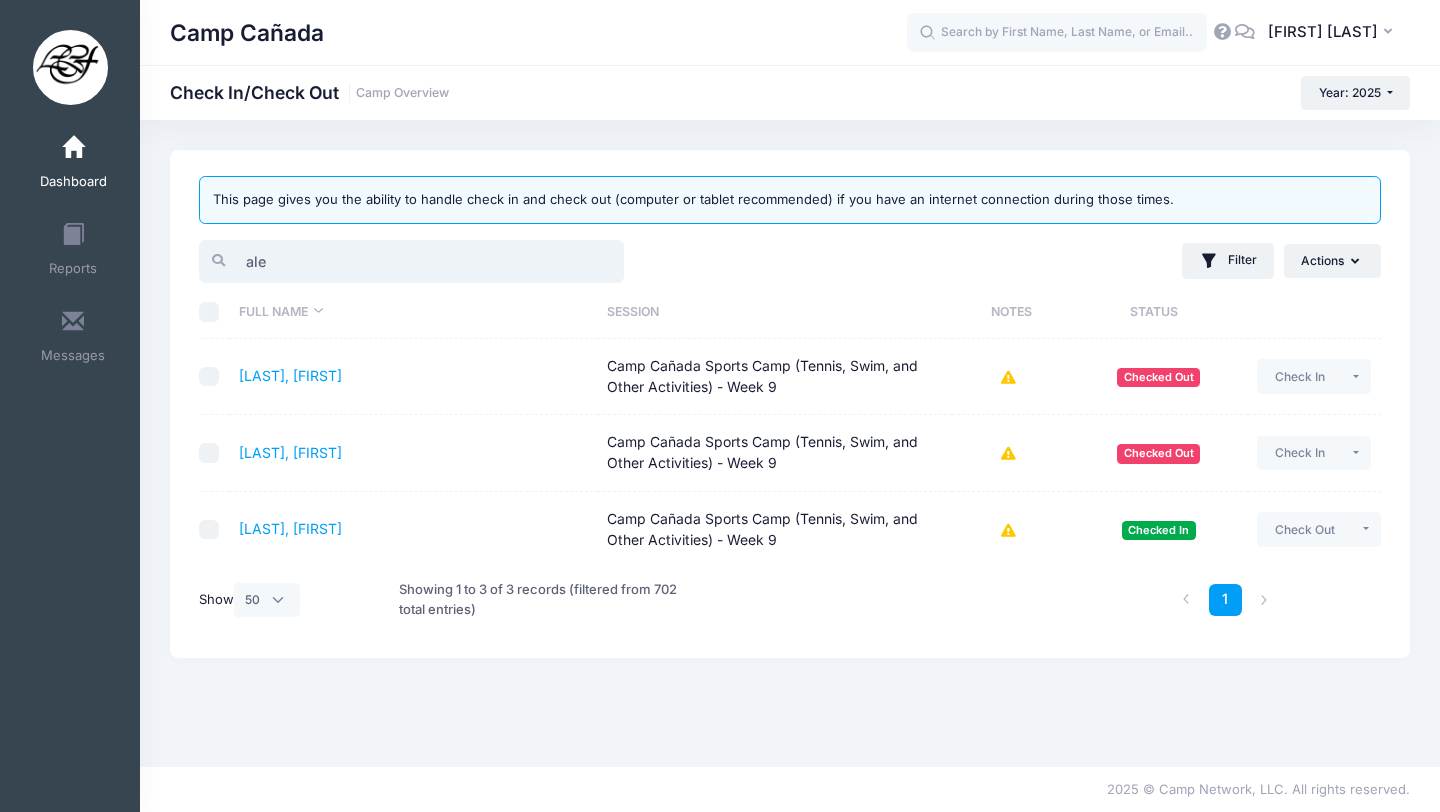 click on "ale" at bounding box center (411, 261) 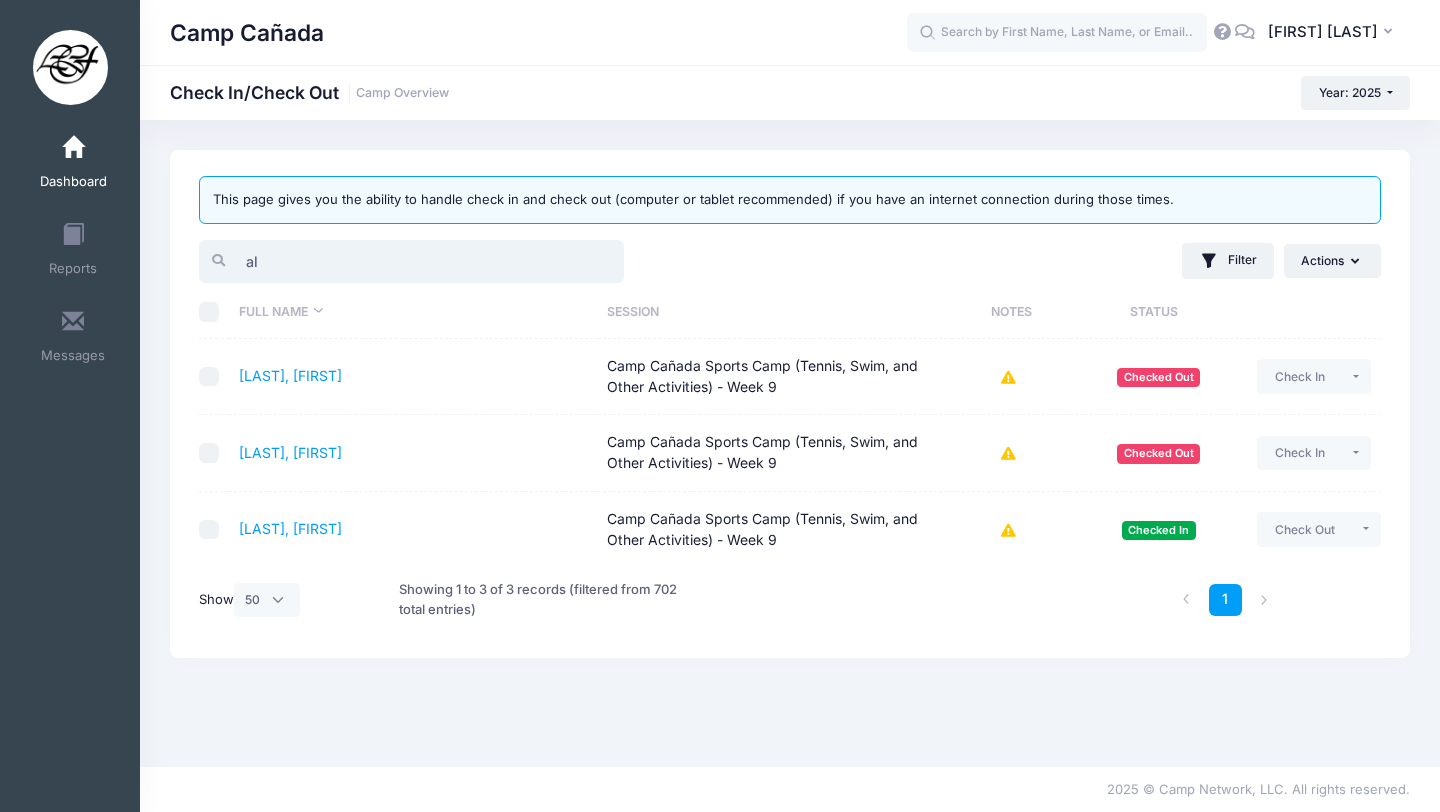 type on "a" 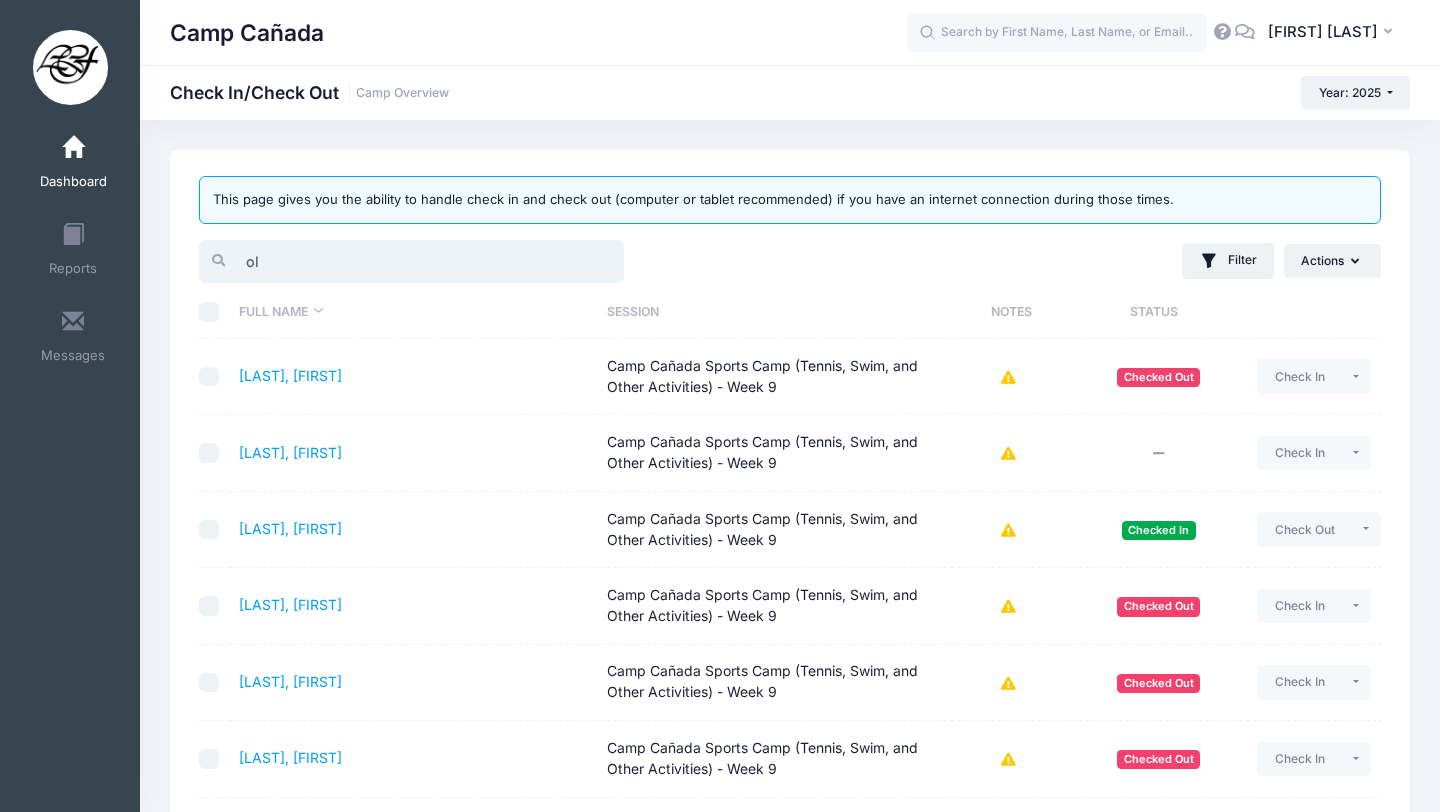 type on "oli" 